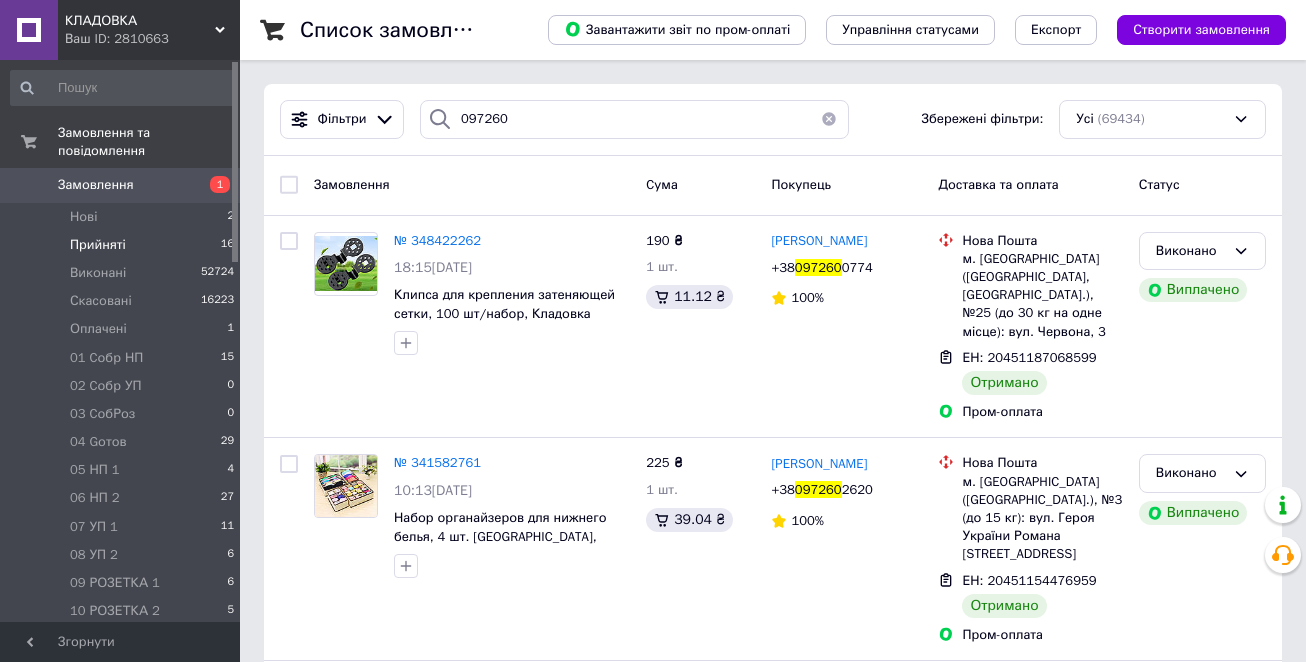 scroll, scrollTop: 0, scrollLeft: 0, axis: both 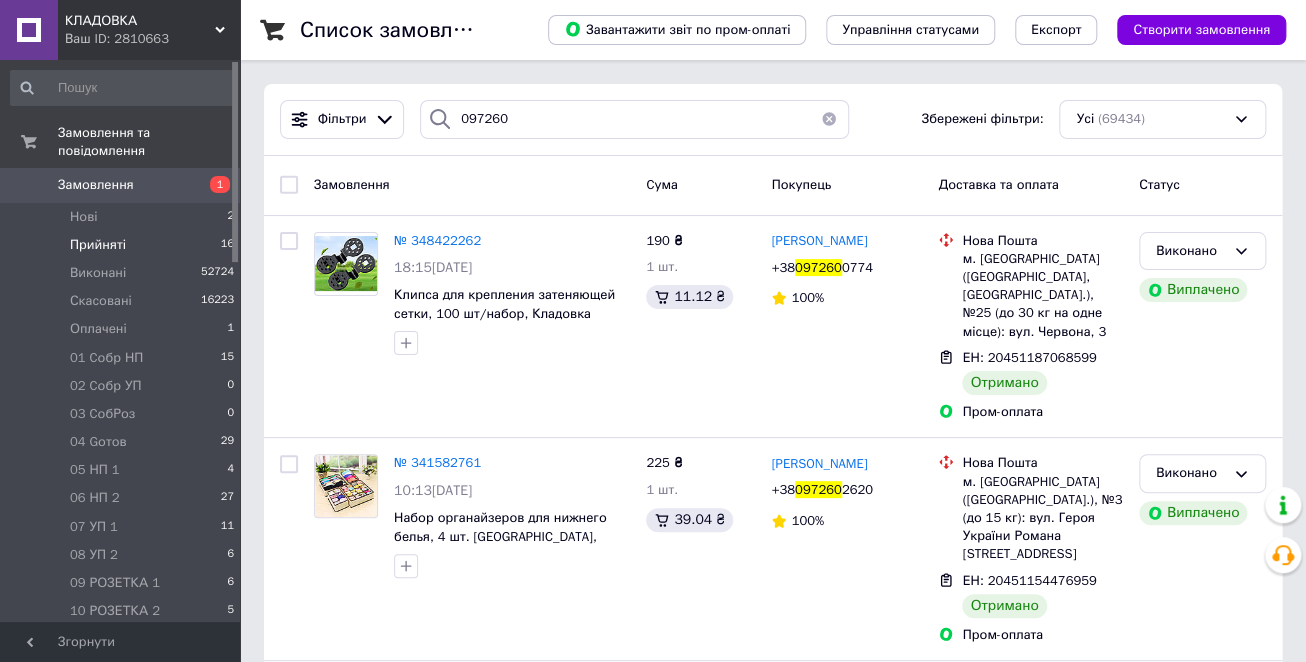 click on "Прийняті" at bounding box center [98, 245] 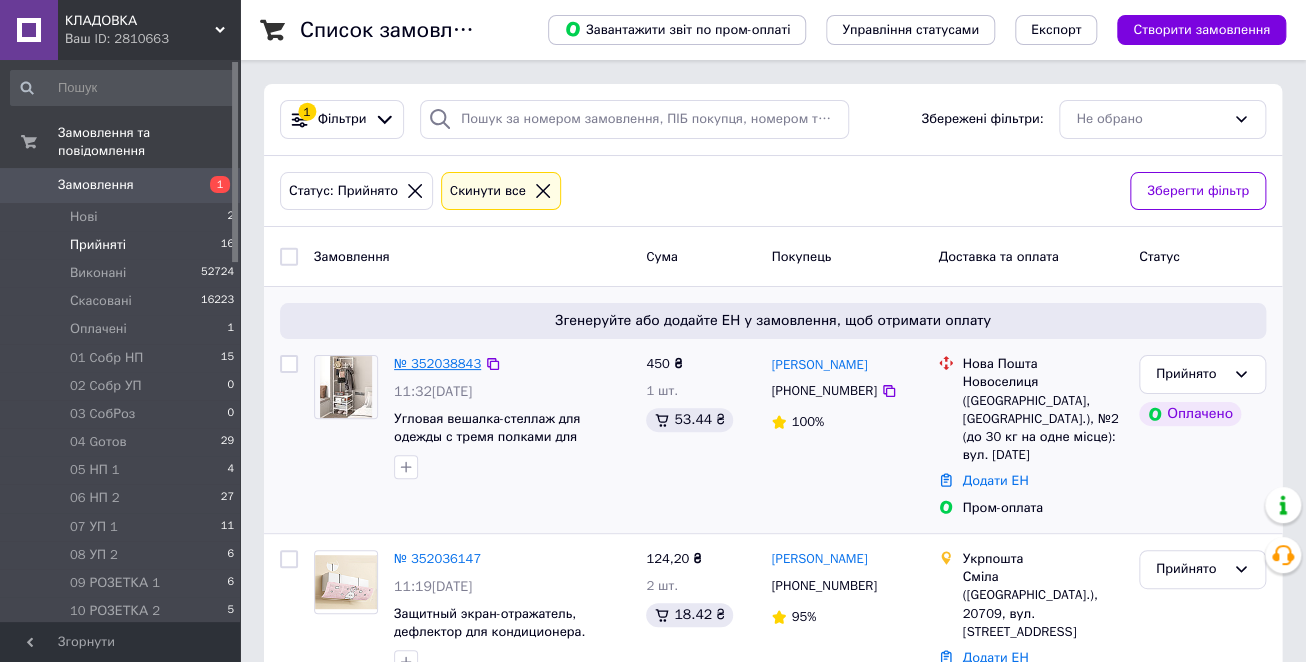 click on "№ 352038843" at bounding box center [437, 363] 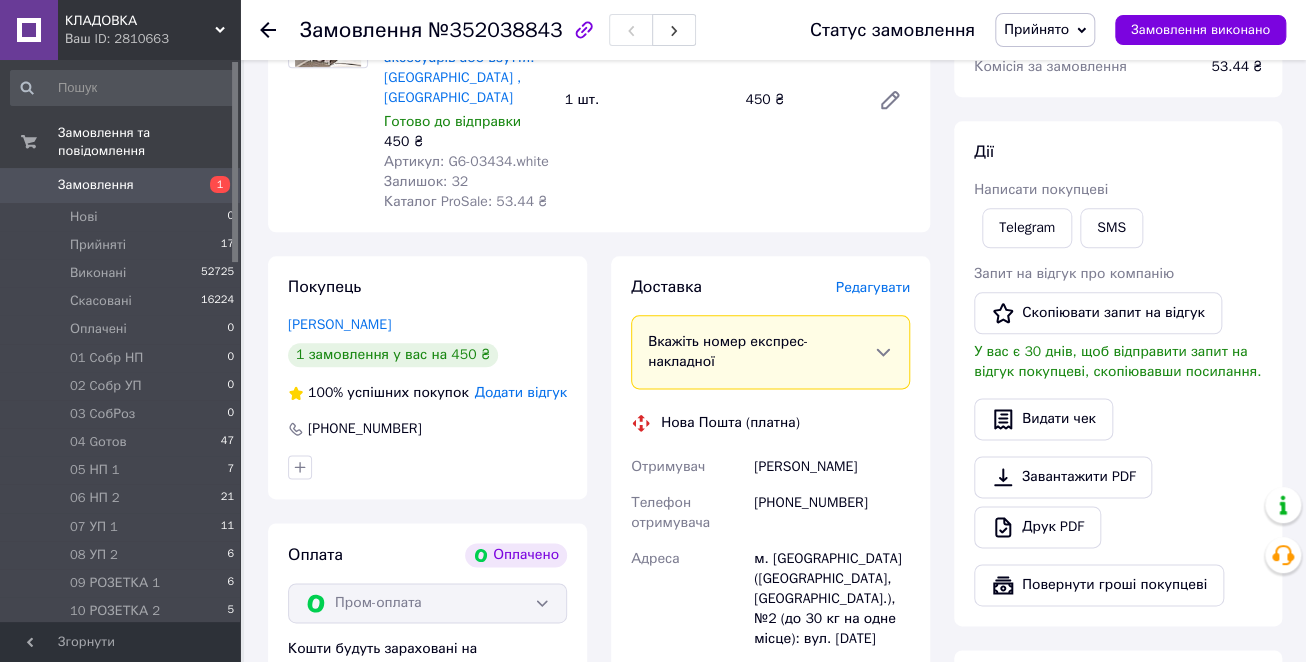 scroll, scrollTop: 880, scrollLeft: 0, axis: vertical 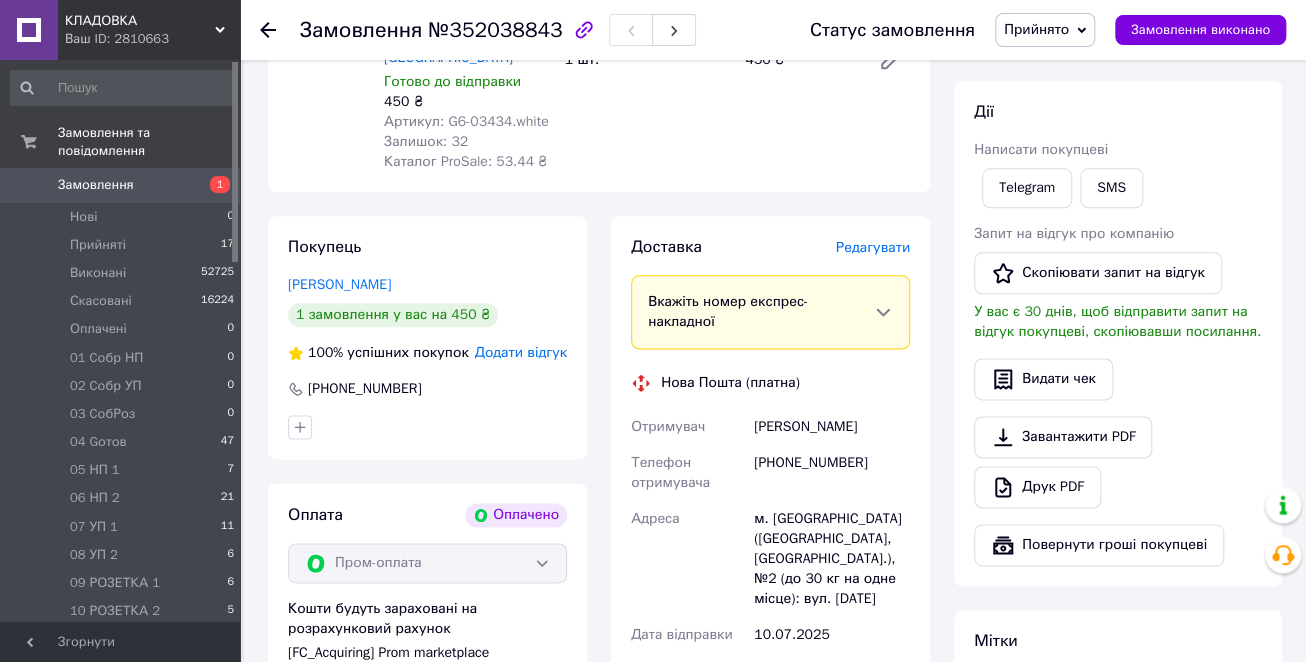 click 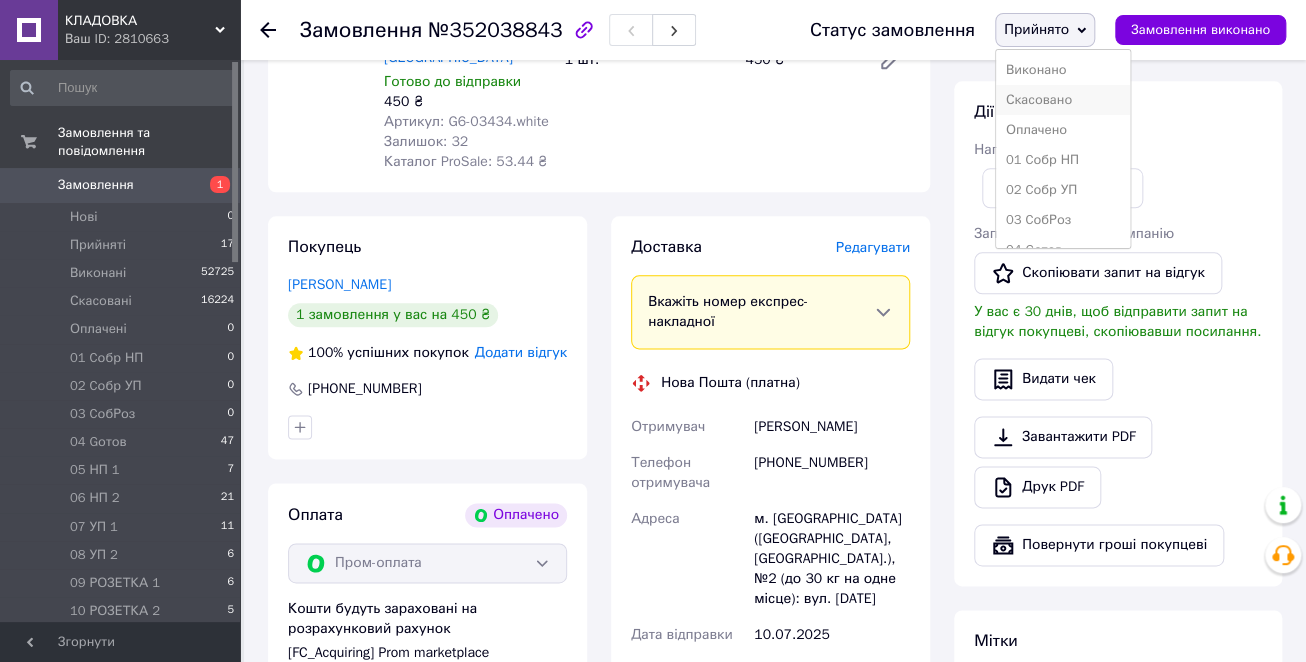 scroll, scrollTop: 400, scrollLeft: 0, axis: vertical 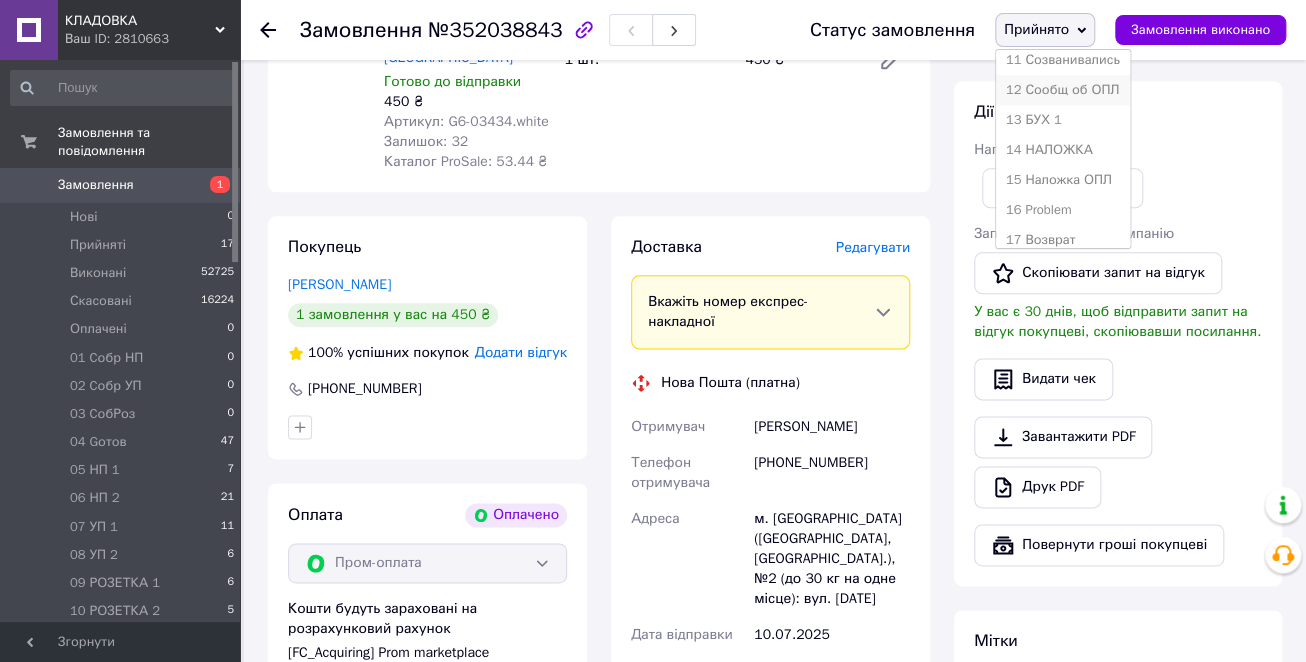 click on "12 Сообщ об ОПЛ" at bounding box center (1063, 90) 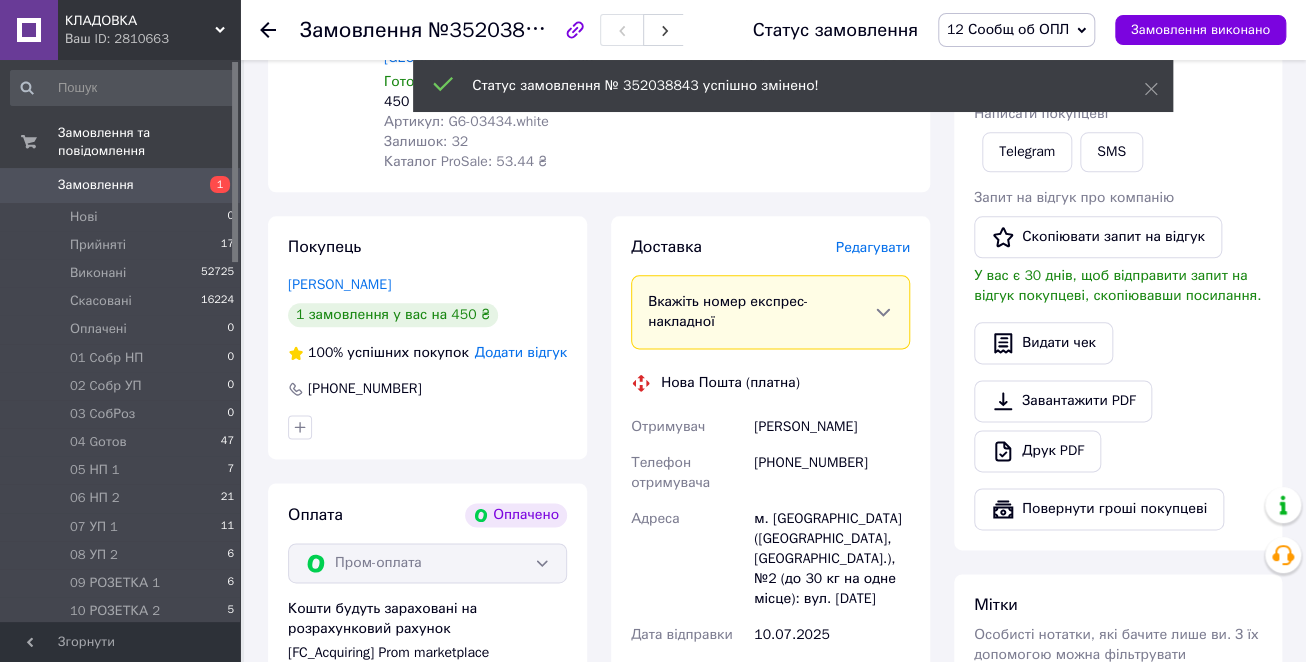 click 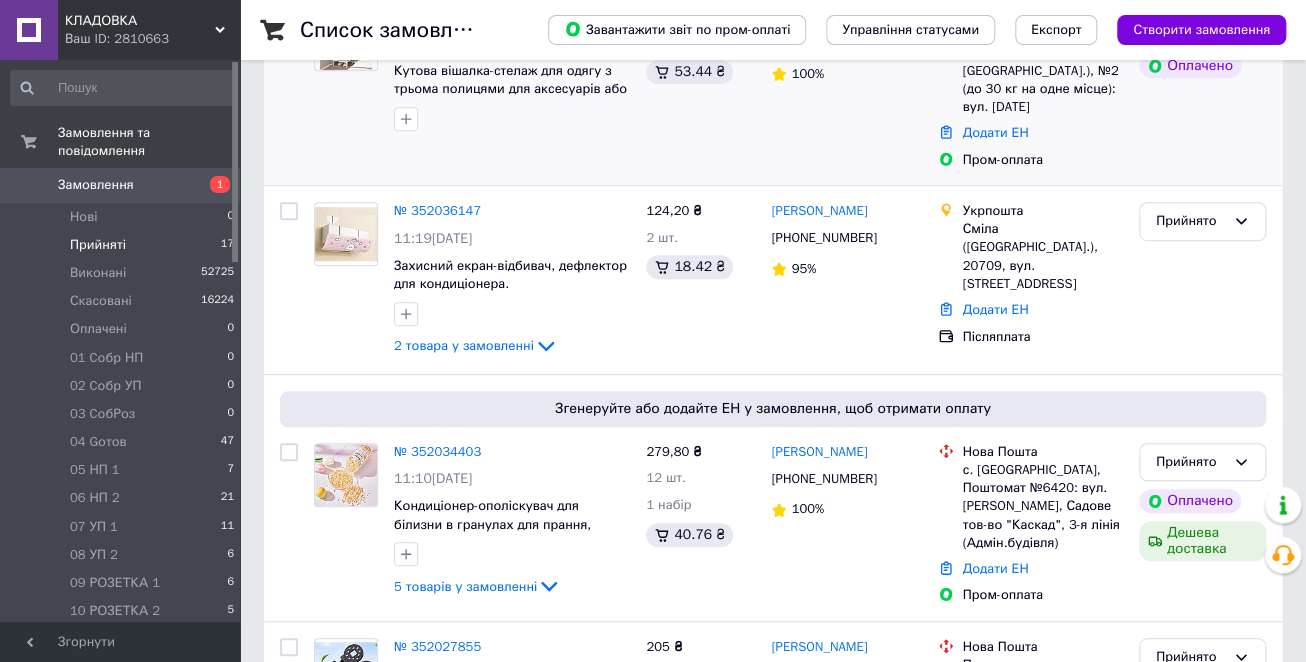 scroll, scrollTop: 400, scrollLeft: 0, axis: vertical 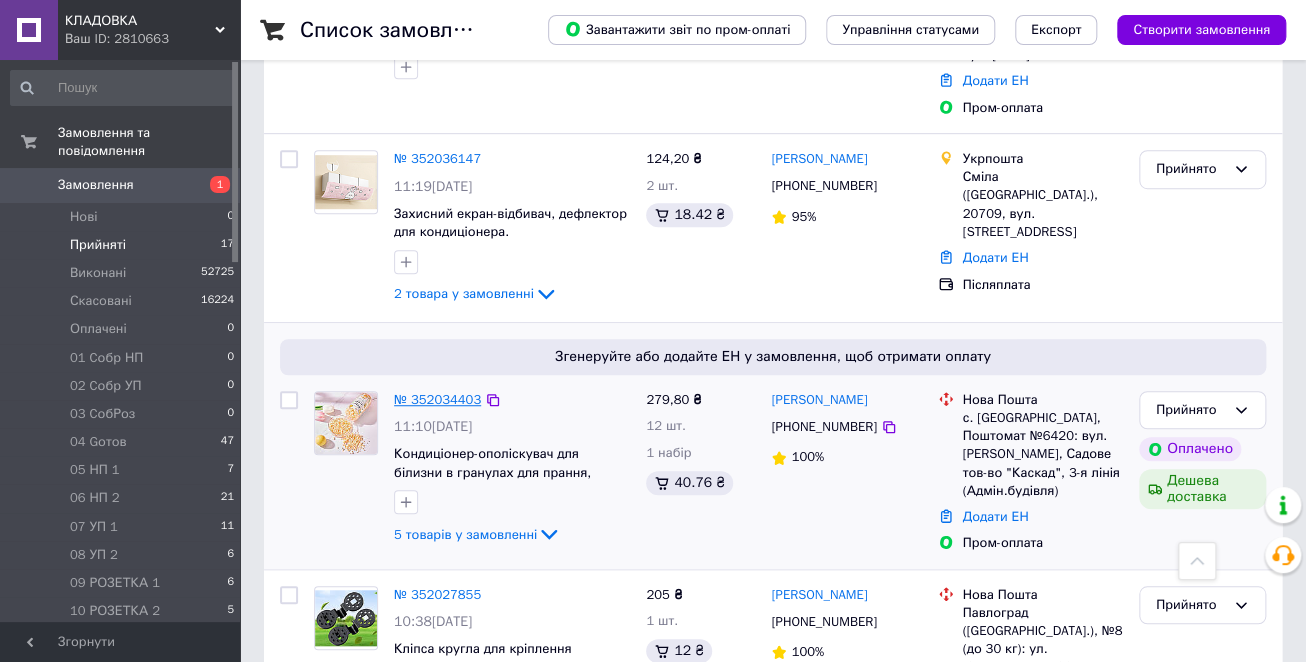 click on "№ 352034403" at bounding box center [437, 399] 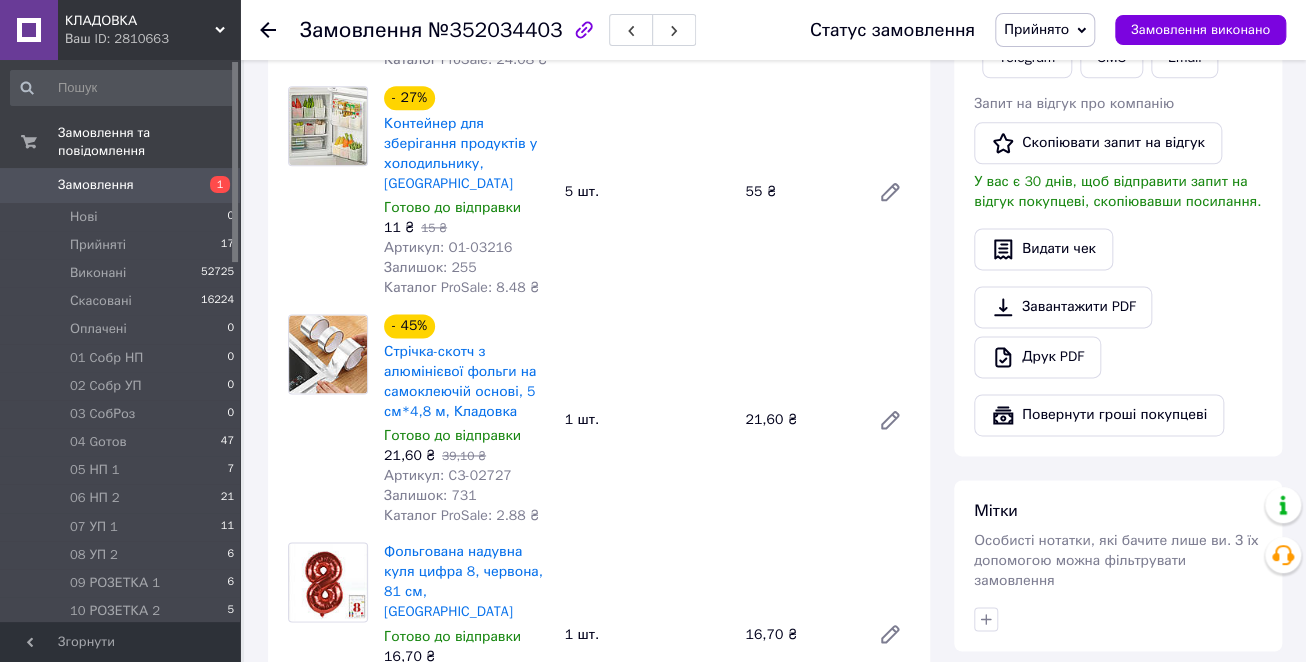scroll, scrollTop: 1040, scrollLeft: 0, axis: vertical 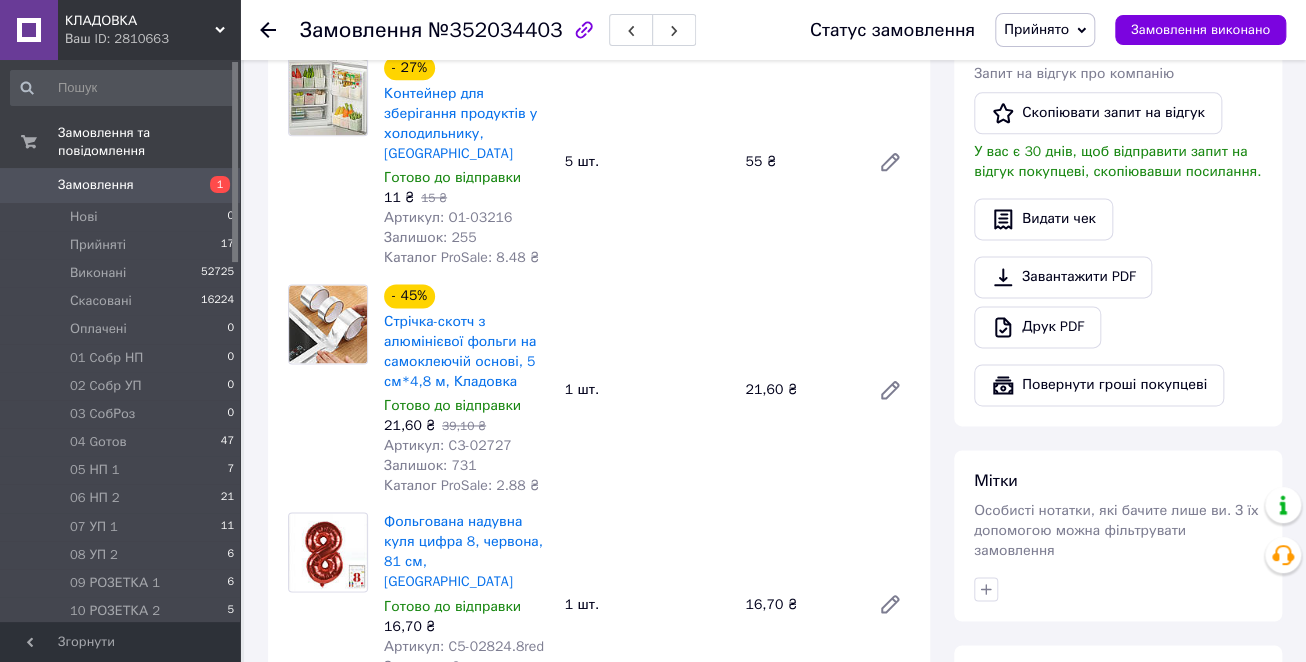click on "Прийнято" at bounding box center (1045, 30) 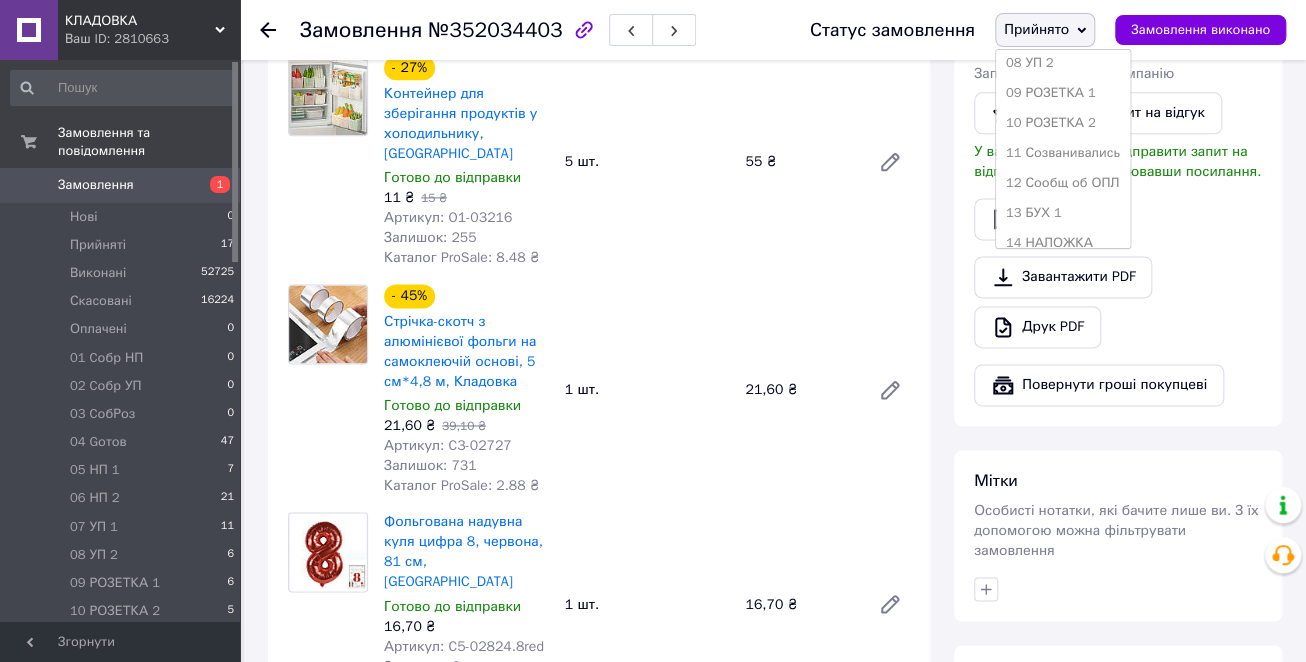 scroll, scrollTop: 320, scrollLeft: 0, axis: vertical 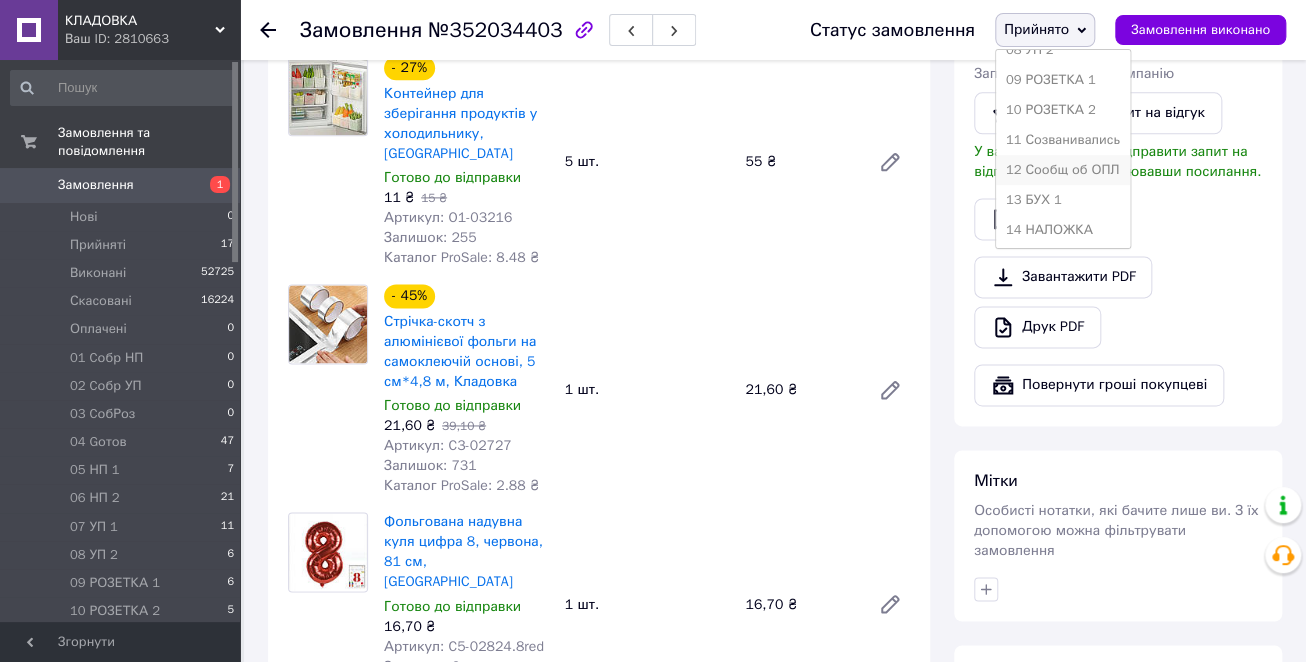 click on "12 Сообщ об ОПЛ" at bounding box center [1063, 170] 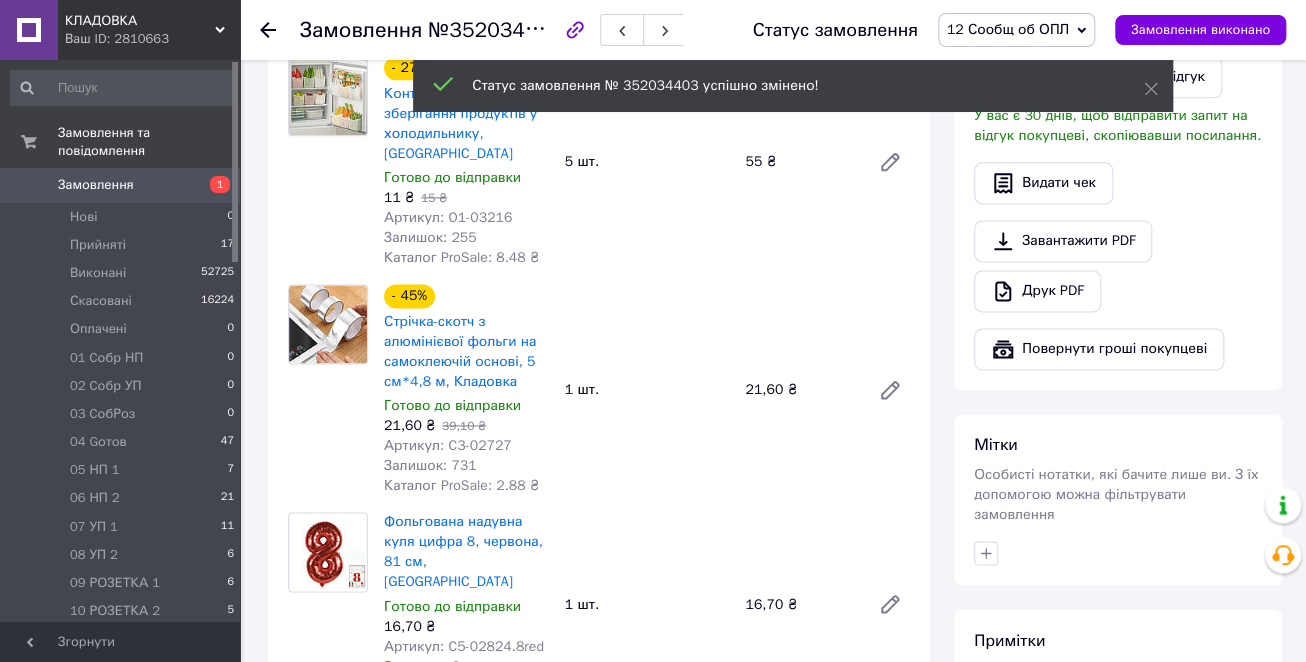 click 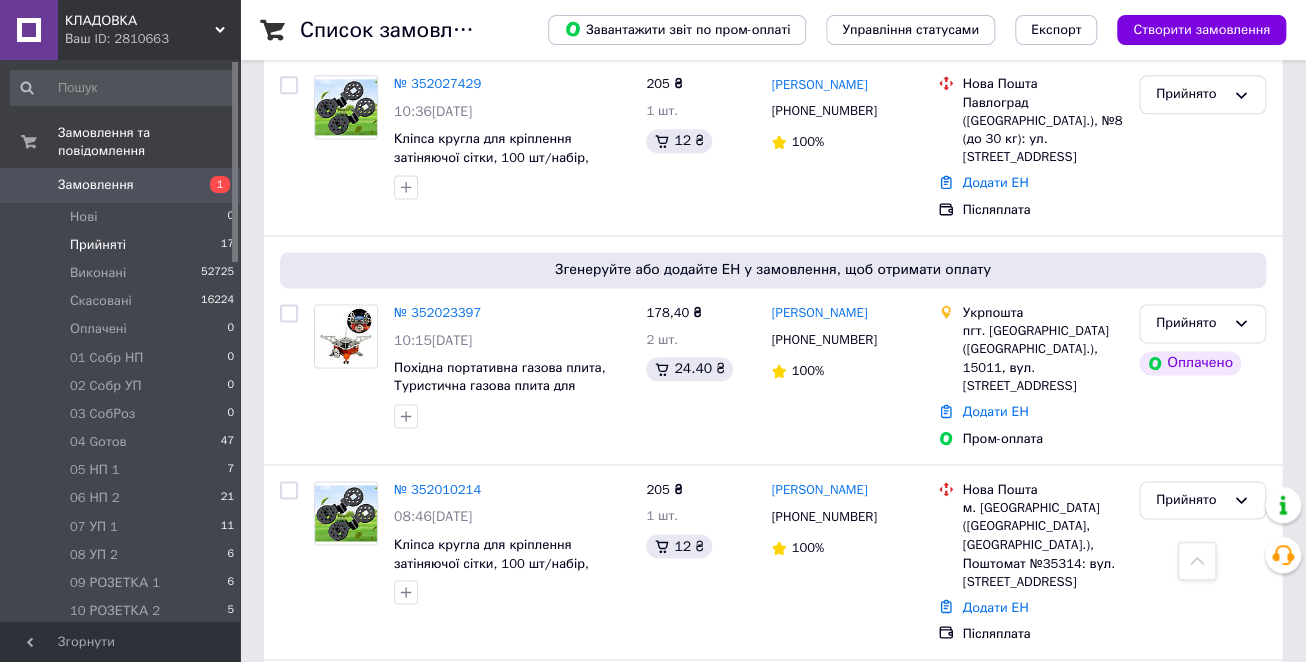 scroll, scrollTop: 1120, scrollLeft: 0, axis: vertical 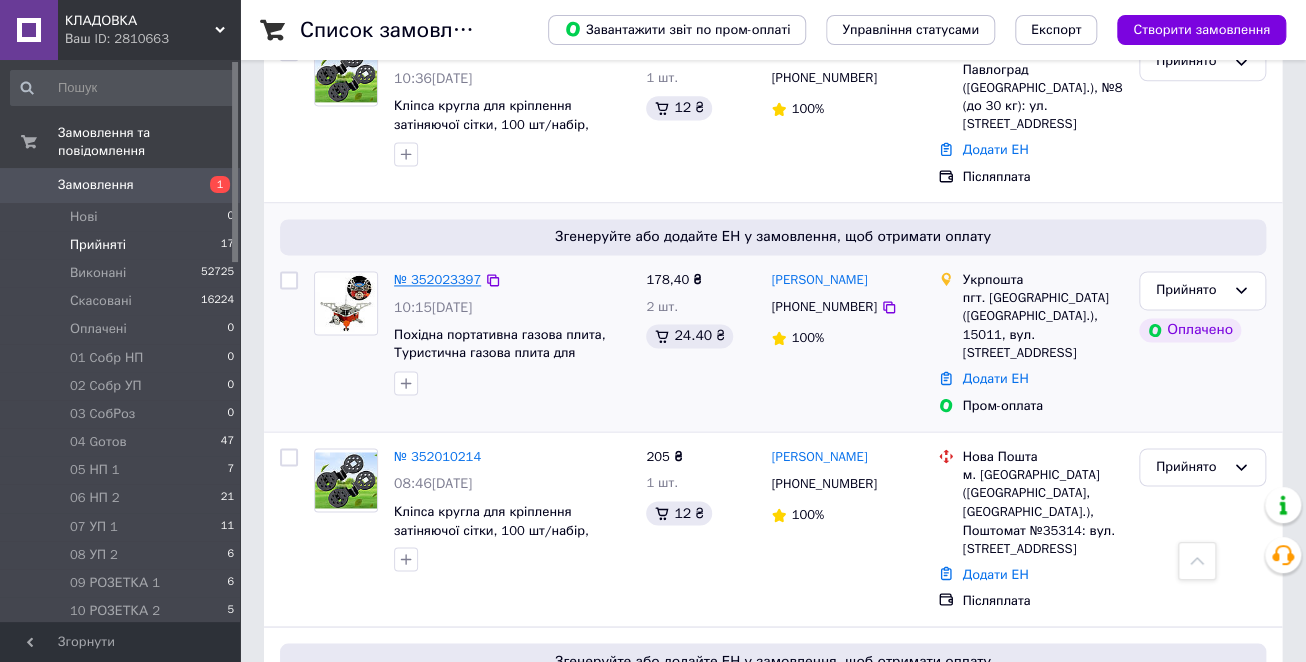 click on "№ 352023397" at bounding box center [437, 279] 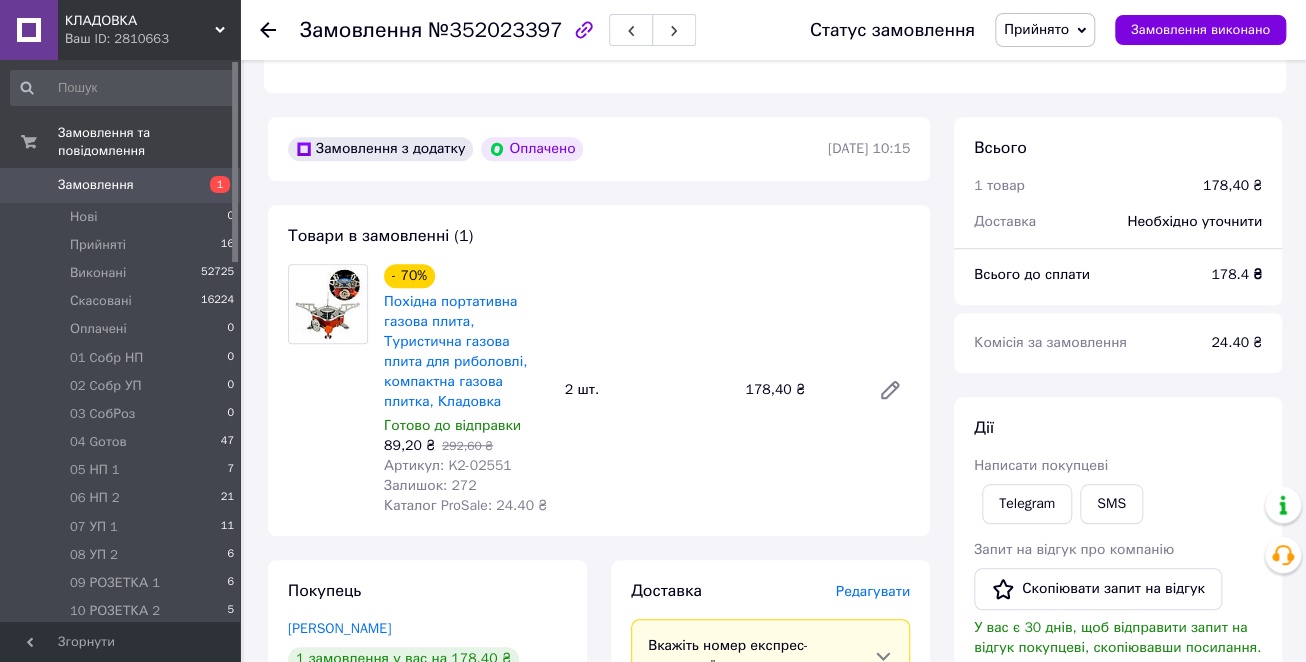 scroll, scrollTop: 560, scrollLeft: 0, axis: vertical 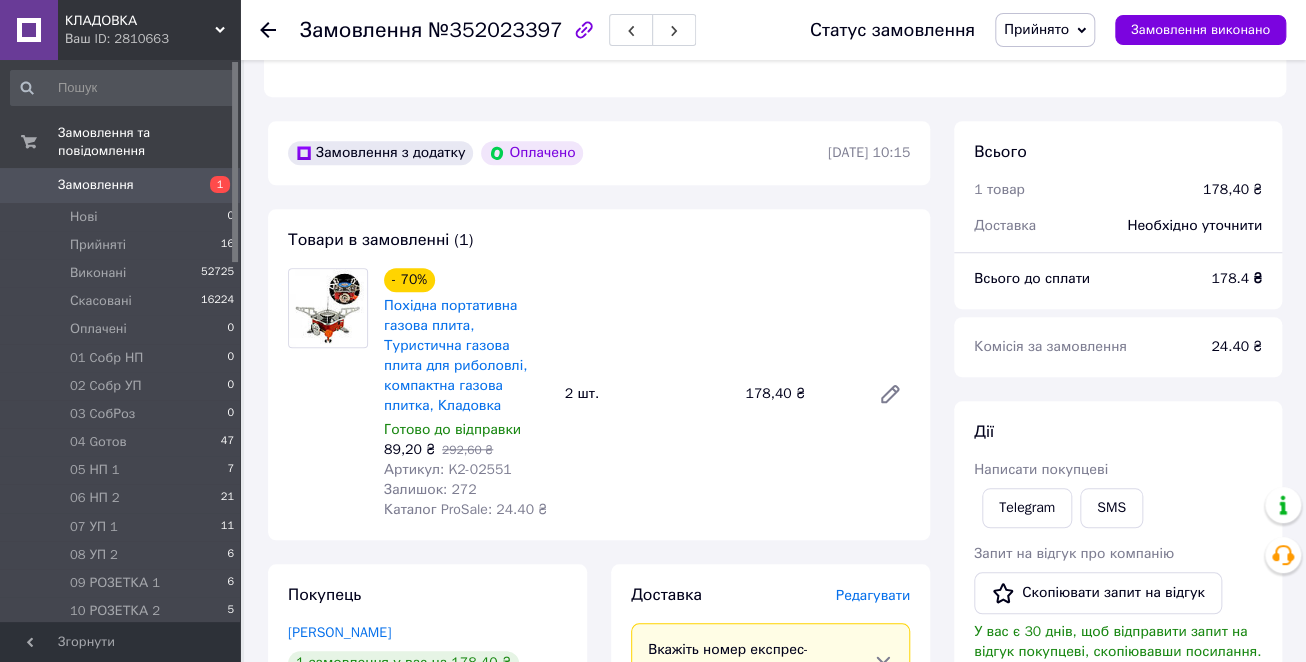 click on "Прийнято" at bounding box center (1045, 30) 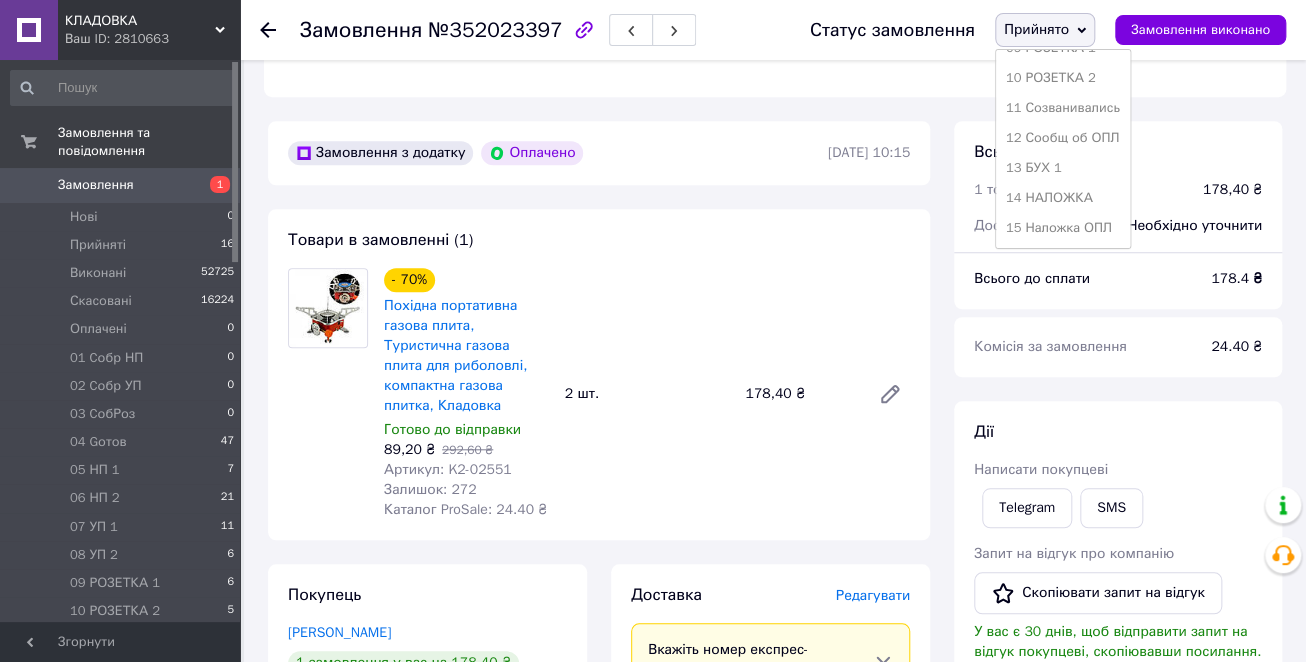 scroll, scrollTop: 400, scrollLeft: 0, axis: vertical 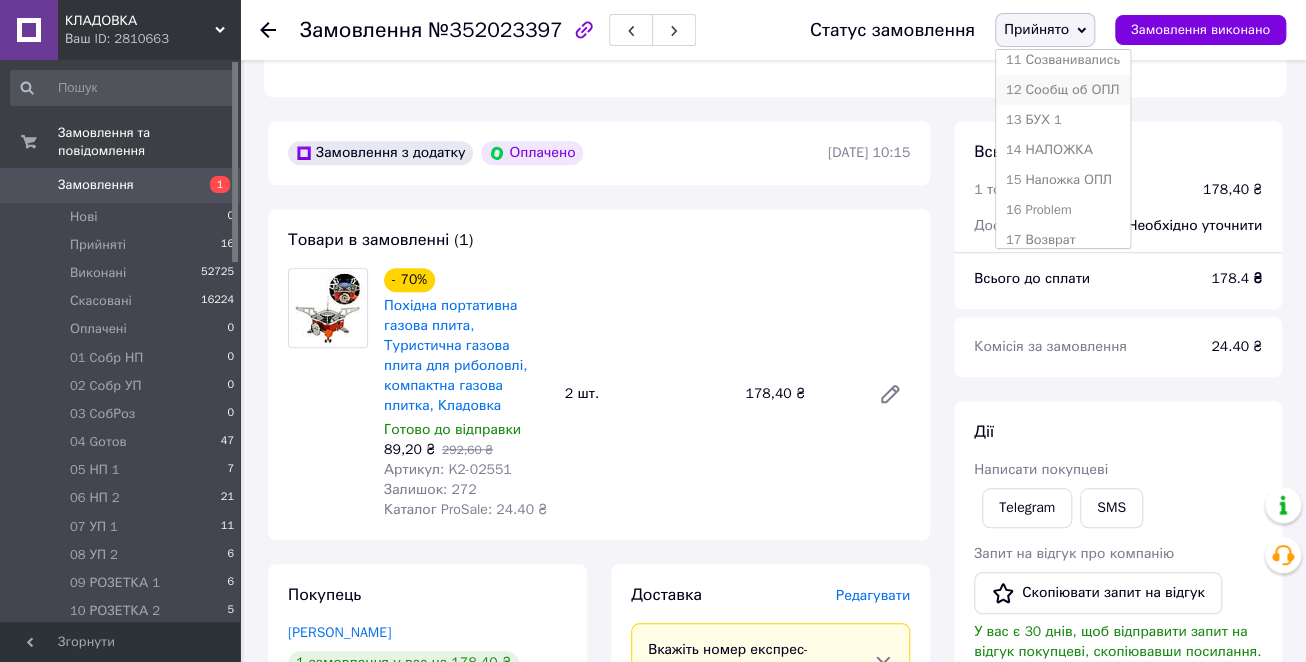 click on "12 Сообщ об ОПЛ" at bounding box center [1063, 90] 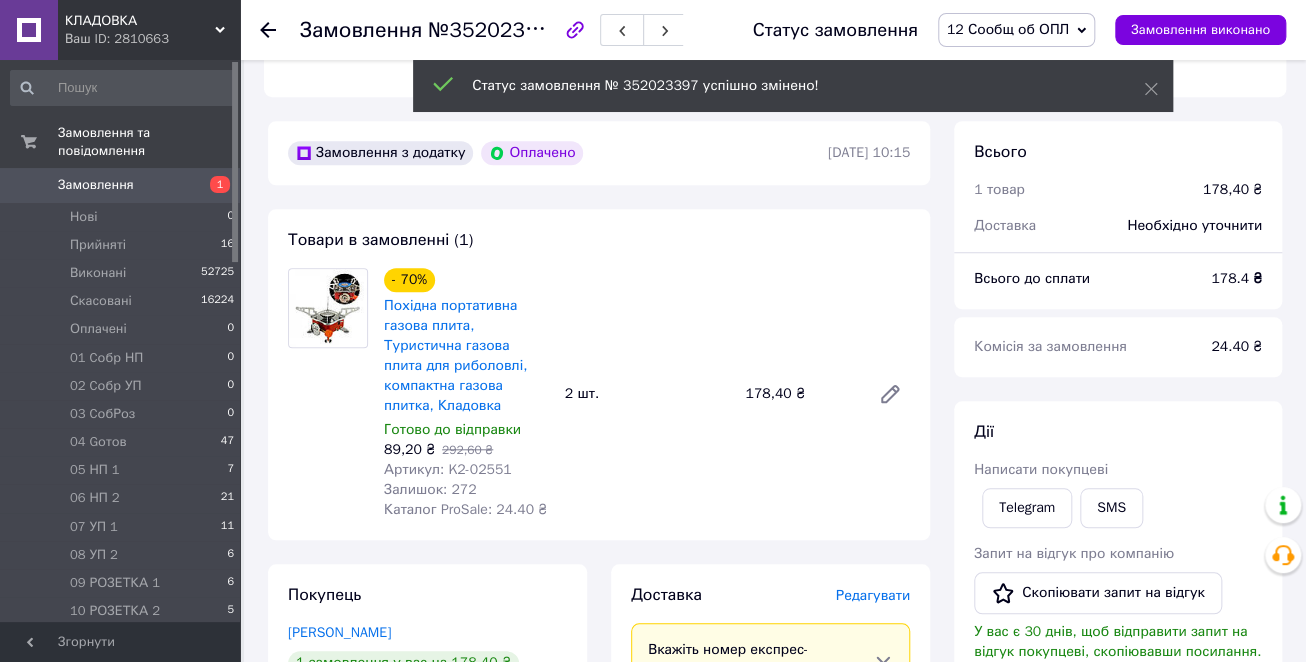 click 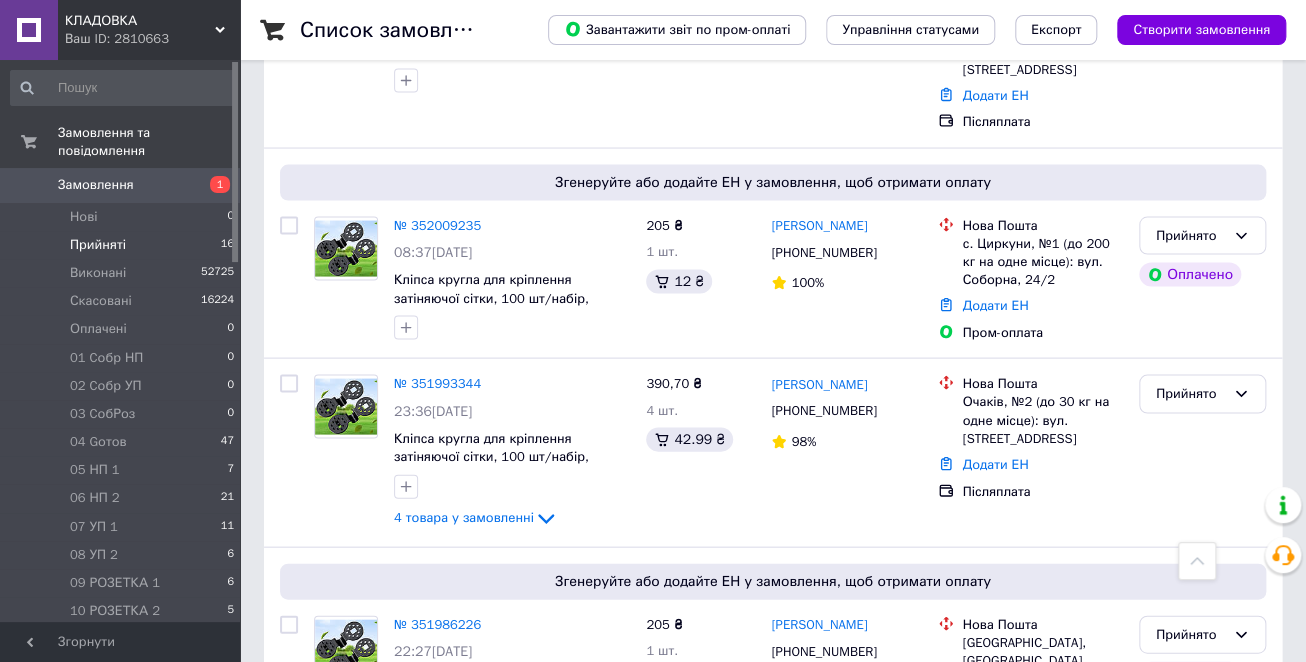 scroll, scrollTop: 1600, scrollLeft: 0, axis: vertical 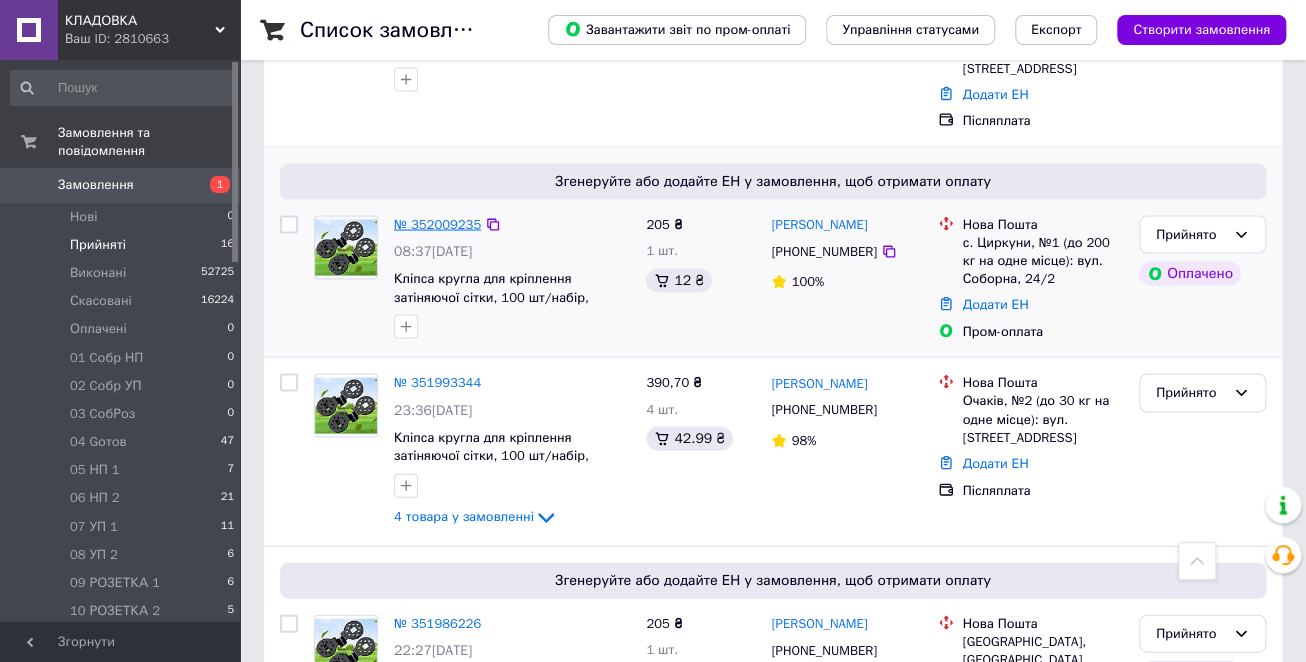 click on "№ 352009235" at bounding box center (437, 223) 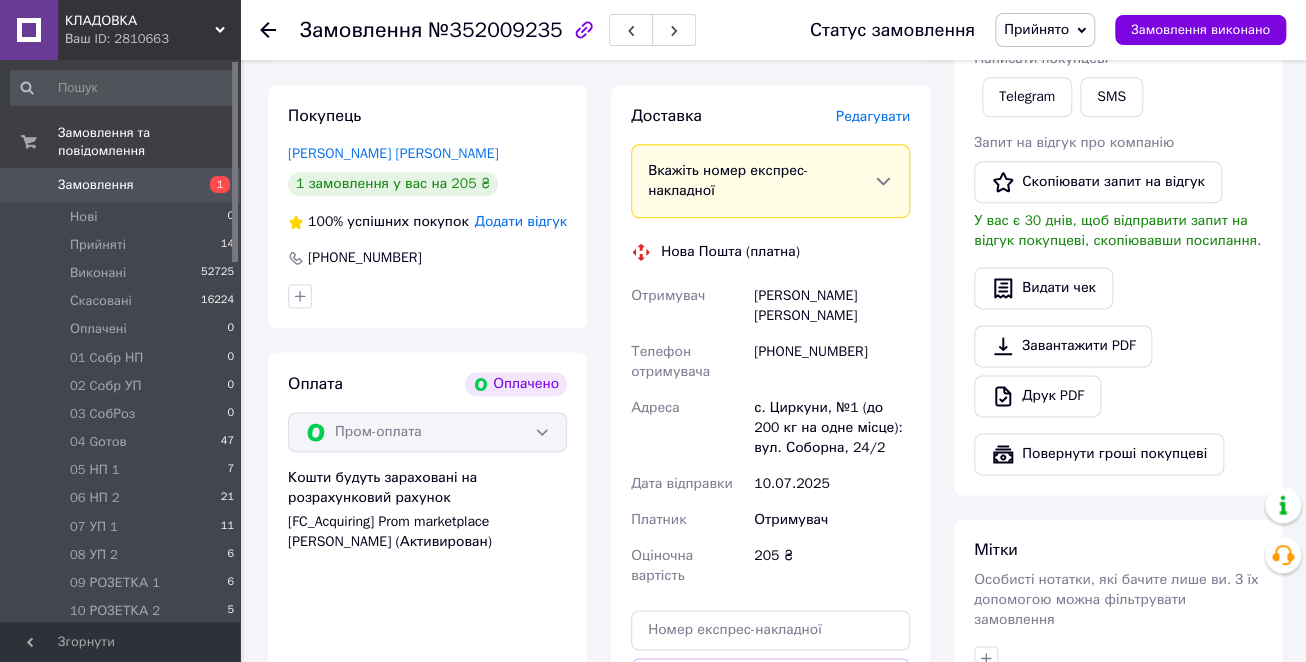 scroll, scrollTop: 956, scrollLeft: 0, axis: vertical 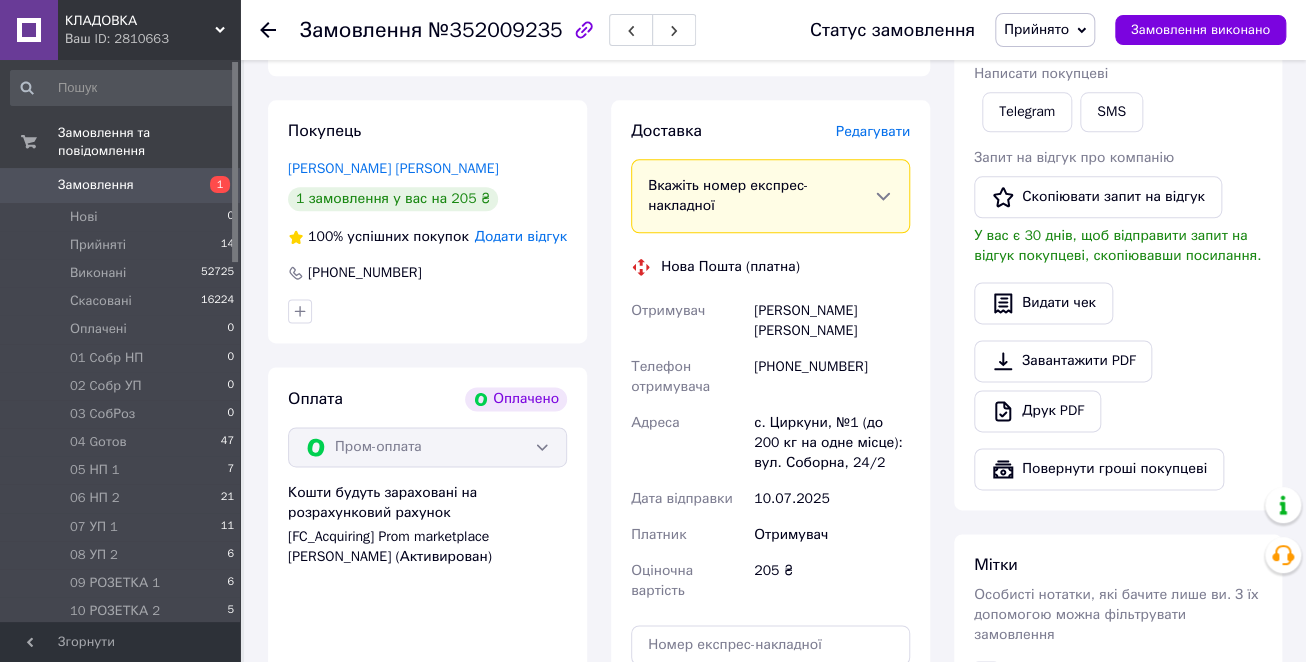 click 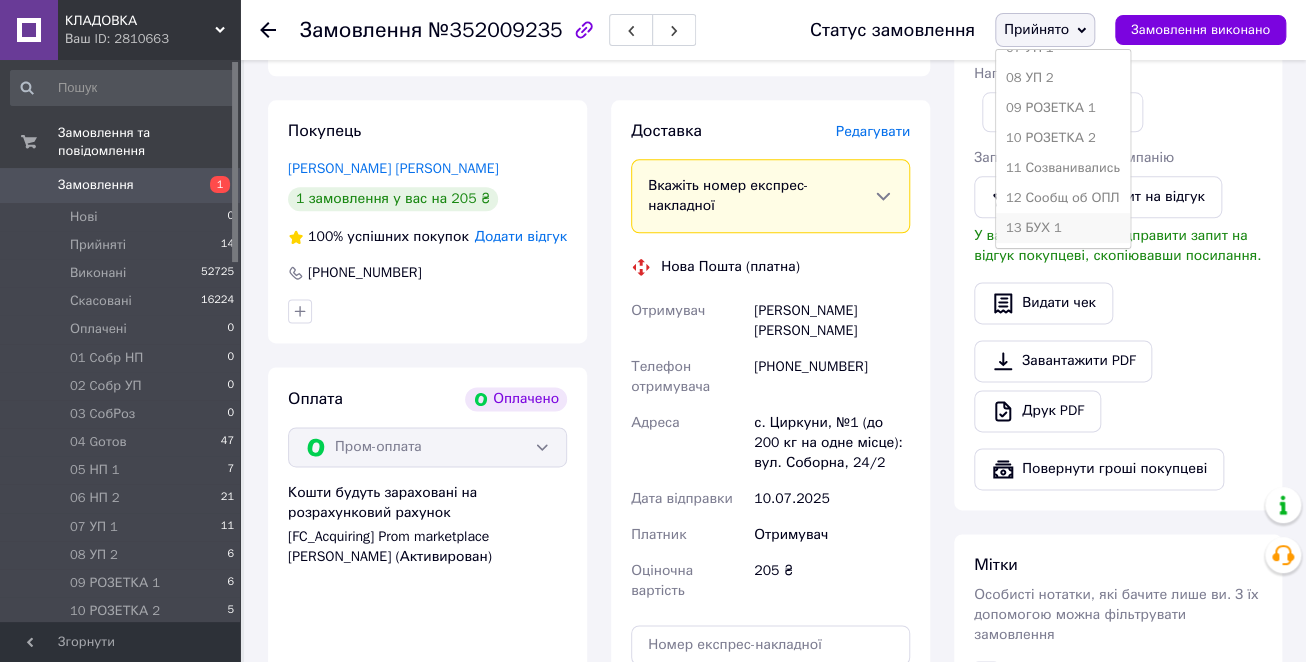 scroll, scrollTop: 320, scrollLeft: 0, axis: vertical 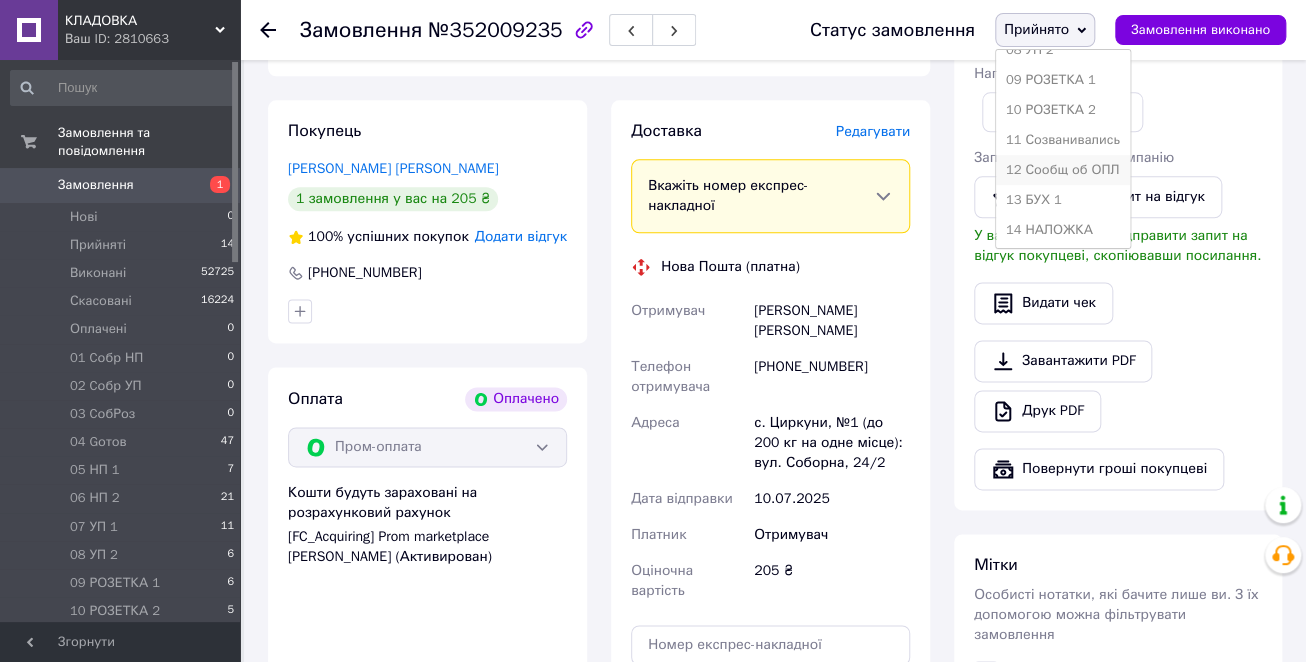 click on "12 Сообщ об ОПЛ" at bounding box center (1063, 170) 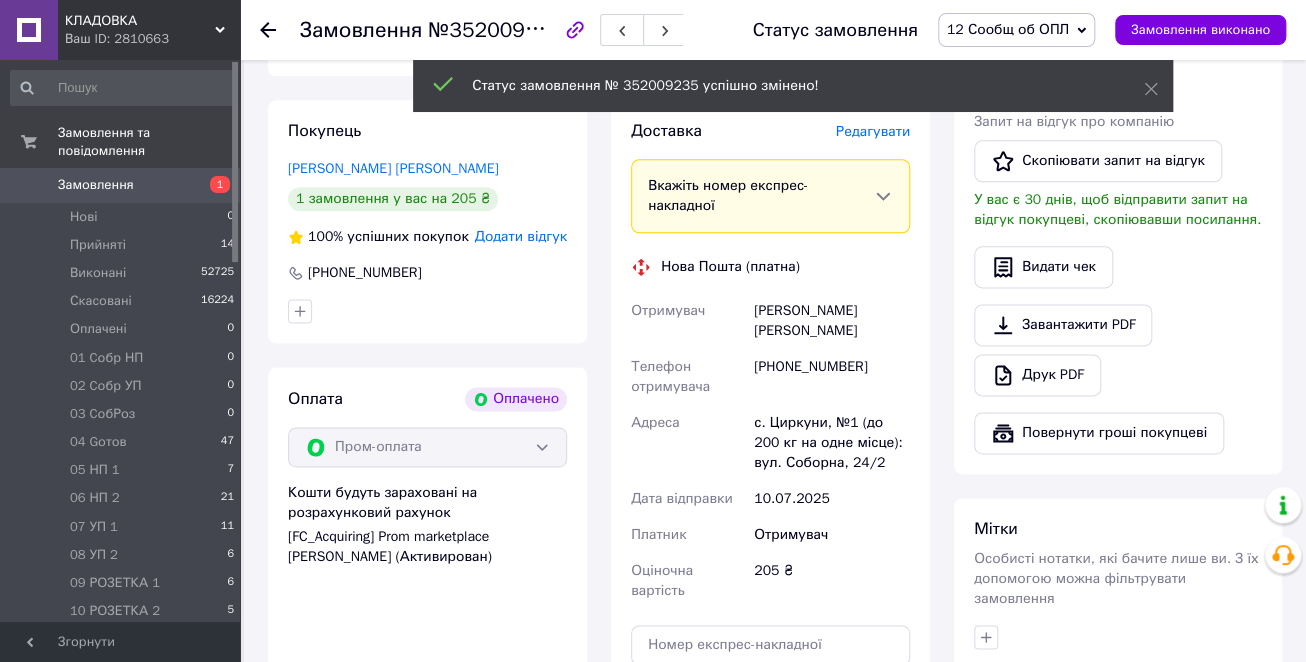 click 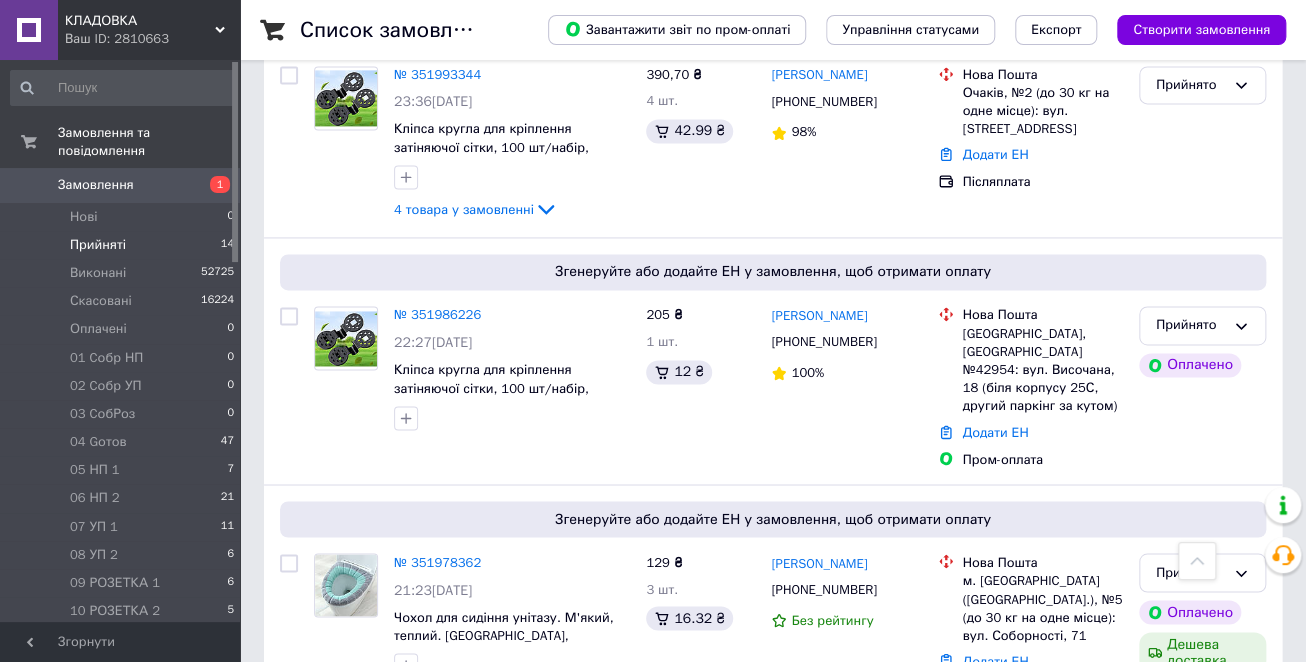 scroll, scrollTop: 1200, scrollLeft: 0, axis: vertical 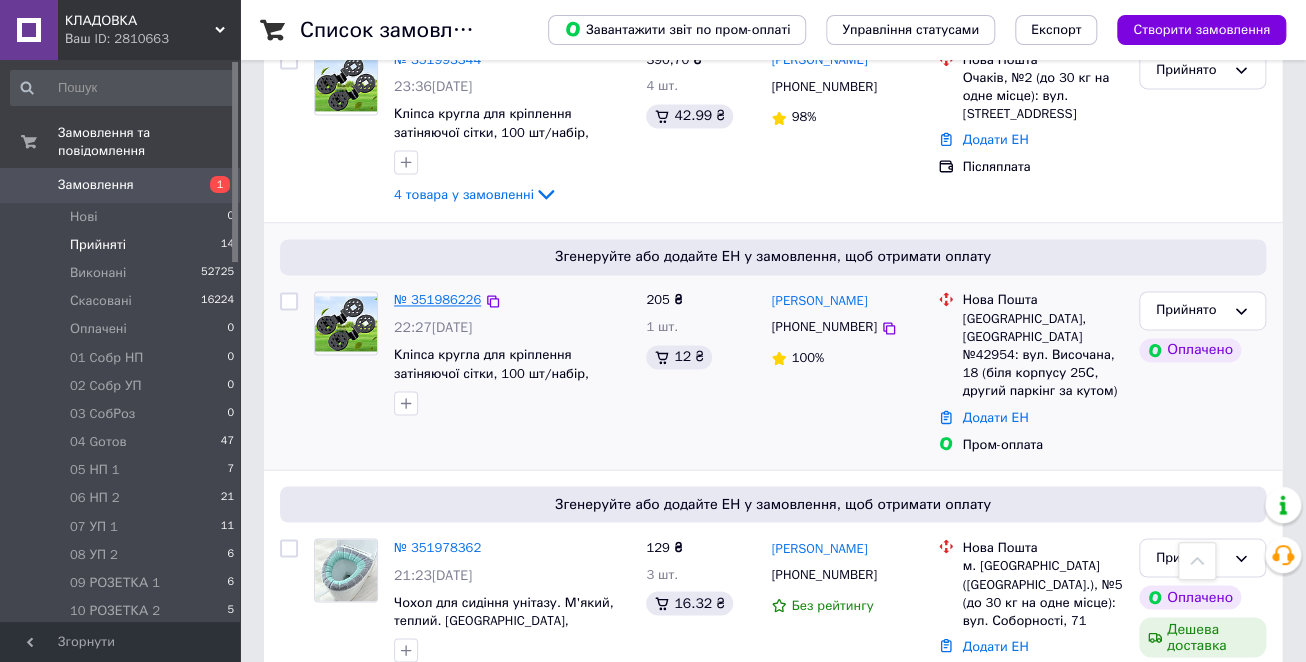 click on "№ 351986226" at bounding box center (437, 299) 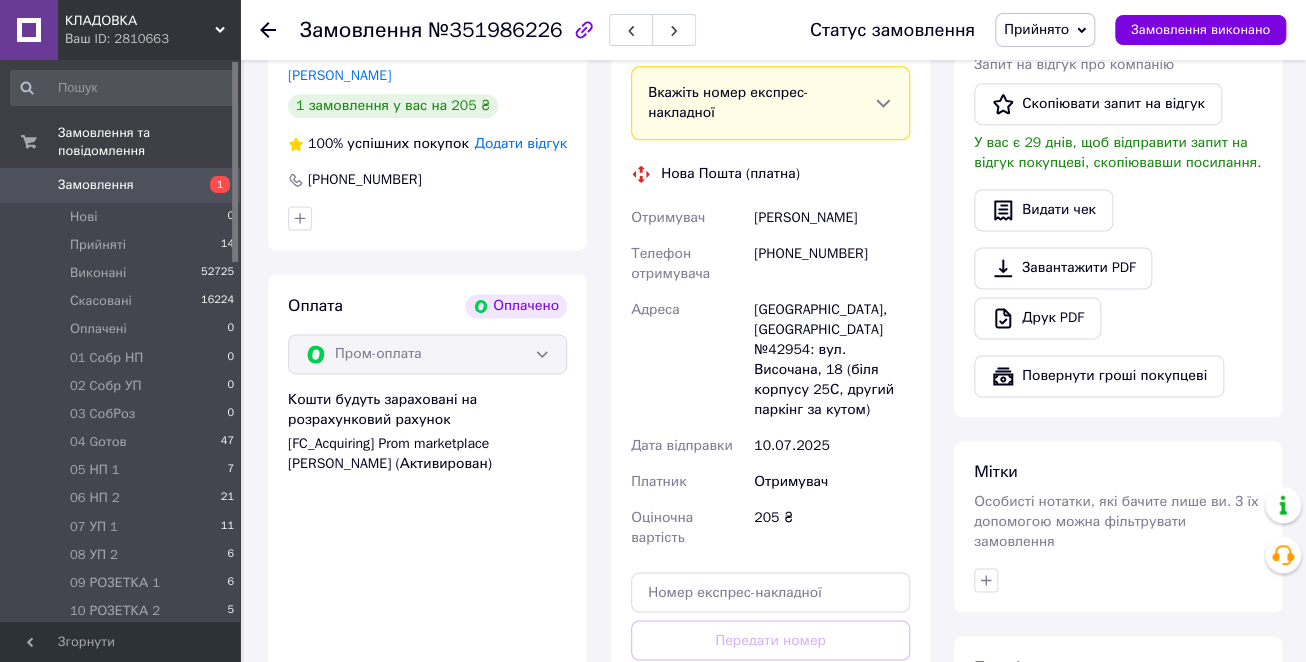 scroll, scrollTop: 1120, scrollLeft: 0, axis: vertical 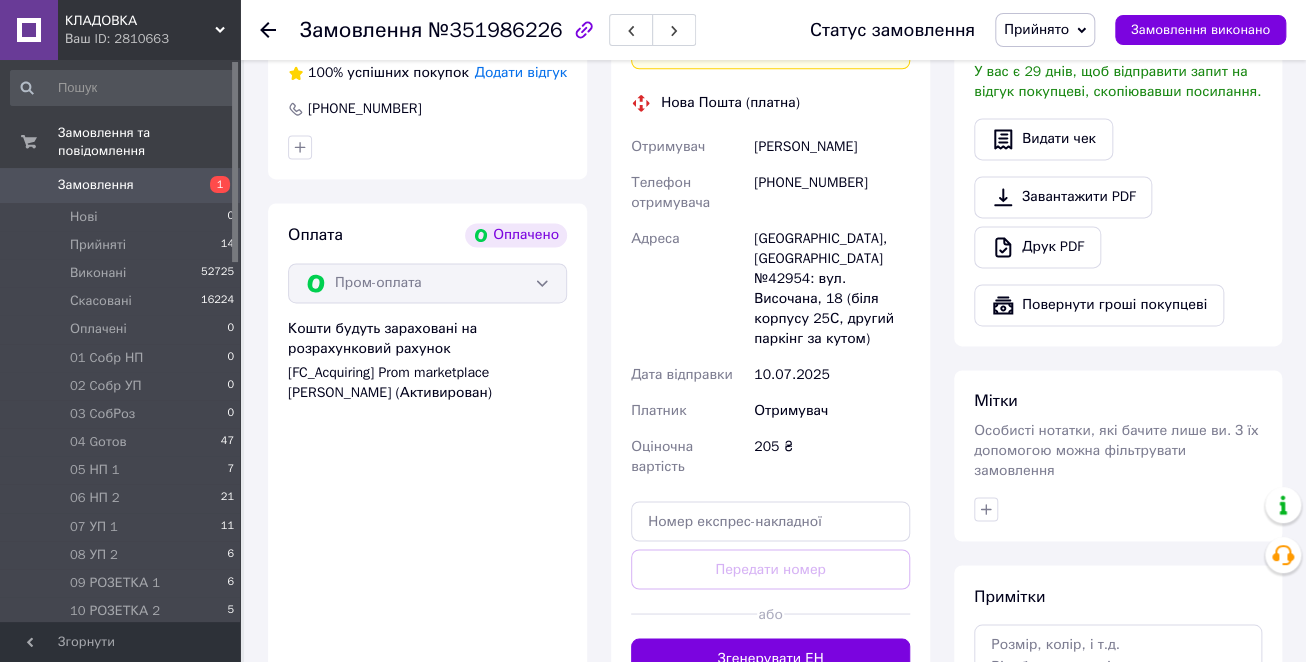 click on "Прийнято" at bounding box center [1045, 30] 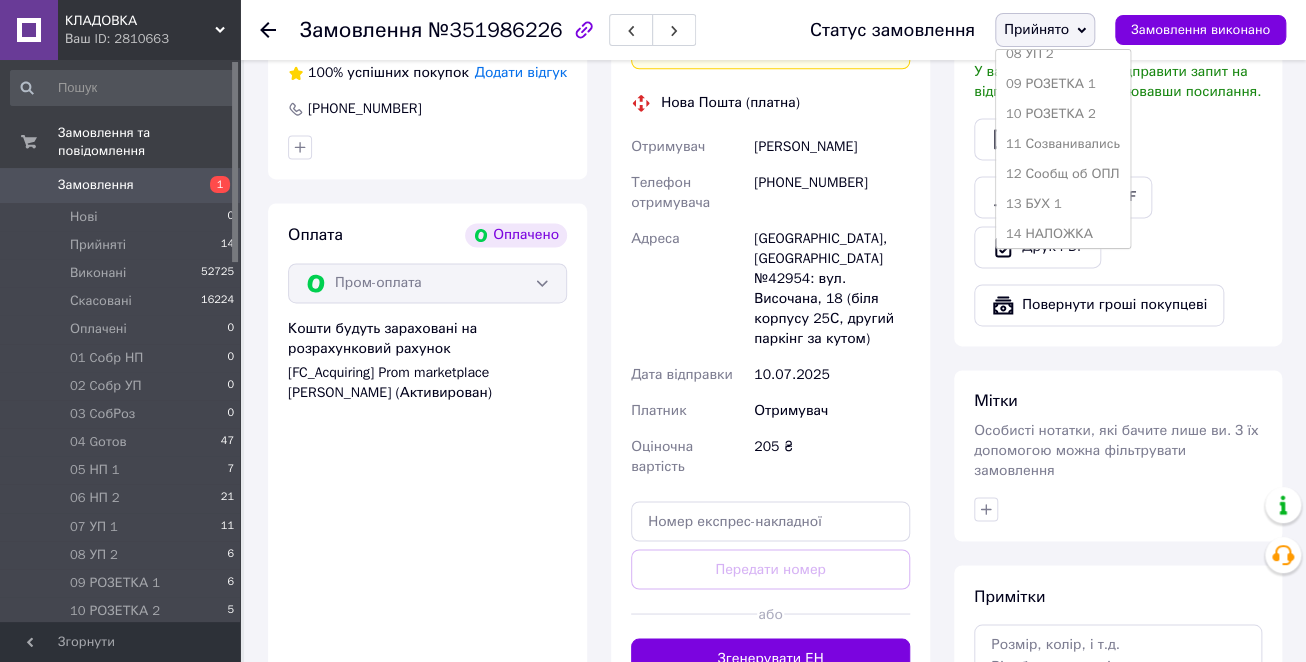 scroll, scrollTop: 320, scrollLeft: 0, axis: vertical 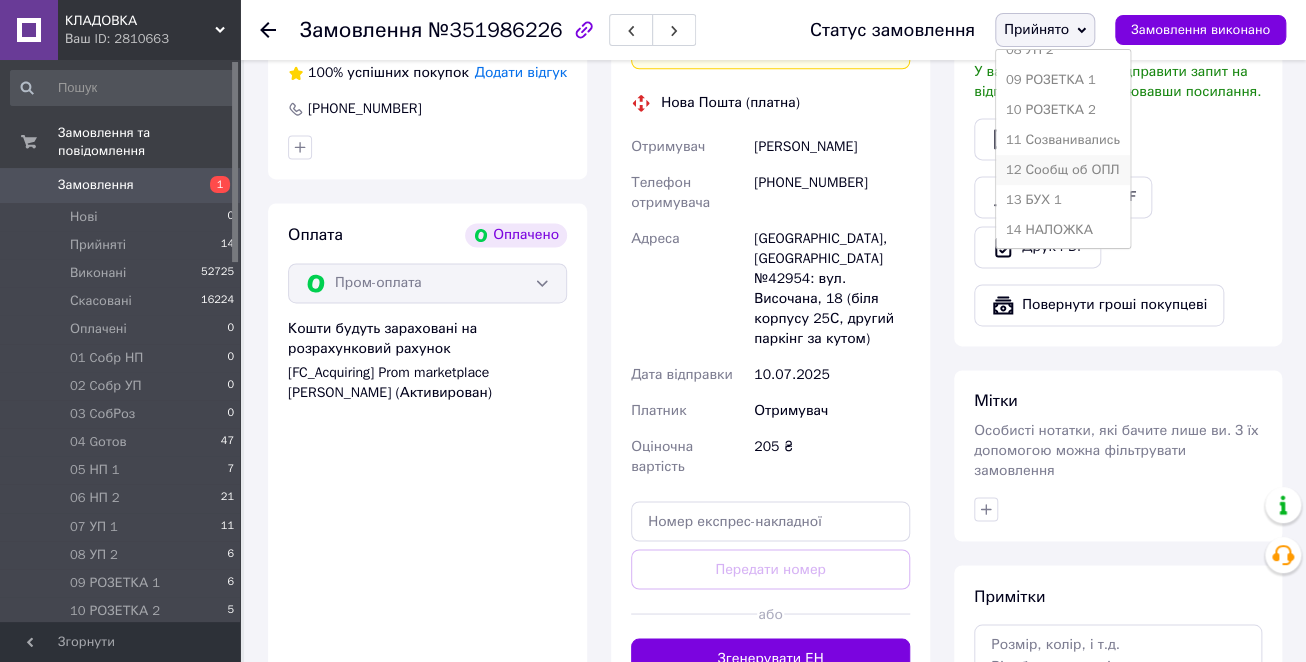 click on "12 Сообщ об ОПЛ" at bounding box center (1063, 170) 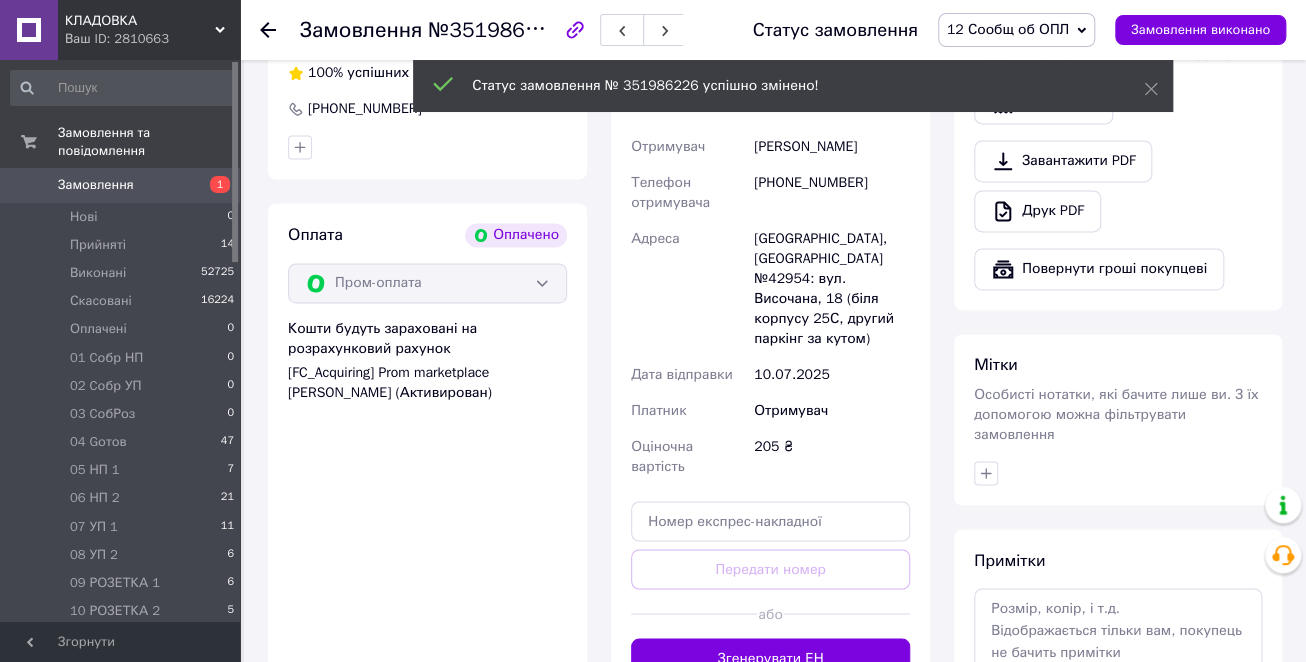 click 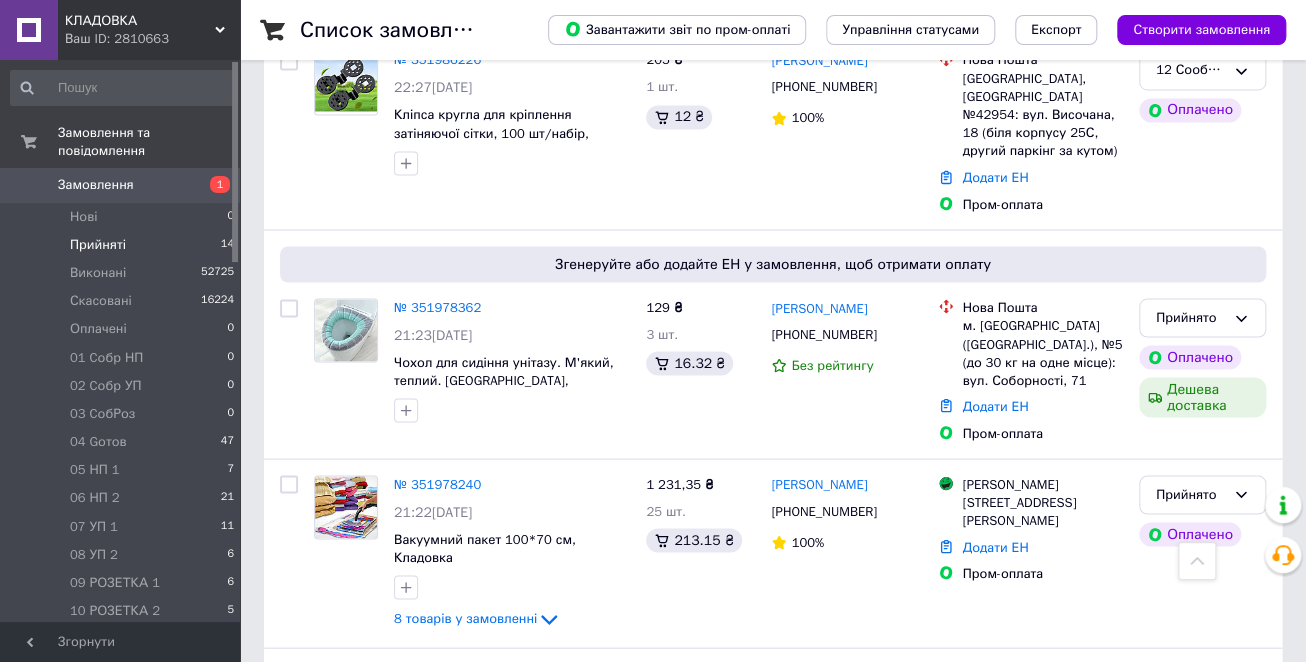 scroll, scrollTop: 1520, scrollLeft: 0, axis: vertical 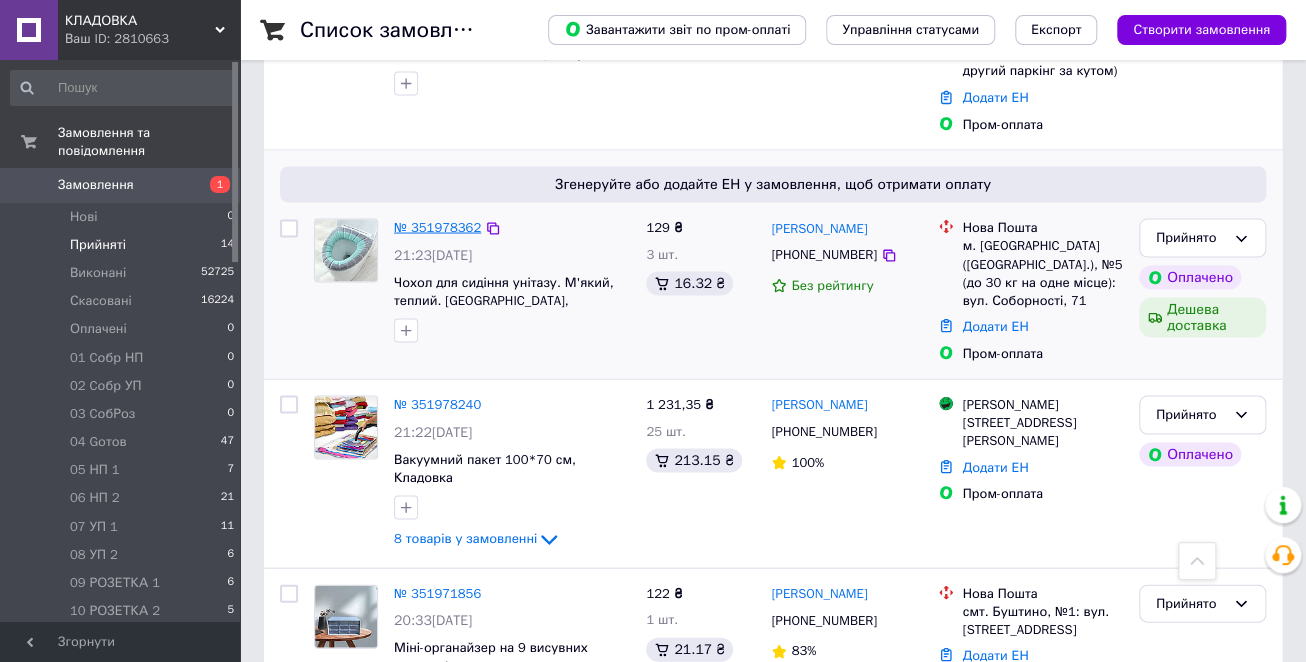 click on "№ 351978362" at bounding box center (437, 226) 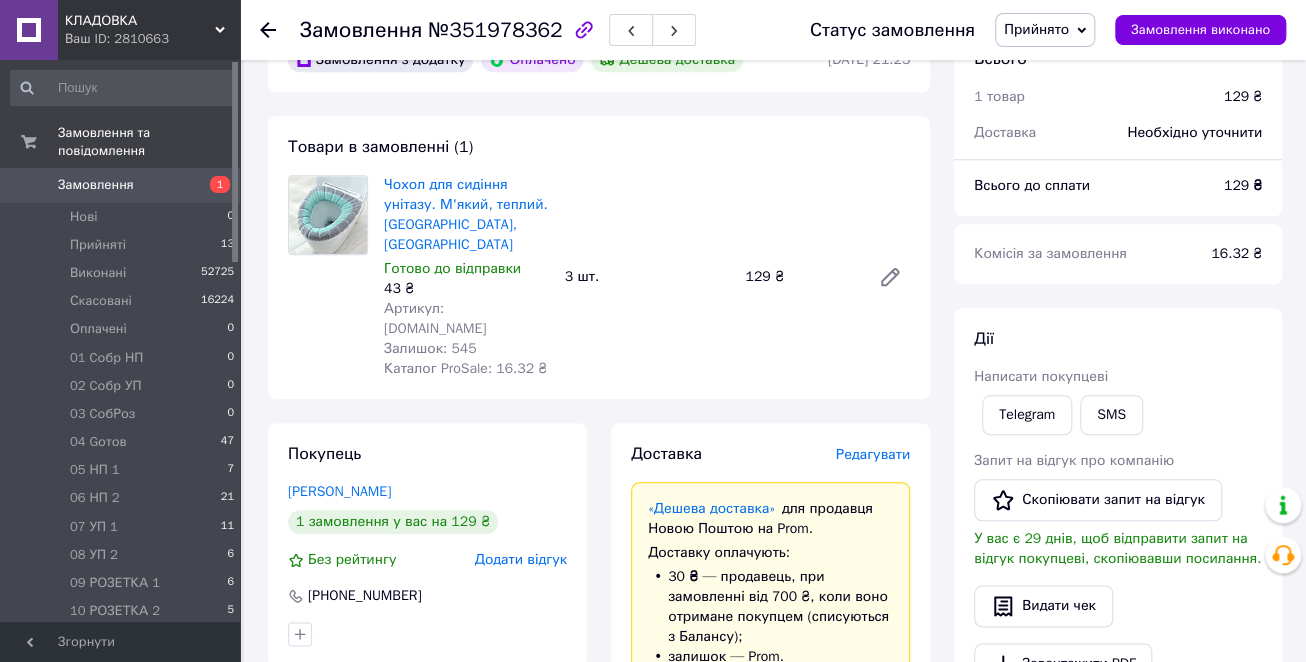 scroll, scrollTop: 640, scrollLeft: 0, axis: vertical 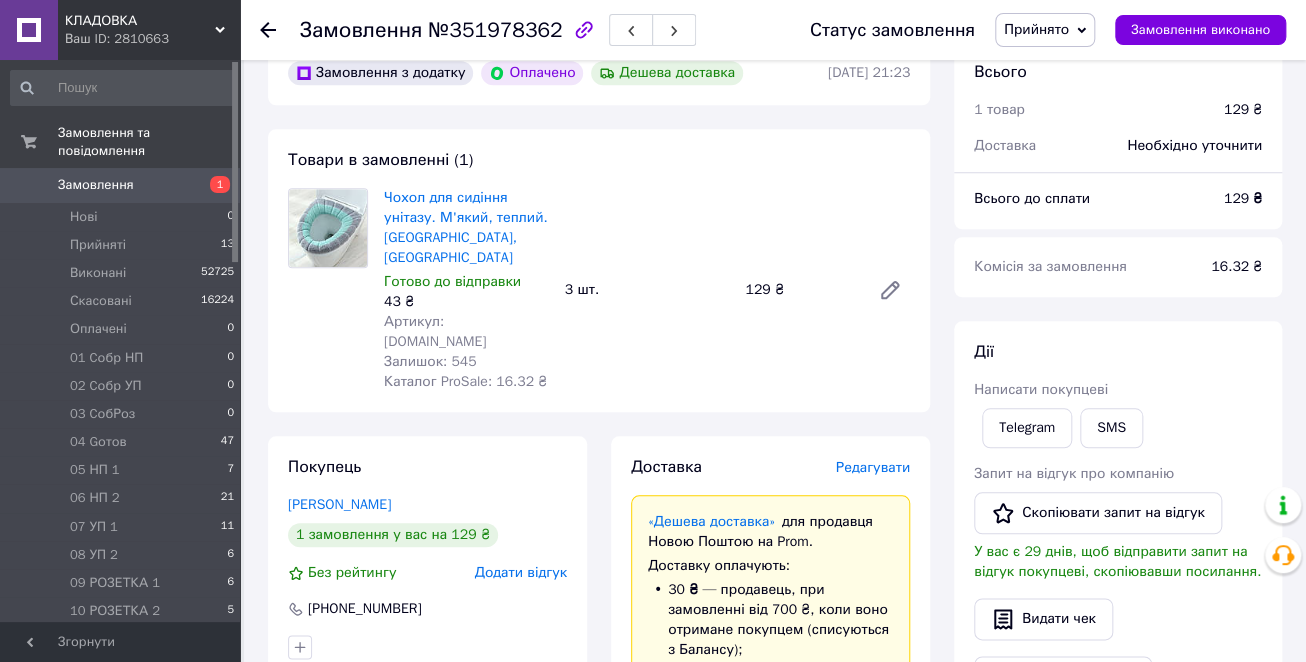 click 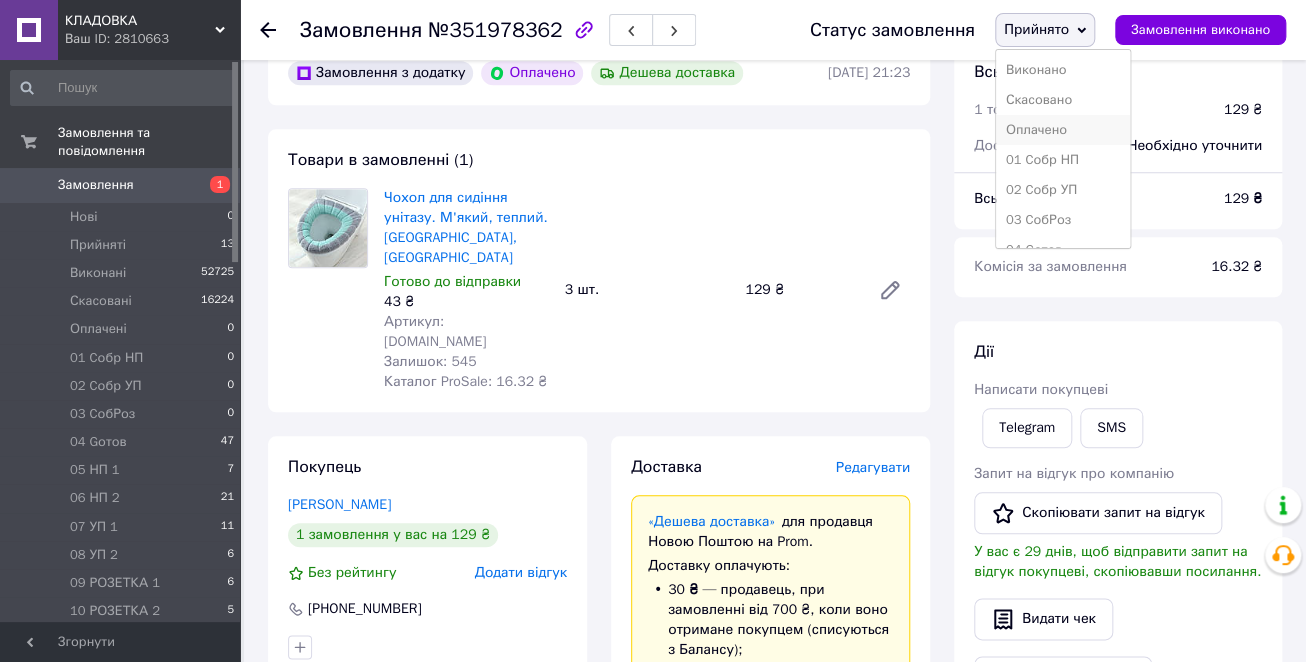 scroll, scrollTop: 400, scrollLeft: 0, axis: vertical 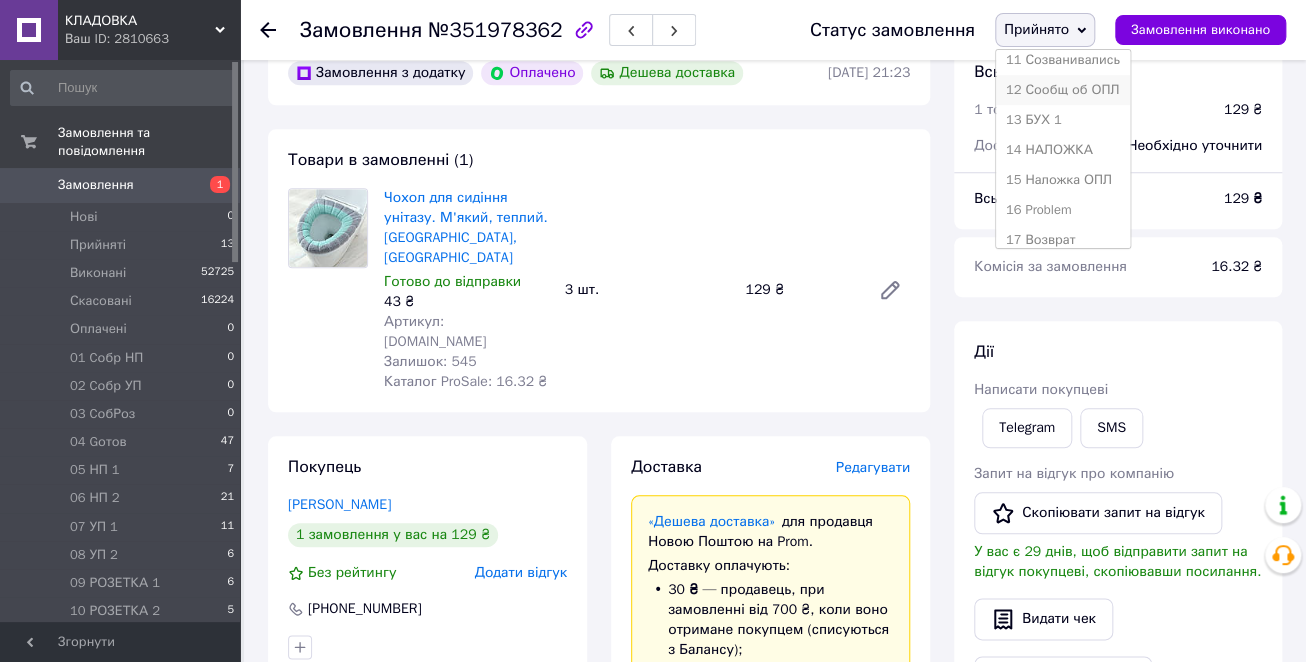 click on "12 Сообщ об ОПЛ" at bounding box center (1063, 90) 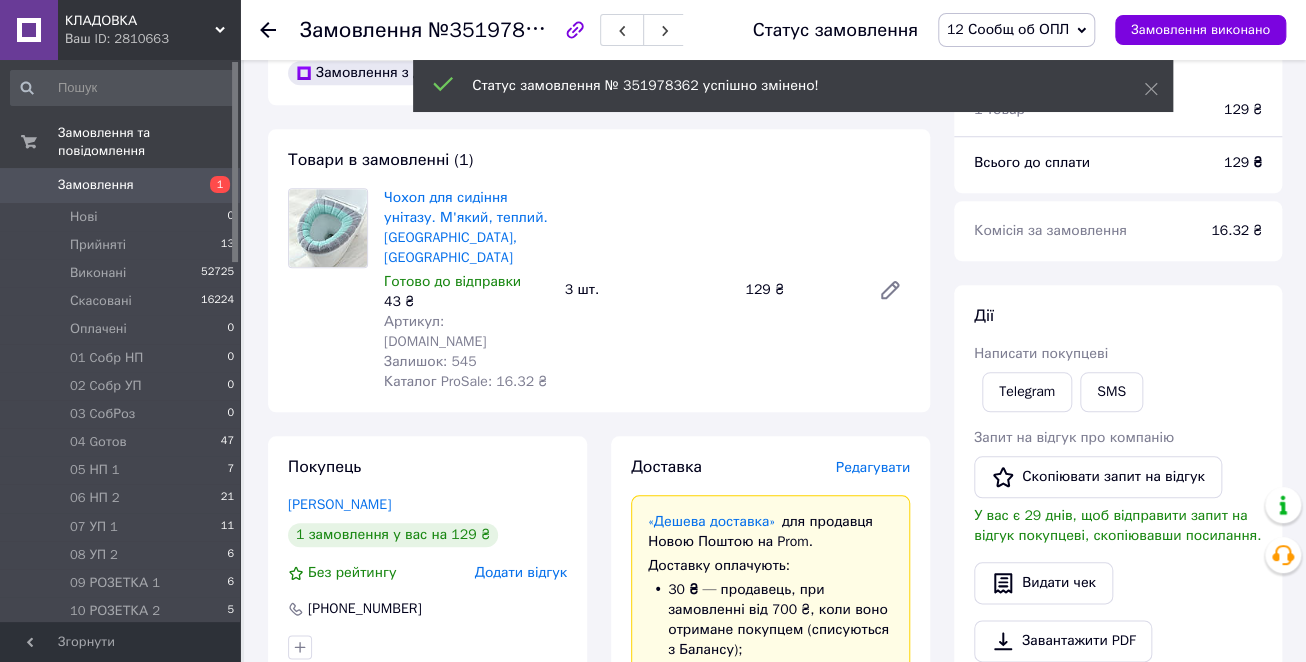 click 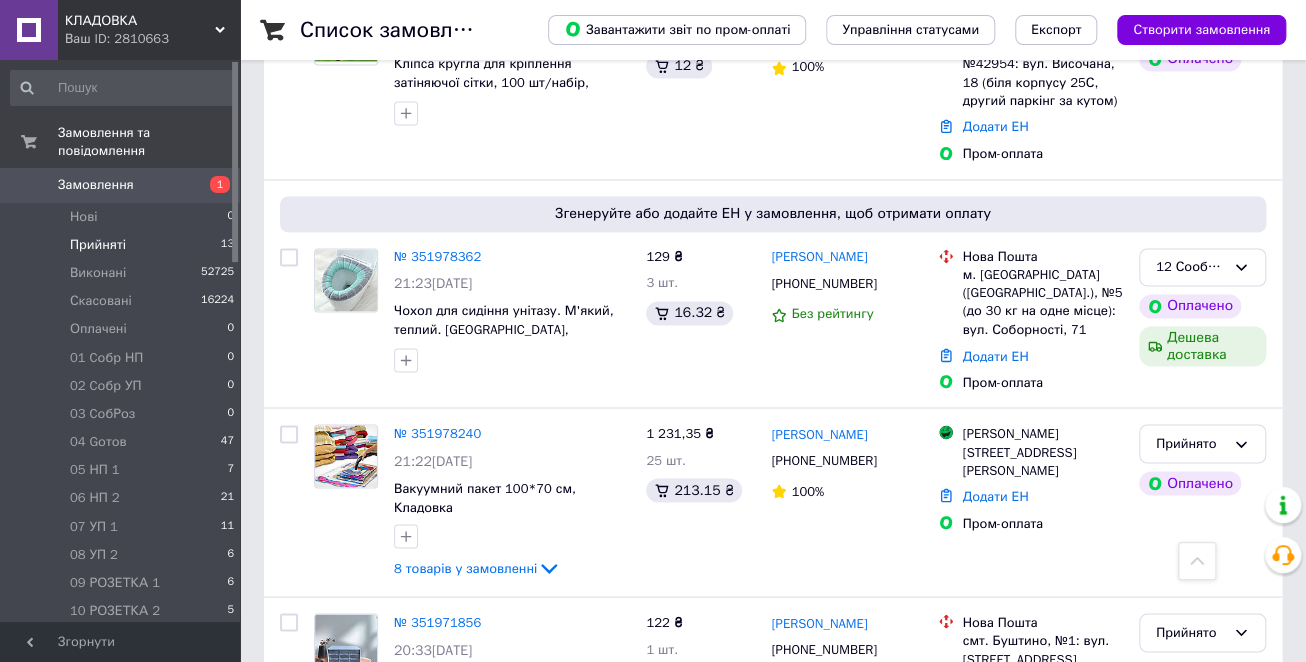 scroll, scrollTop: 1360, scrollLeft: 0, axis: vertical 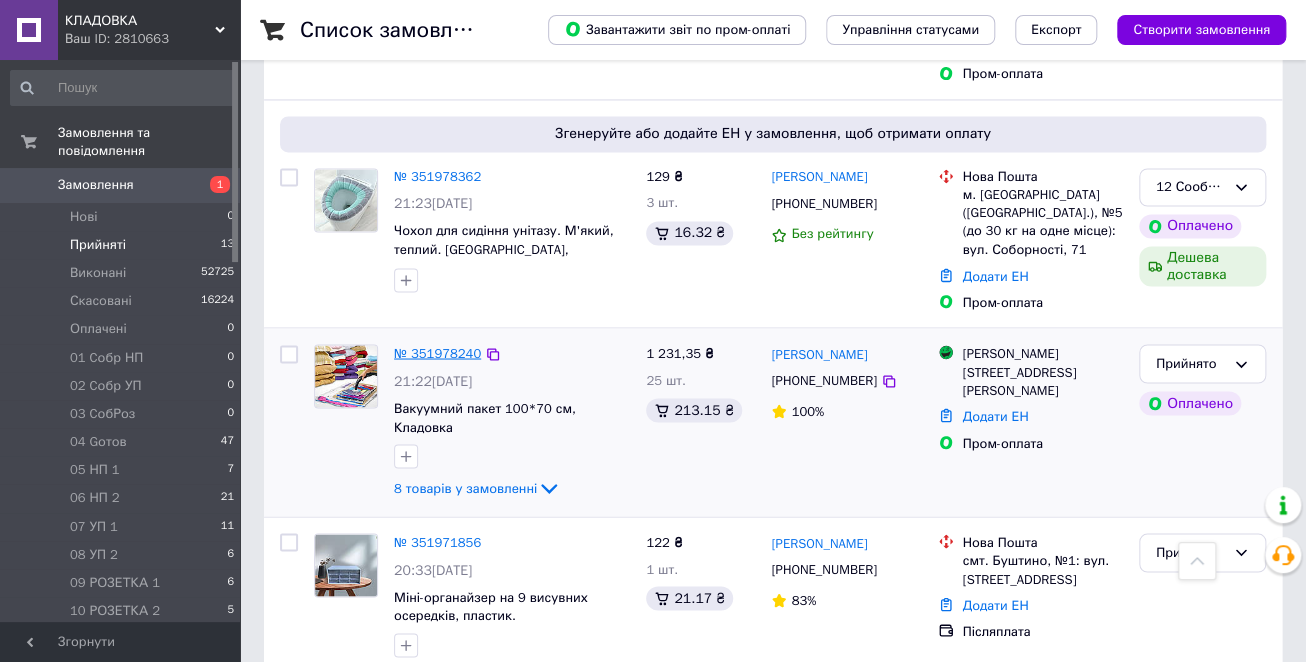 click on "№ 351978240" at bounding box center [437, 352] 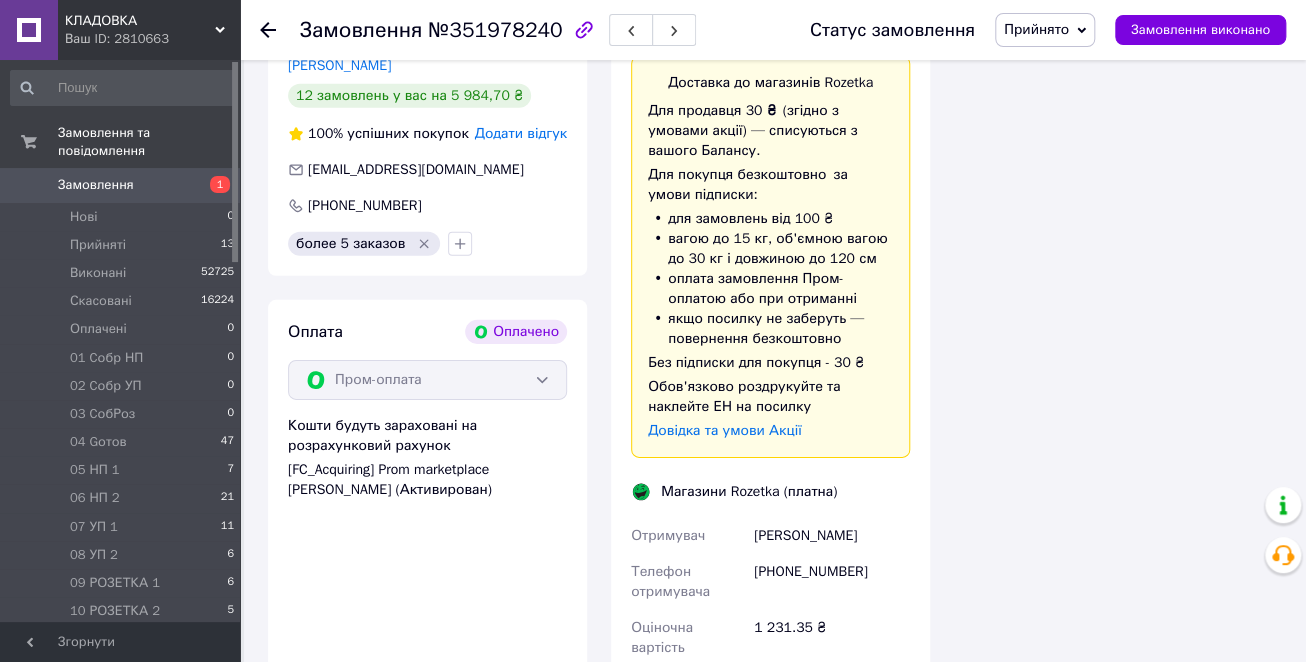 scroll, scrollTop: 2640, scrollLeft: 0, axis: vertical 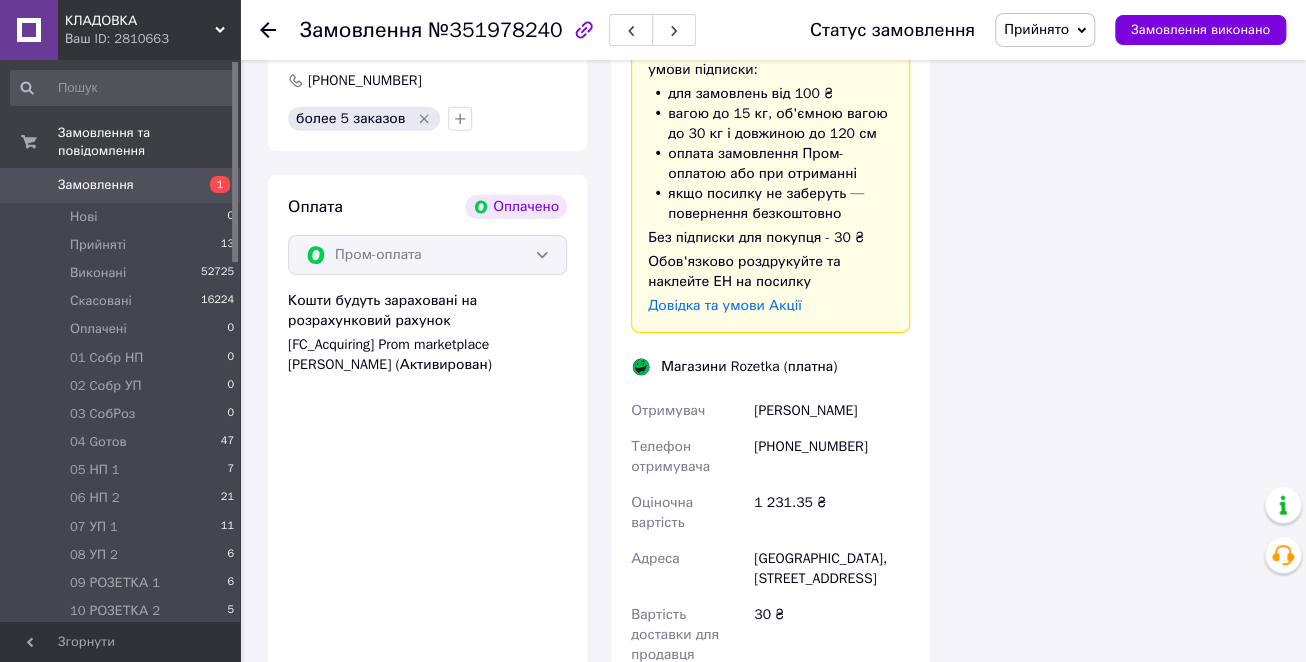 click on "Прийнято" at bounding box center (1045, 30) 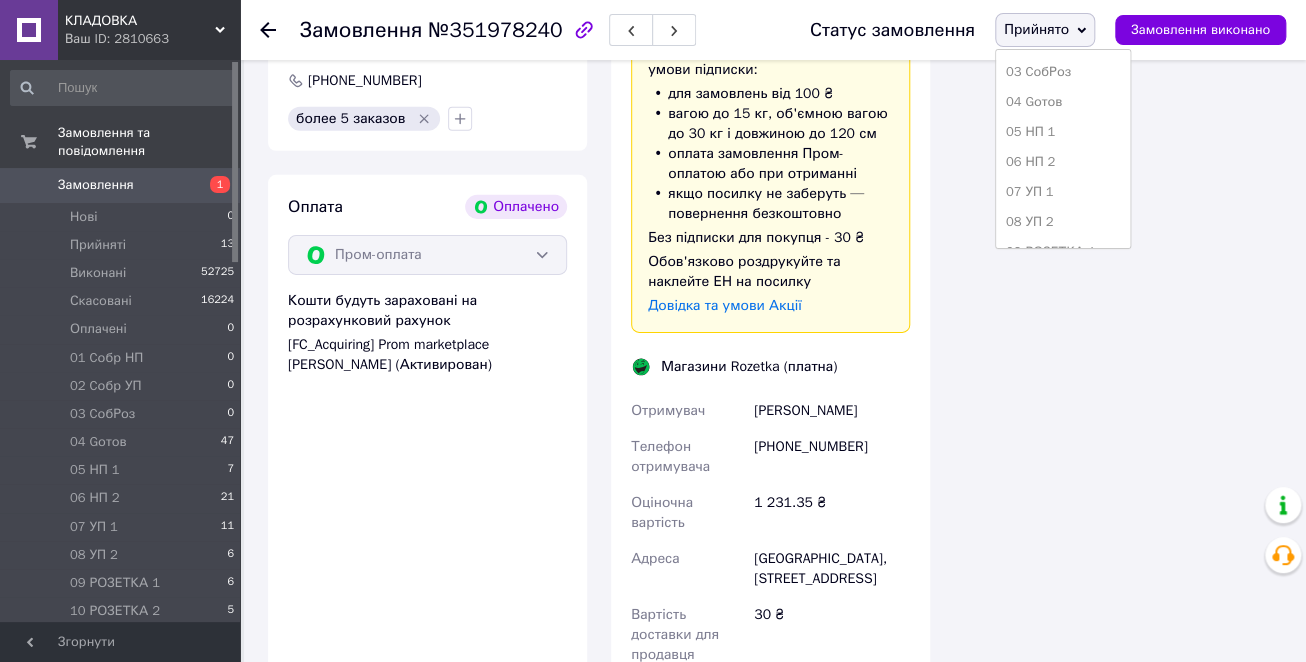 scroll, scrollTop: 320, scrollLeft: 0, axis: vertical 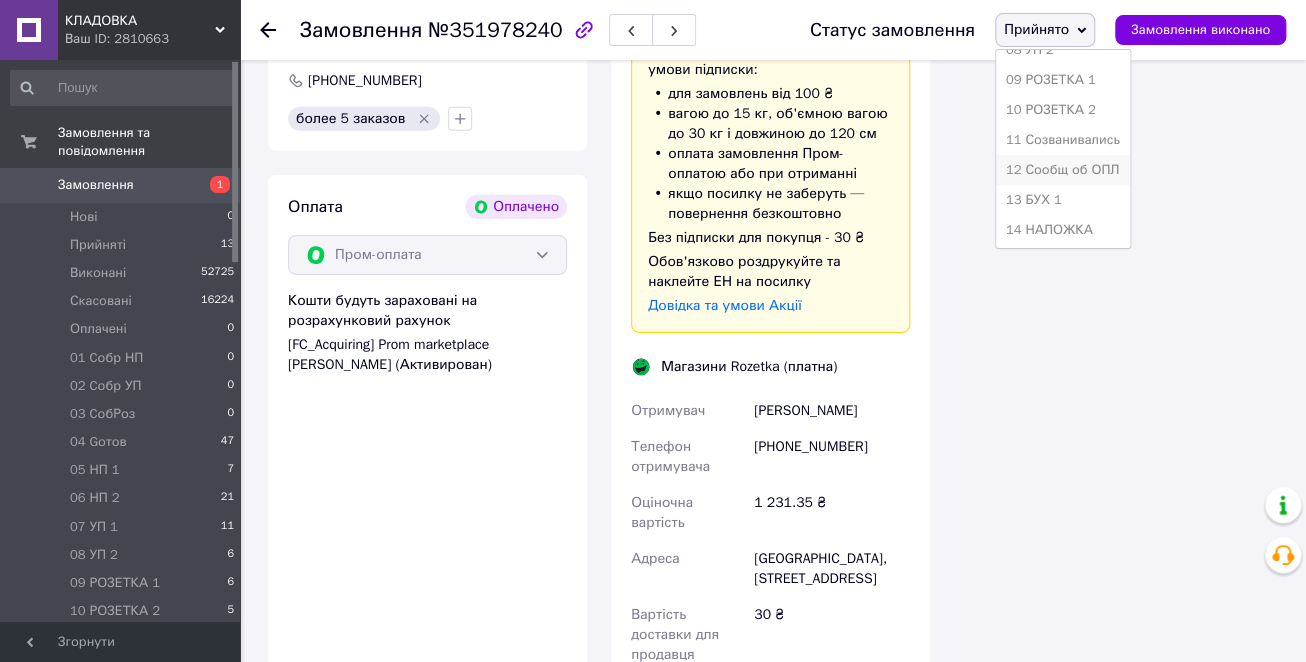 click on "12 Сообщ об ОПЛ" at bounding box center [1063, 170] 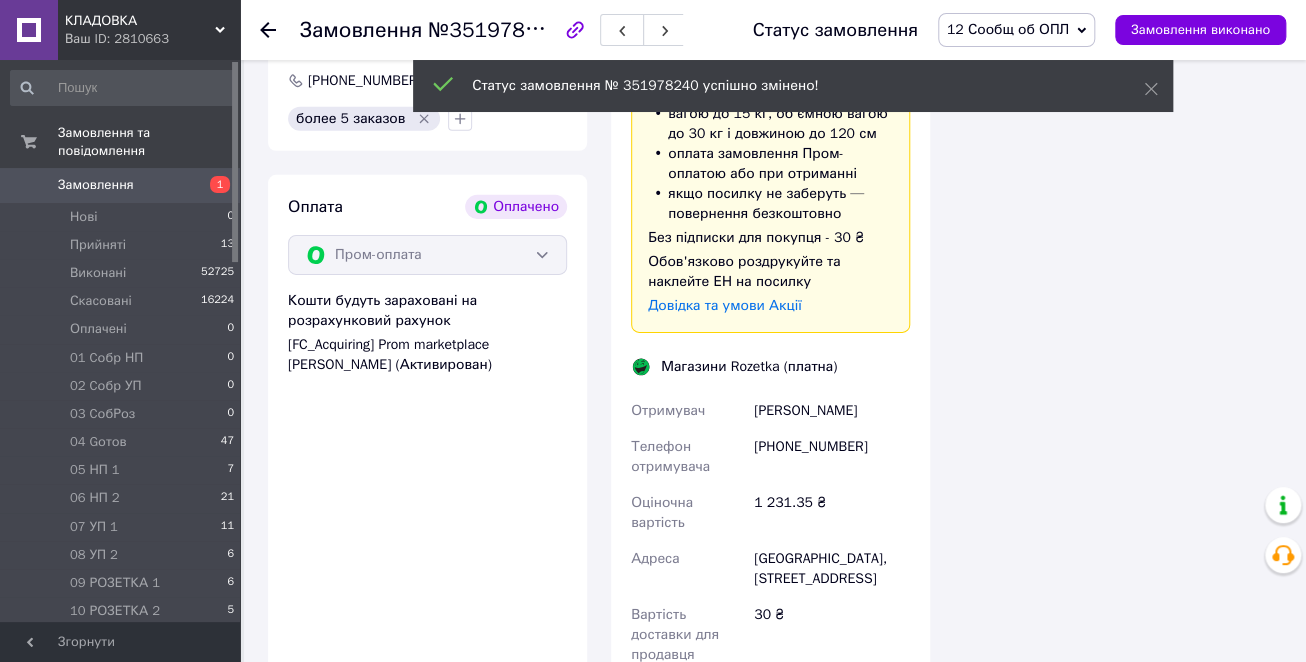 click 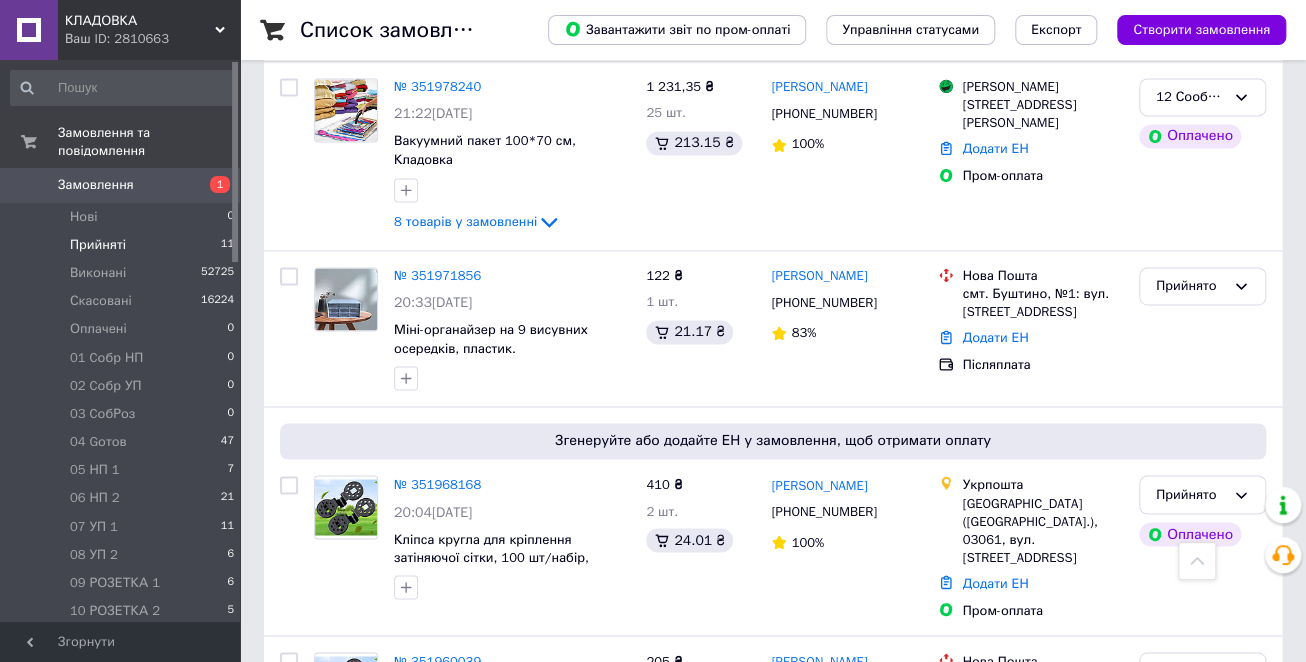 scroll, scrollTop: 1440, scrollLeft: 0, axis: vertical 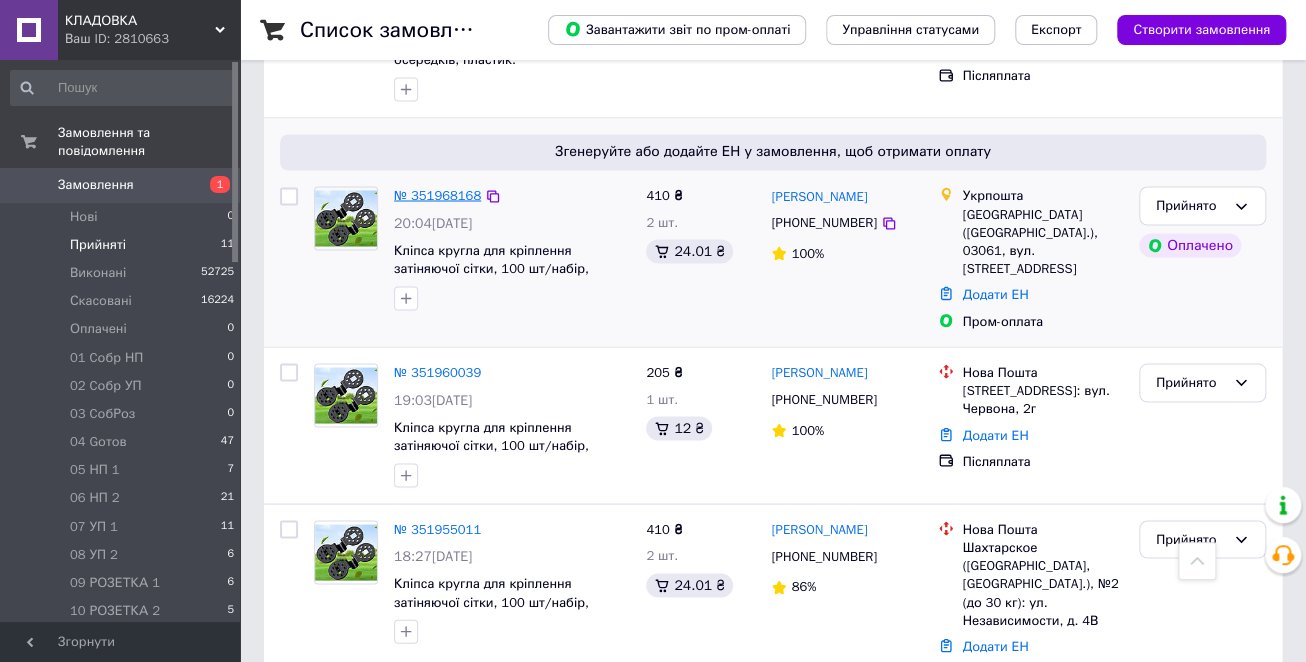 click on "№ 351968168" at bounding box center [437, 194] 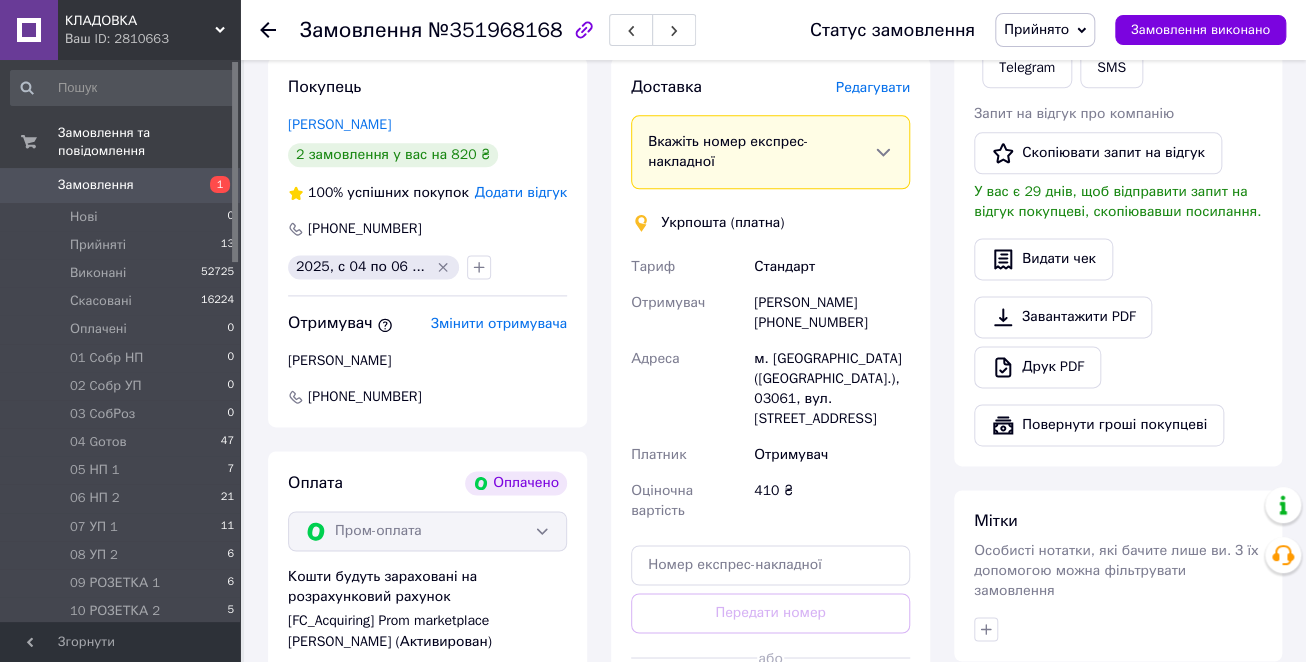 scroll, scrollTop: 1000, scrollLeft: 0, axis: vertical 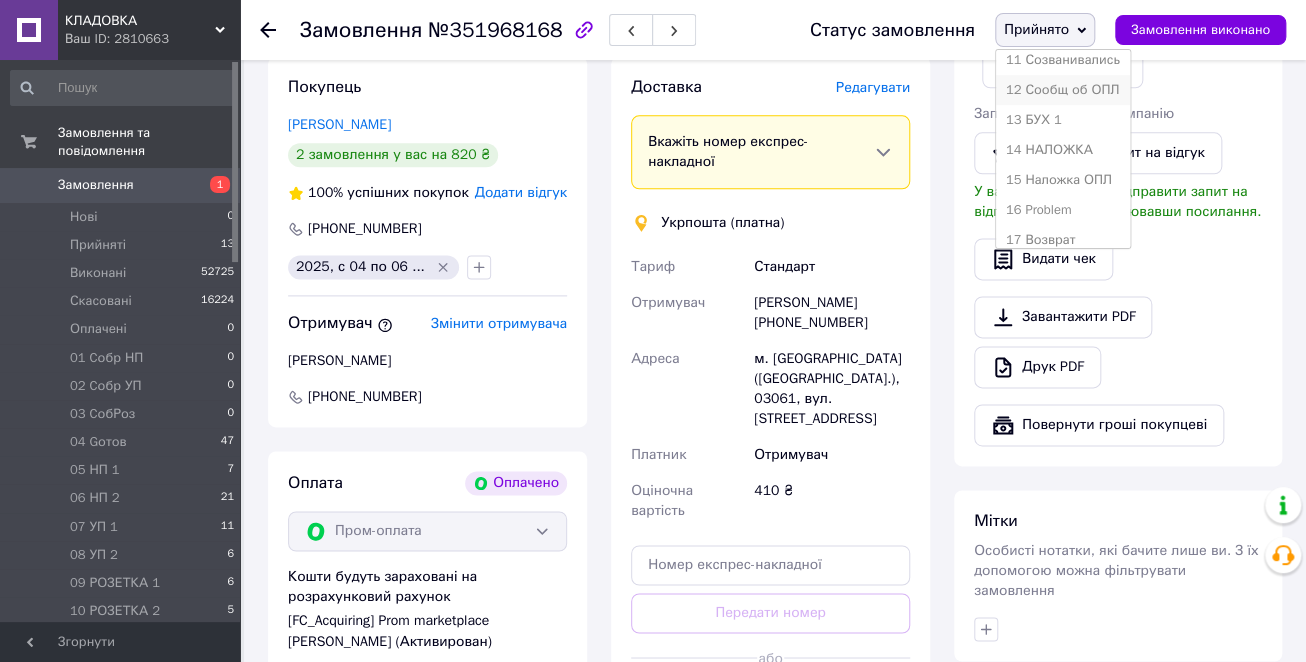 click on "12 Сообщ об ОПЛ" at bounding box center (1063, 90) 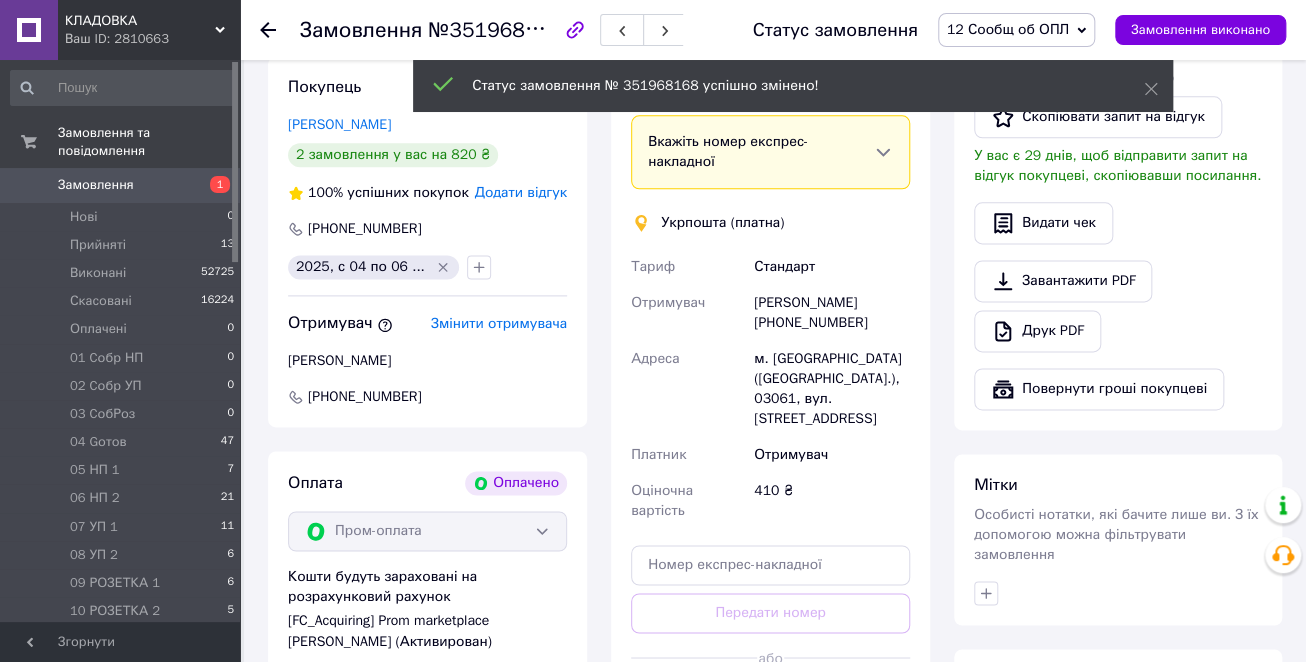click 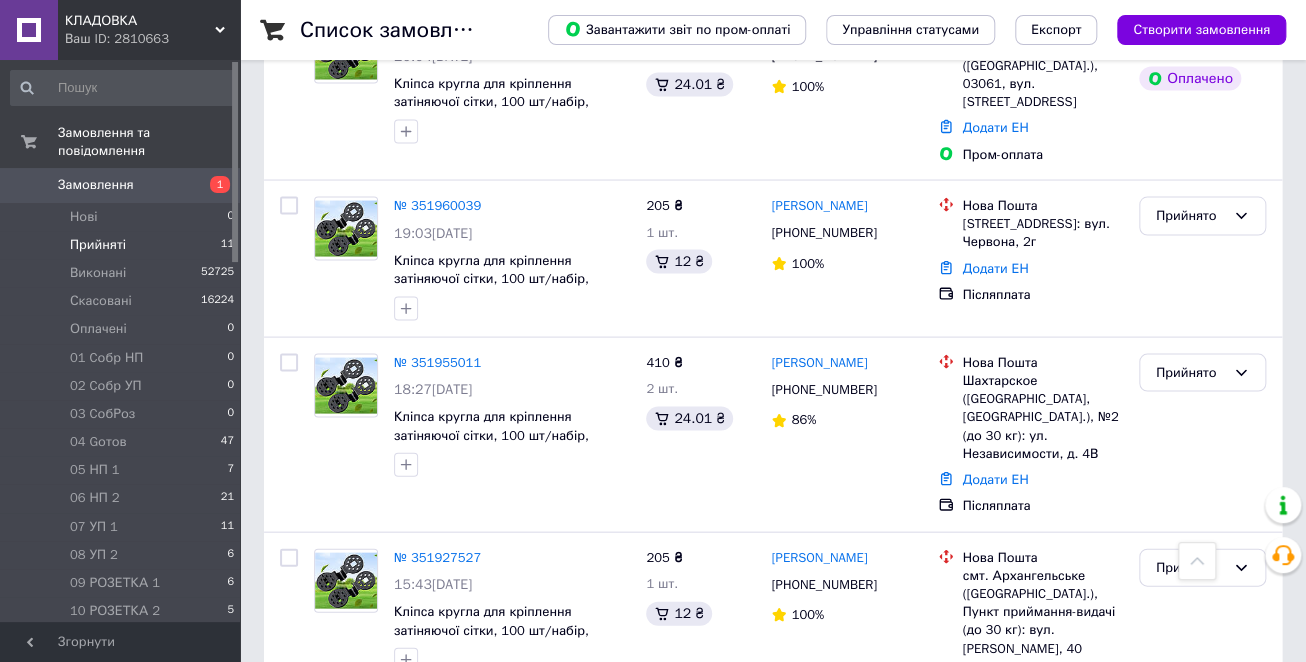 scroll, scrollTop: 1707, scrollLeft: 0, axis: vertical 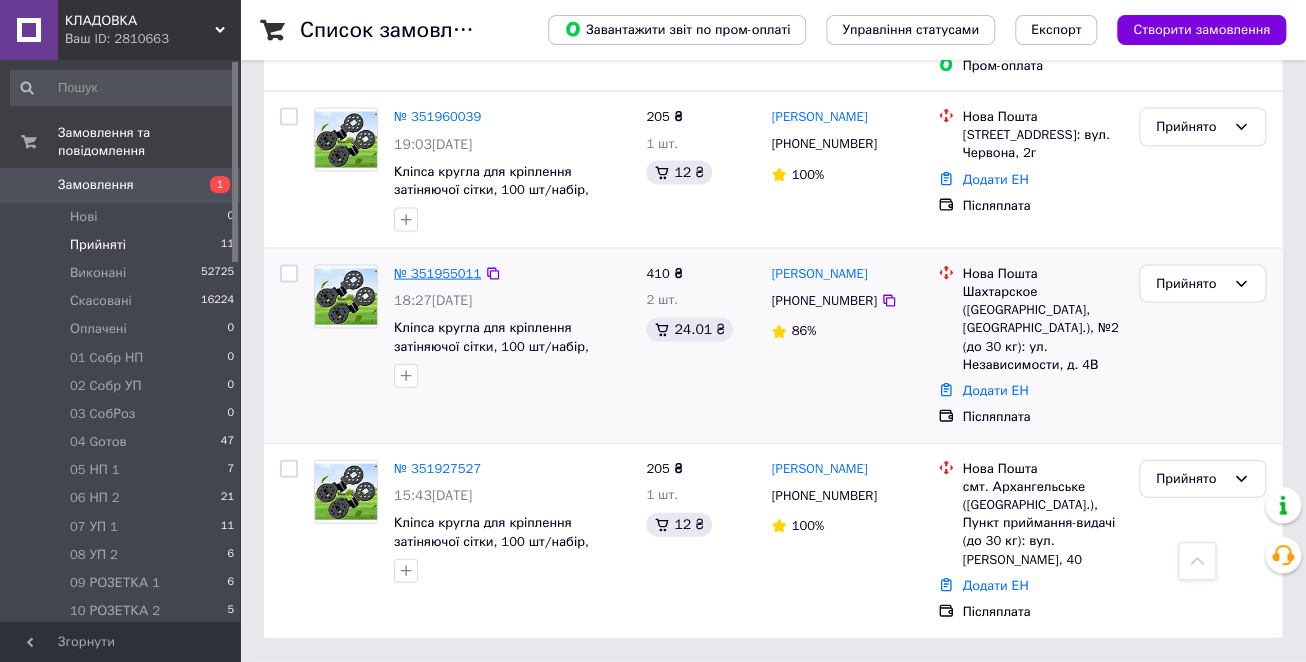 click on "№ 351955011" at bounding box center [437, 273] 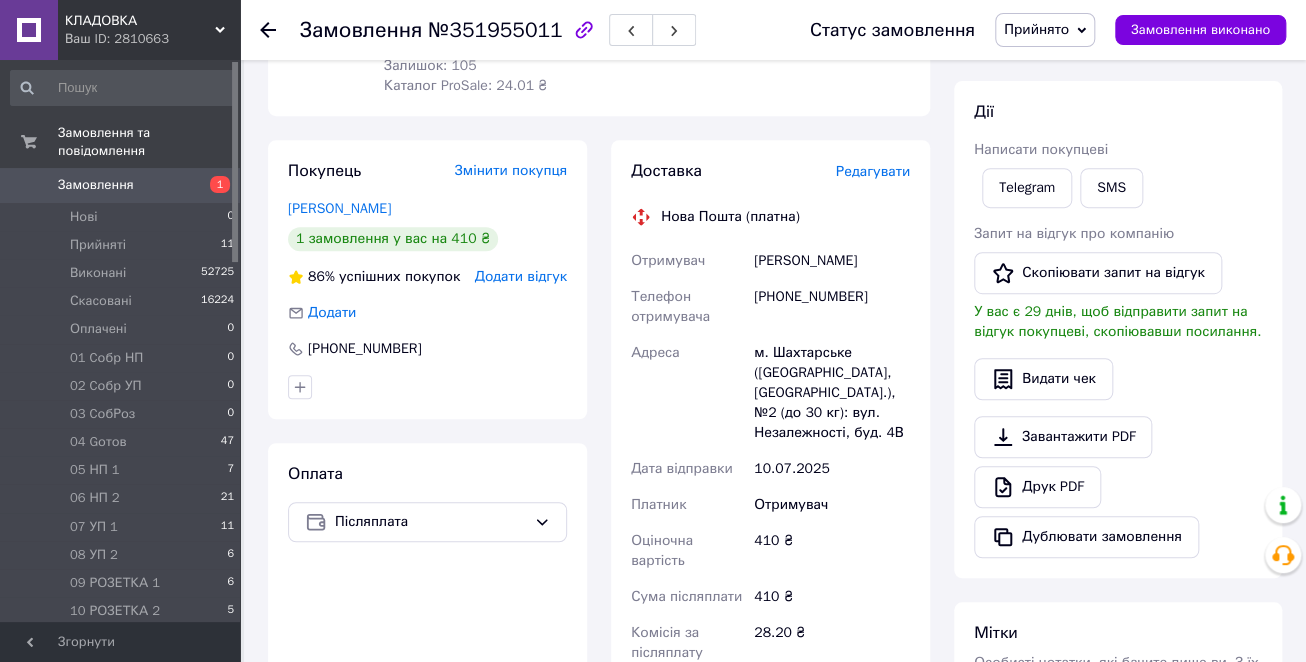 scroll, scrollTop: 320, scrollLeft: 0, axis: vertical 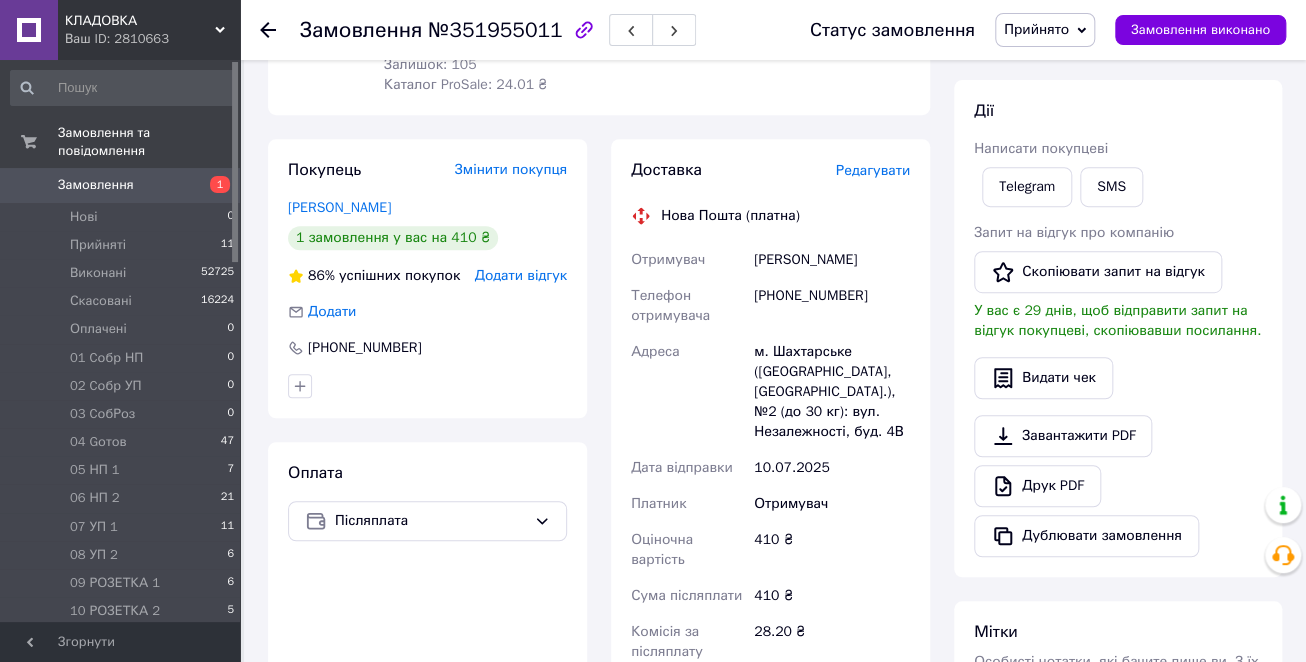 click on "[PERSON_NAME] покупцеві Telegram SMS Запит на відгук про компанію   Скопіювати запит на відгук У вас є 29 днів, щоб відправити запит на відгук покупцеві, скопіювавши посилання.   Видати чек   Завантажити PDF   Друк PDF   Дублювати замовлення" at bounding box center [1118, 328] 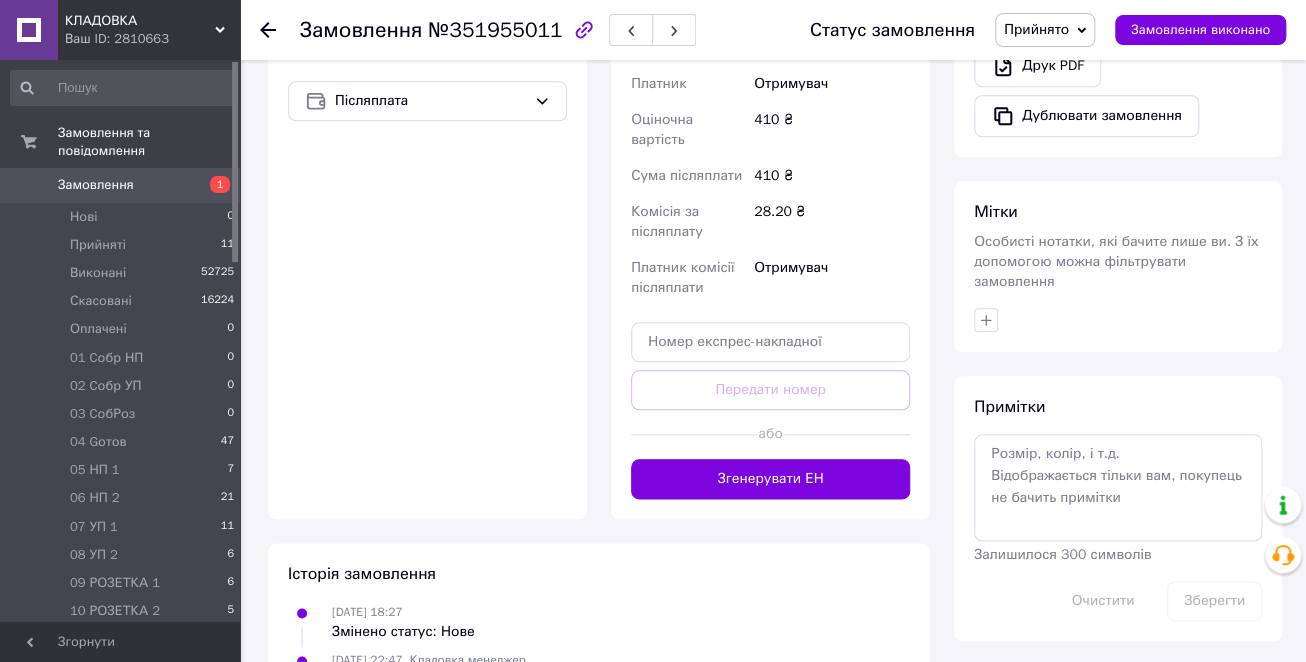 scroll, scrollTop: 800, scrollLeft: 0, axis: vertical 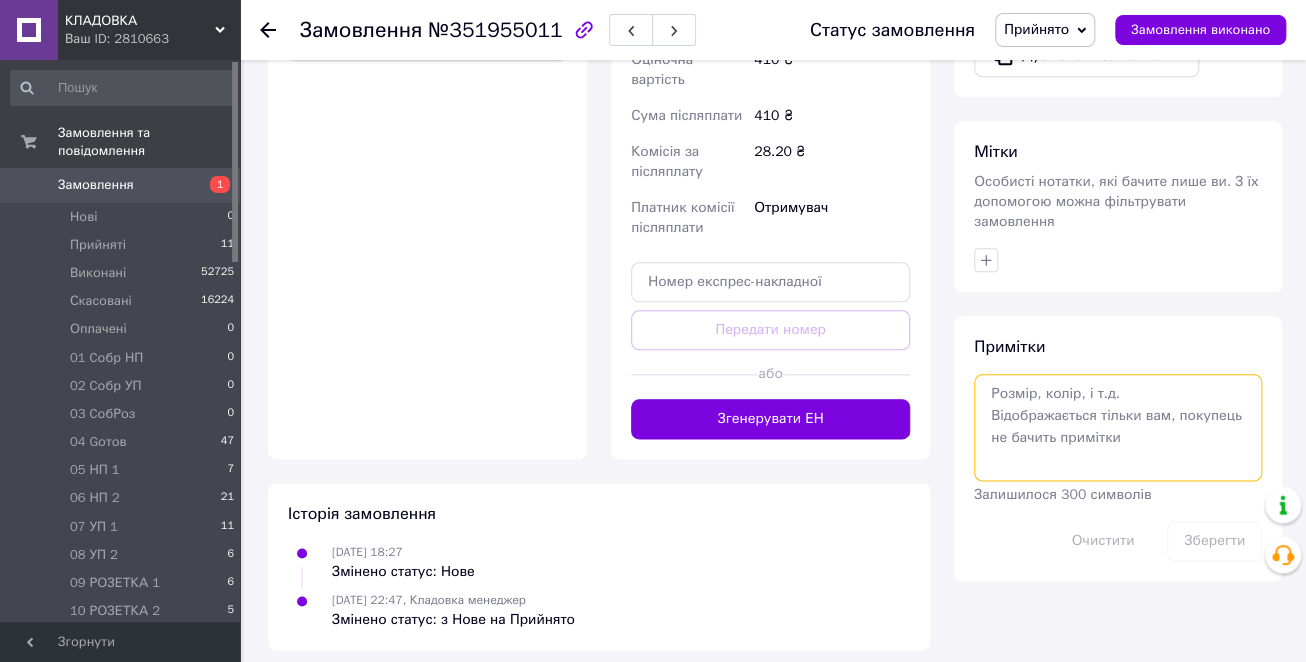 click at bounding box center (1118, 427) 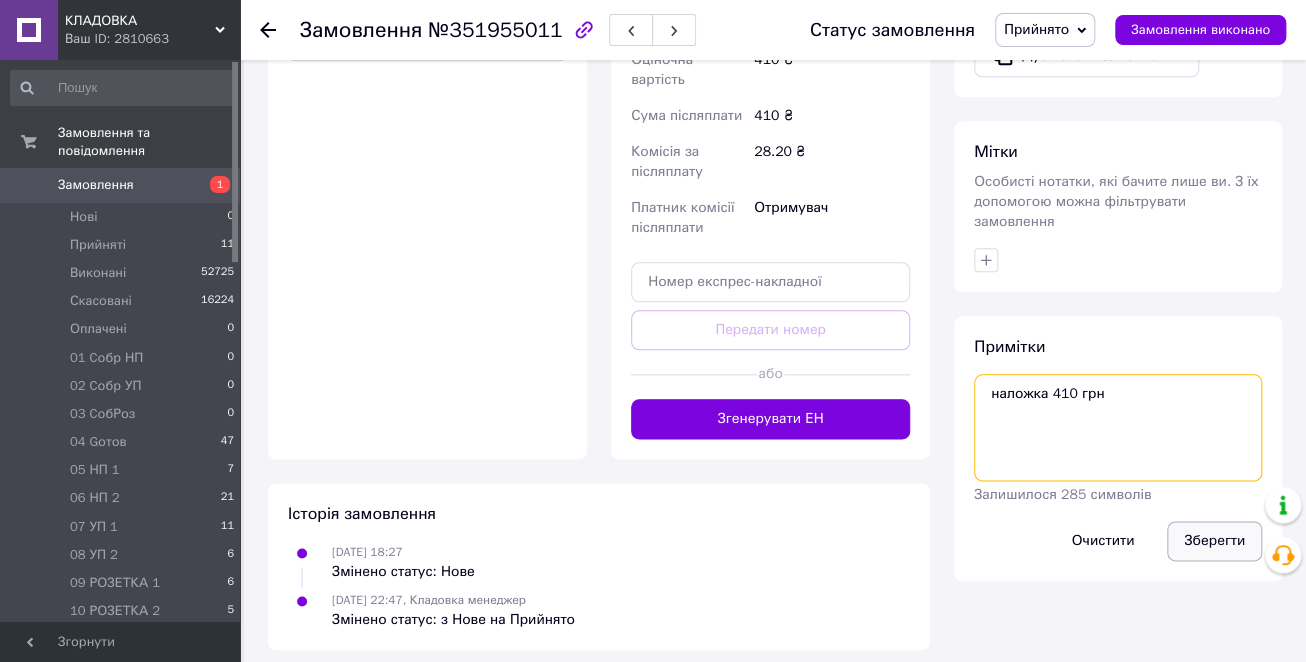 type on "наложка 410 грн" 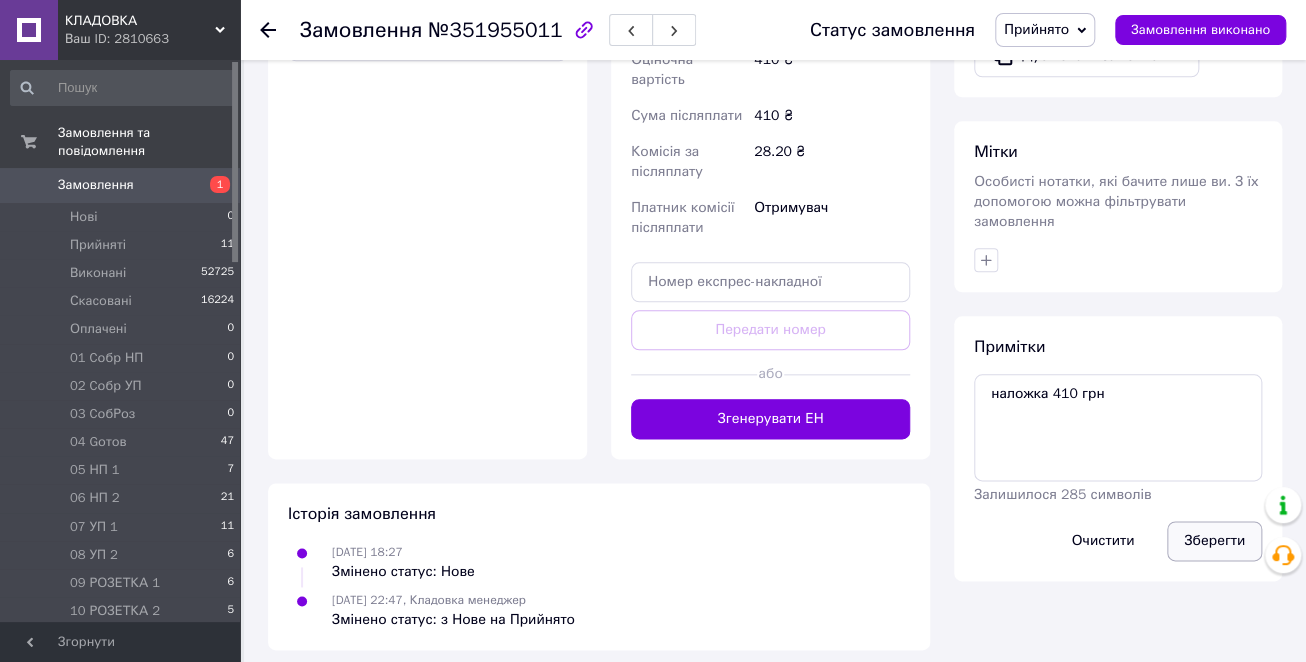 click on "Зберегти" at bounding box center (1214, 541) 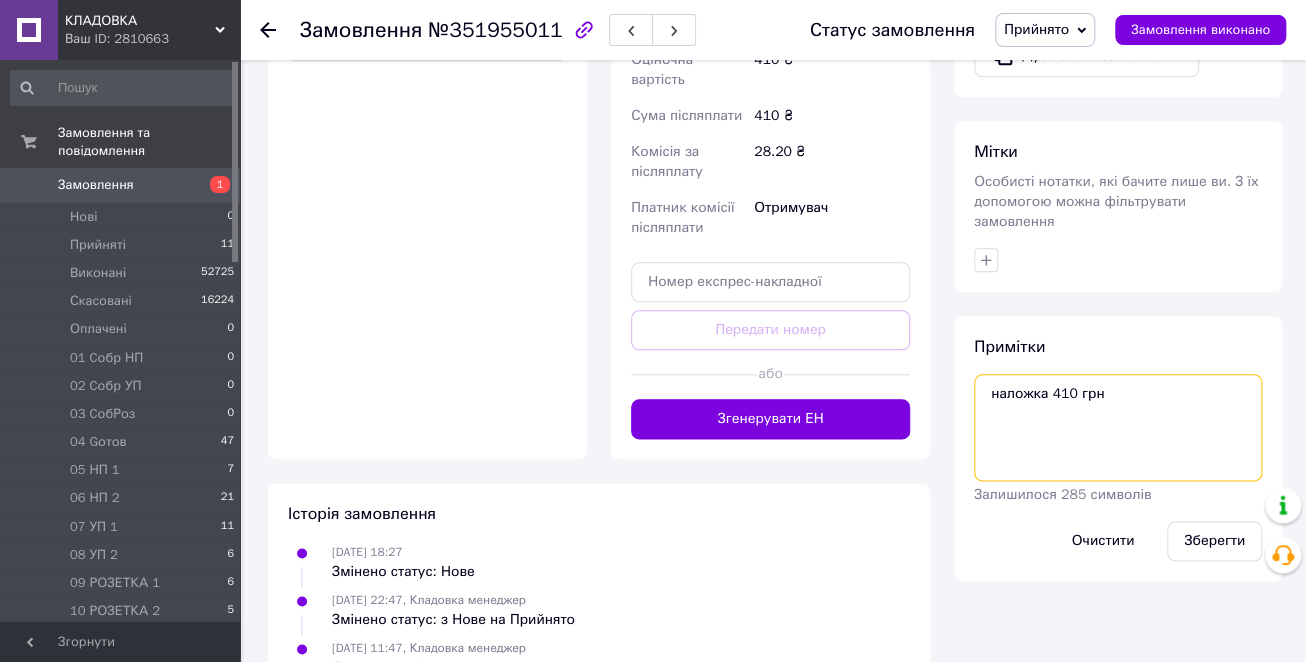 drag, startPoint x: 1111, startPoint y: 373, endPoint x: 964, endPoint y: 373, distance: 147 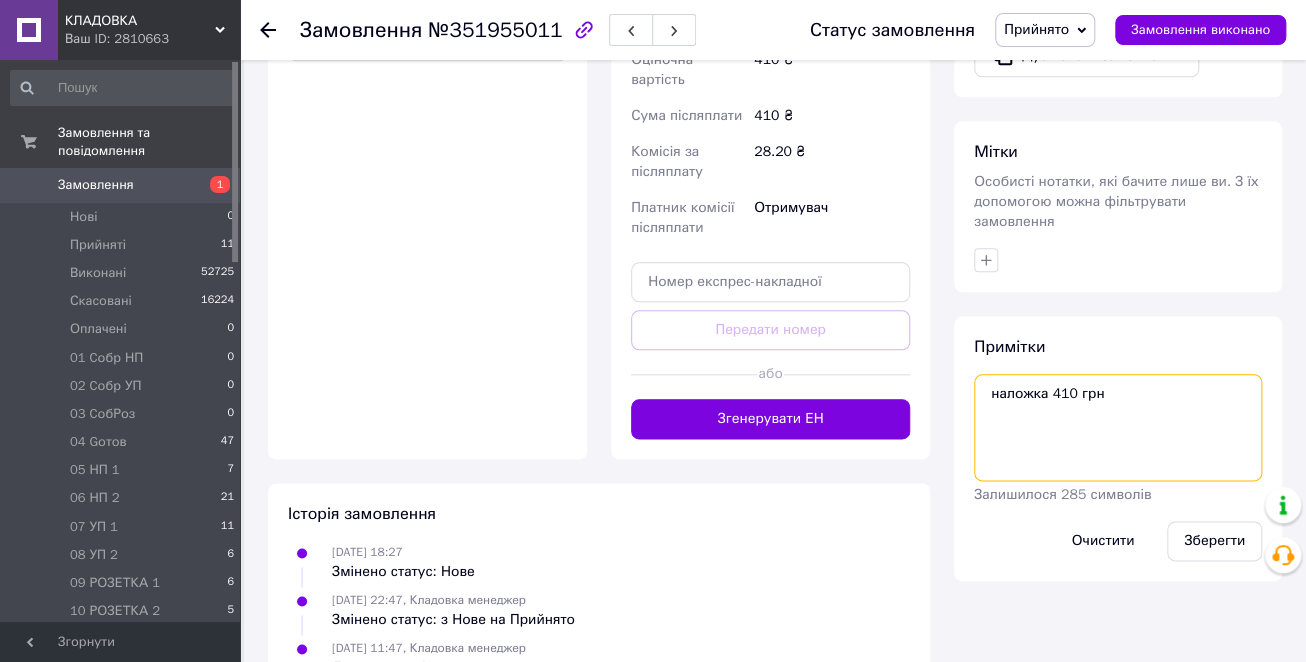 click on "Примітки наложка 410 грн Залишилося 285 символів Очистити Зберегти" at bounding box center (1118, 448) 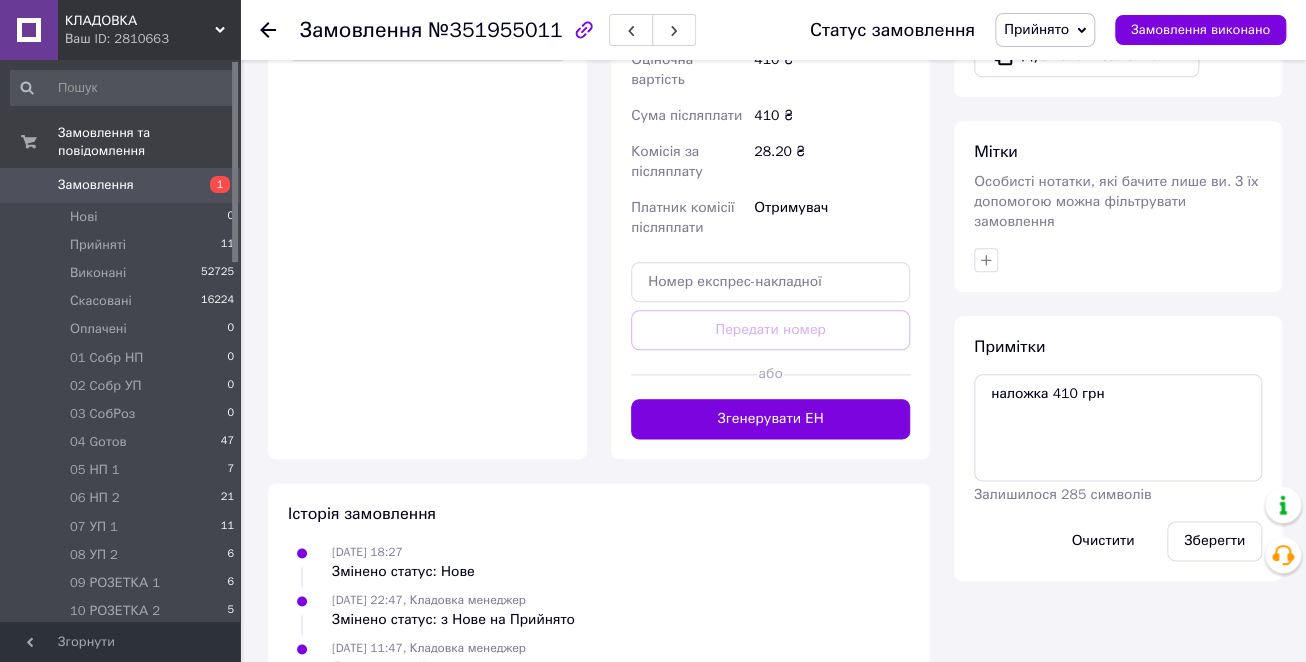 click on "Прийнято" at bounding box center [1045, 30] 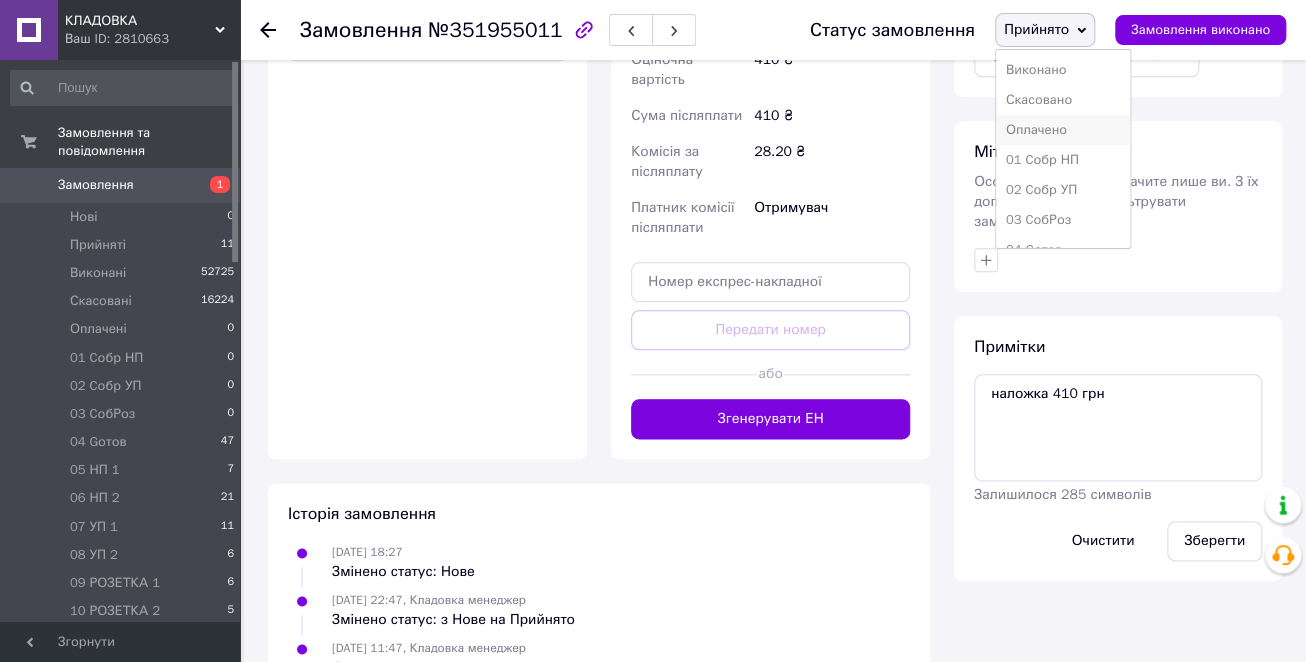 scroll, scrollTop: 400, scrollLeft: 0, axis: vertical 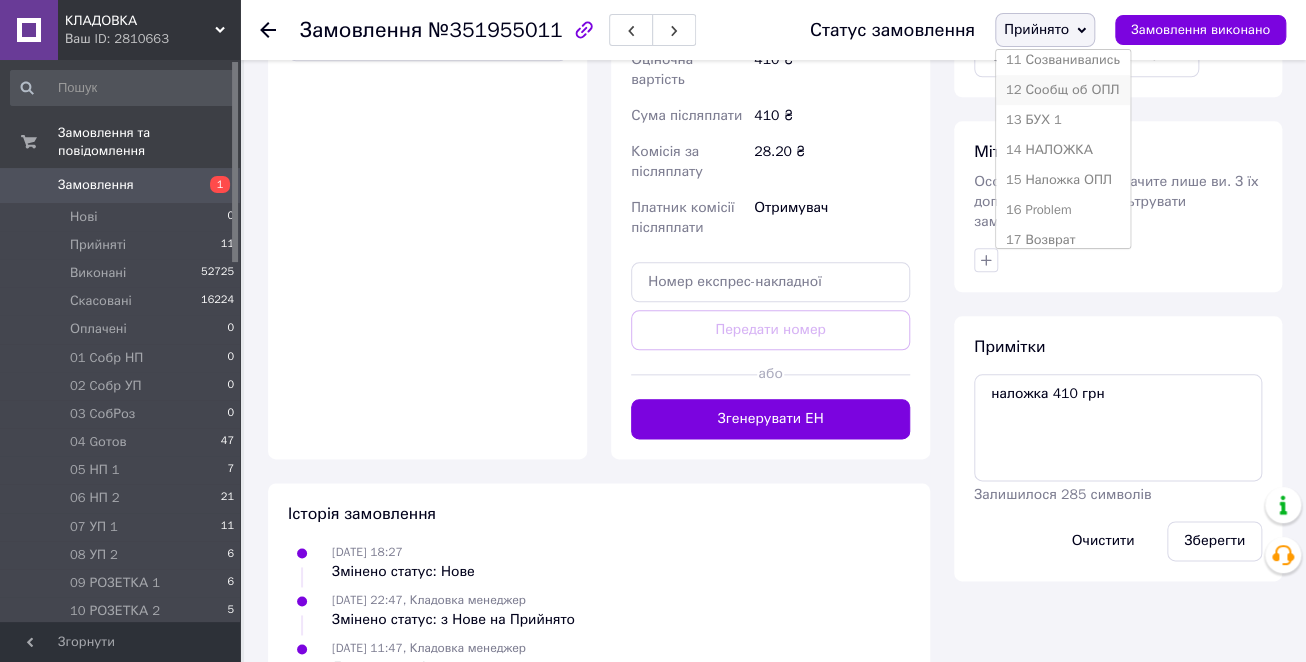 click on "12 Сообщ об ОПЛ" at bounding box center (1063, 90) 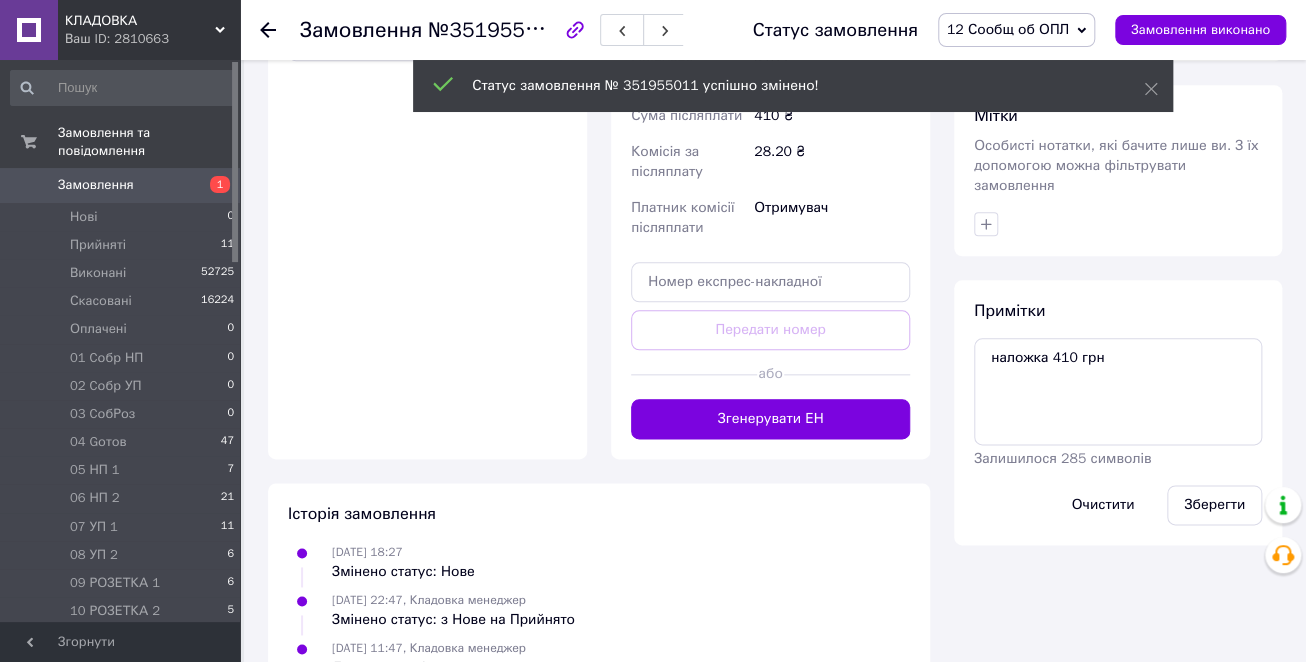 click 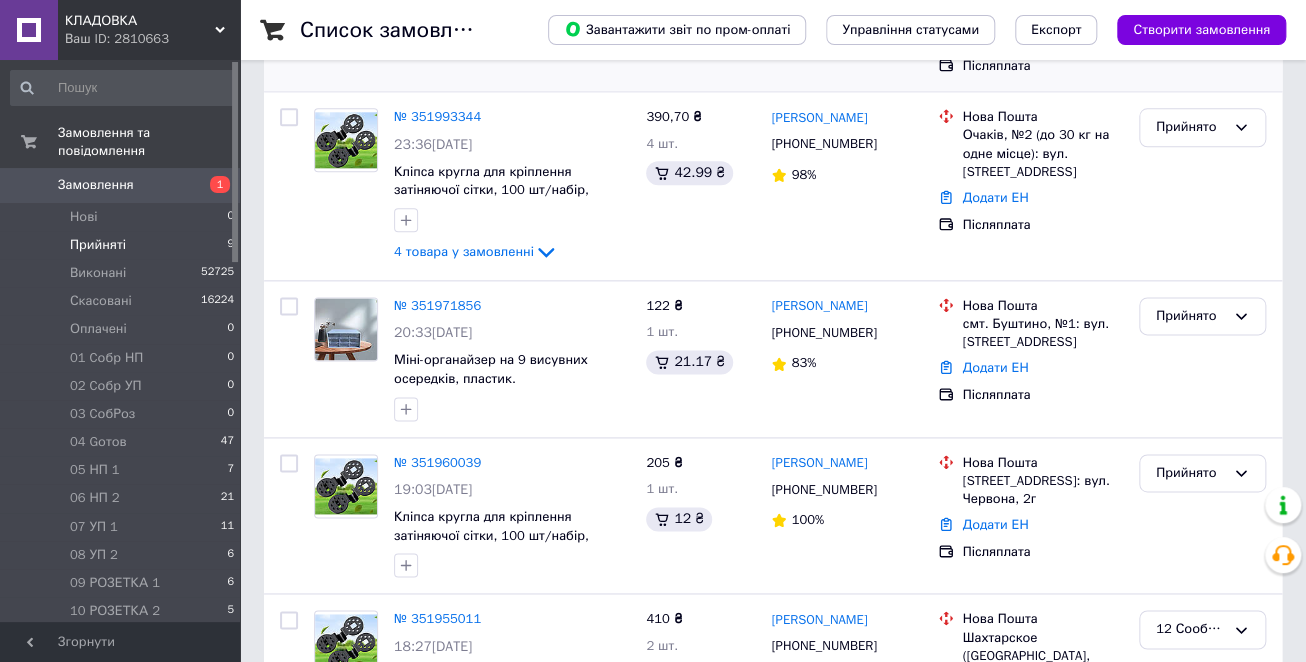 scroll, scrollTop: 1120, scrollLeft: 0, axis: vertical 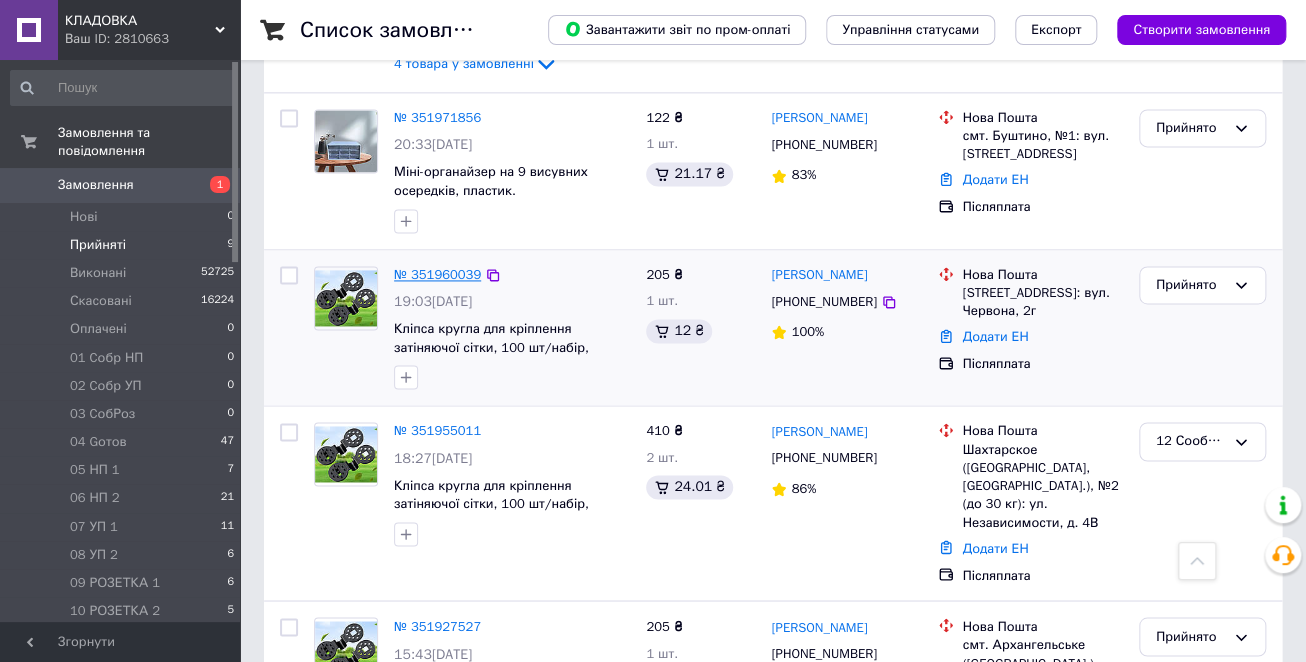 click on "№ 351960039" at bounding box center [437, 274] 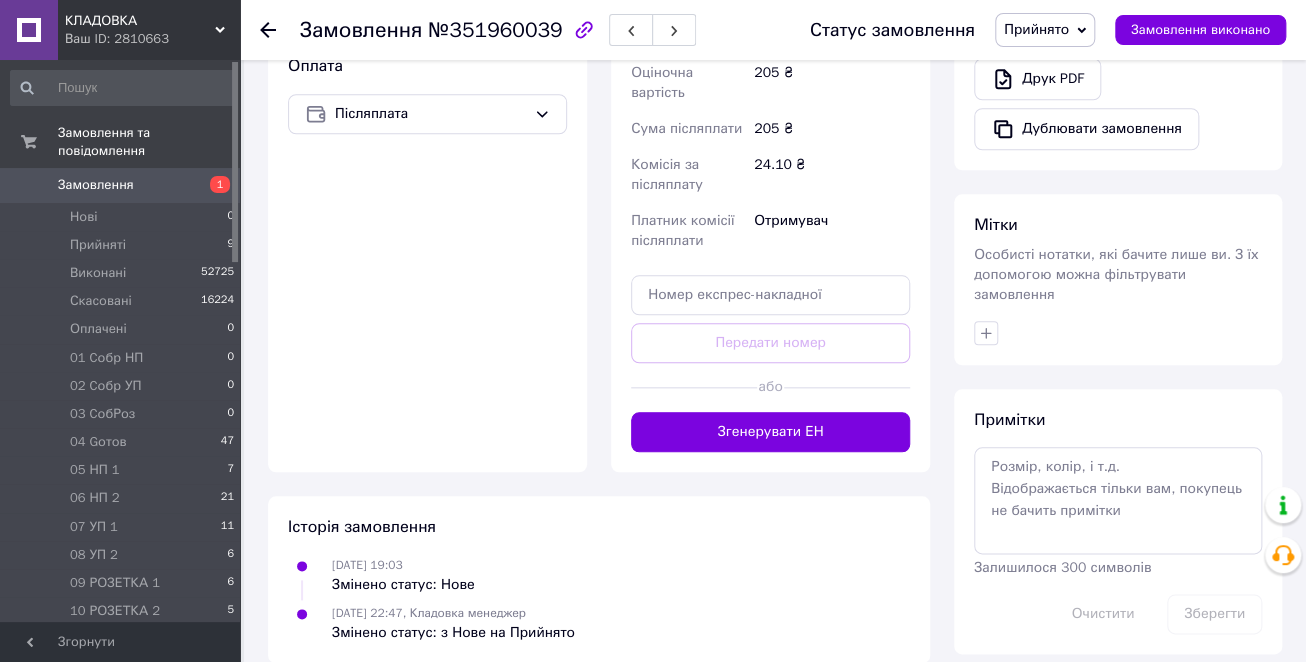 scroll, scrollTop: 751, scrollLeft: 0, axis: vertical 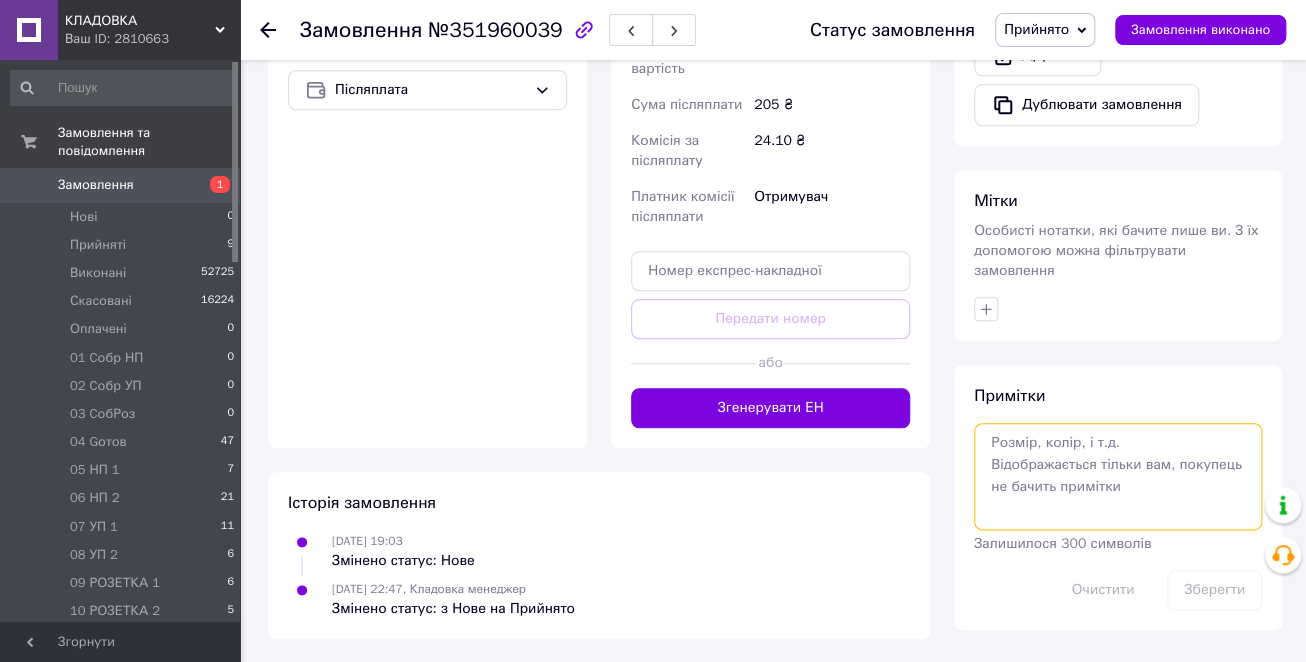 paste on "наложка 410 грн" 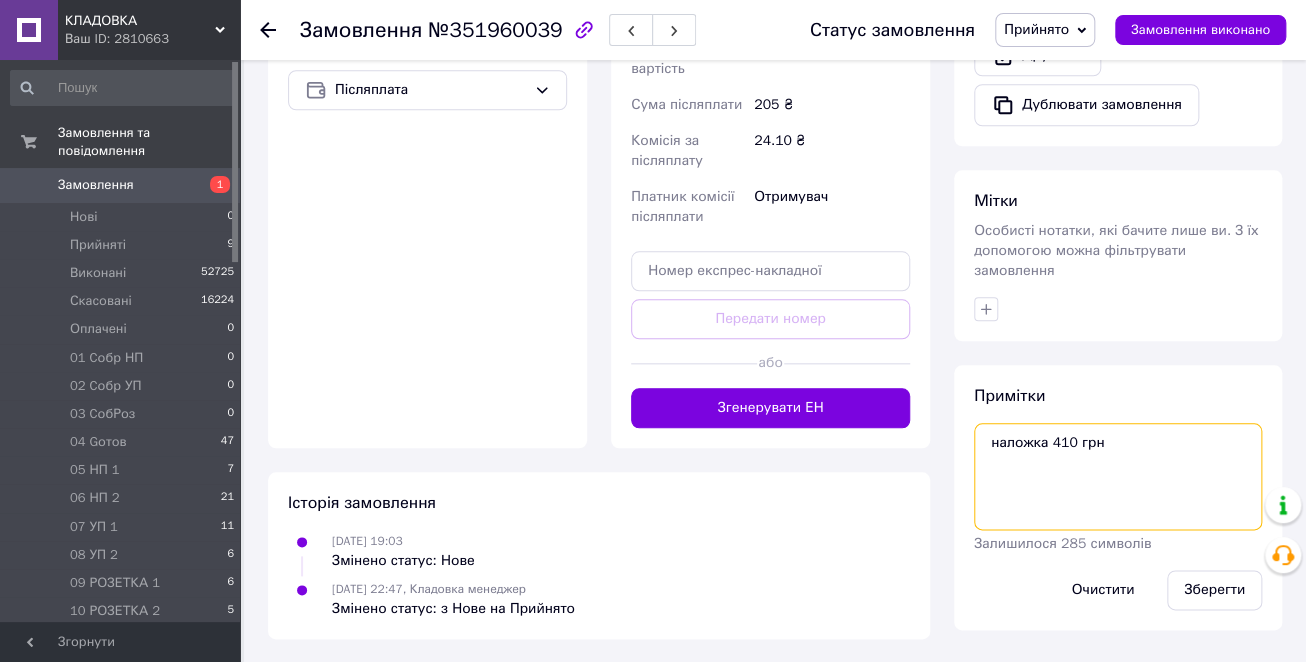 drag, startPoint x: 1069, startPoint y: 421, endPoint x: 1051, endPoint y: 416, distance: 18.681541 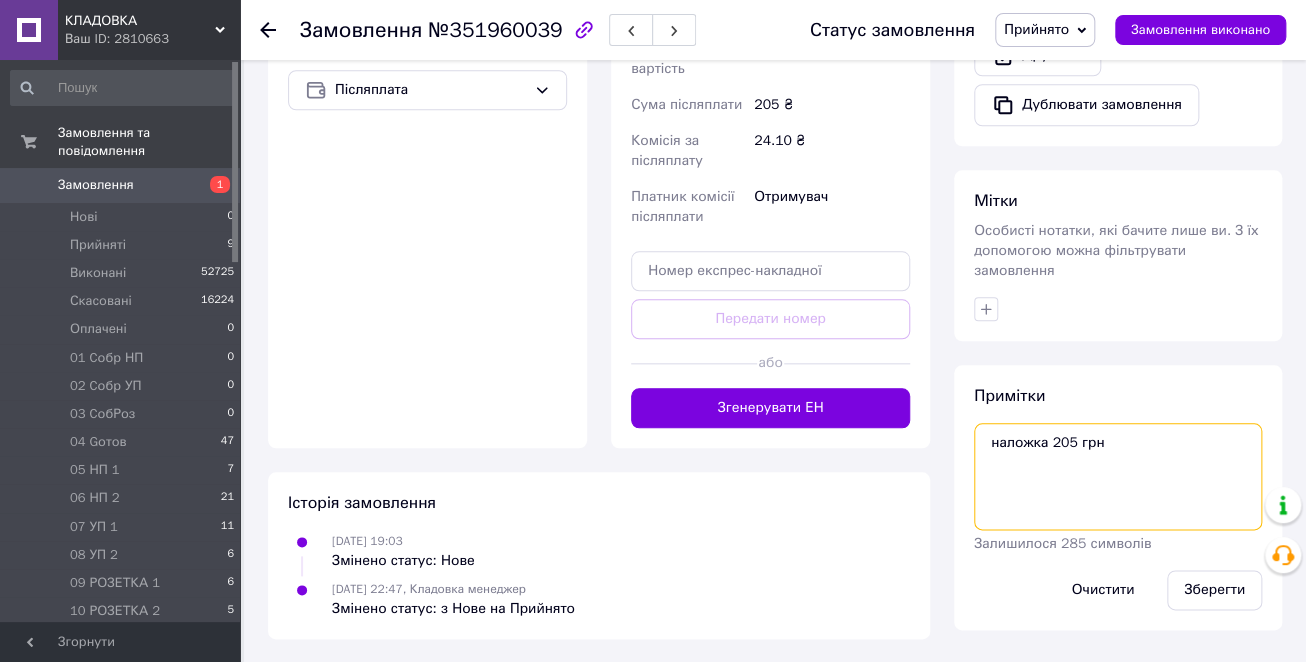 drag, startPoint x: 984, startPoint y: 424, endPoint x: 1097, endPoint y: 424, distance: 113 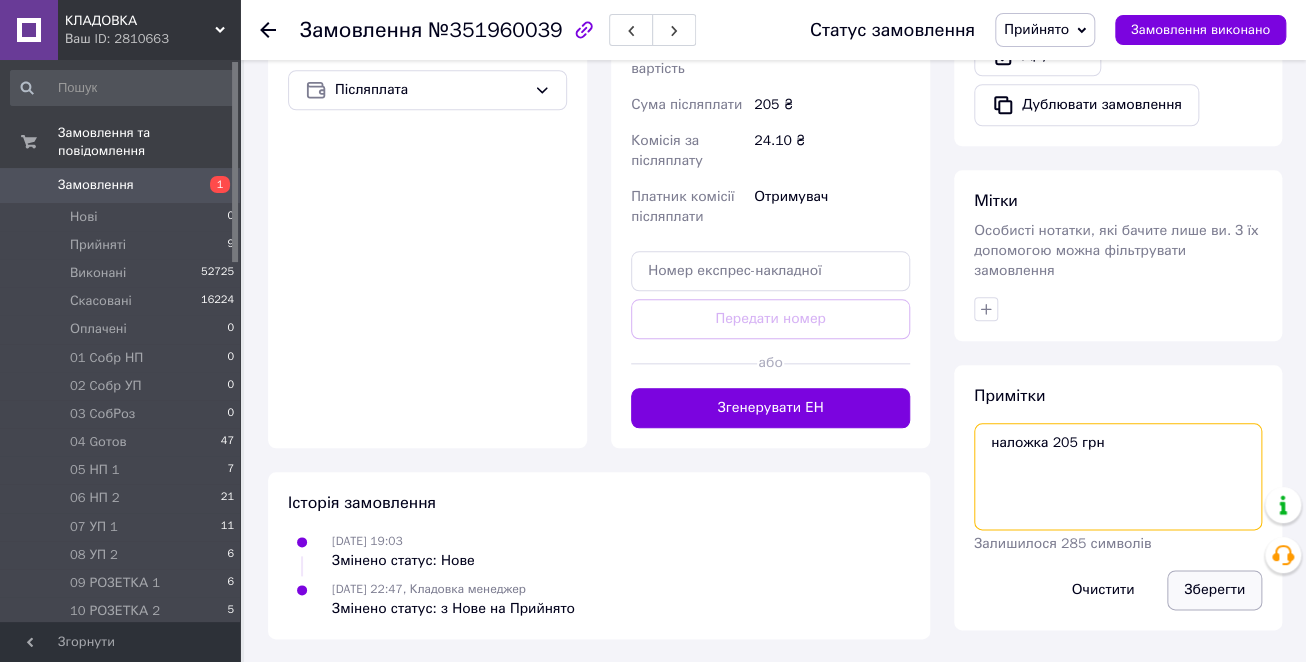 type on "наложка 205 грн" 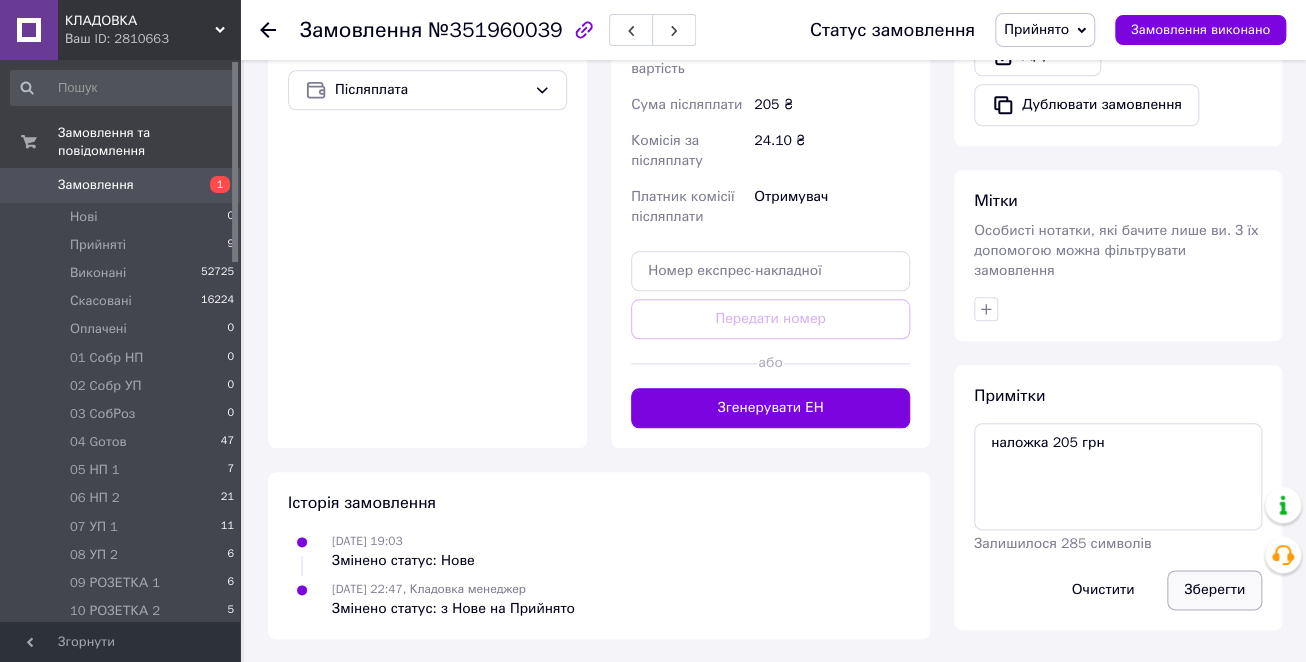 click on "Зберегти" at bounding box center (1214, 590) 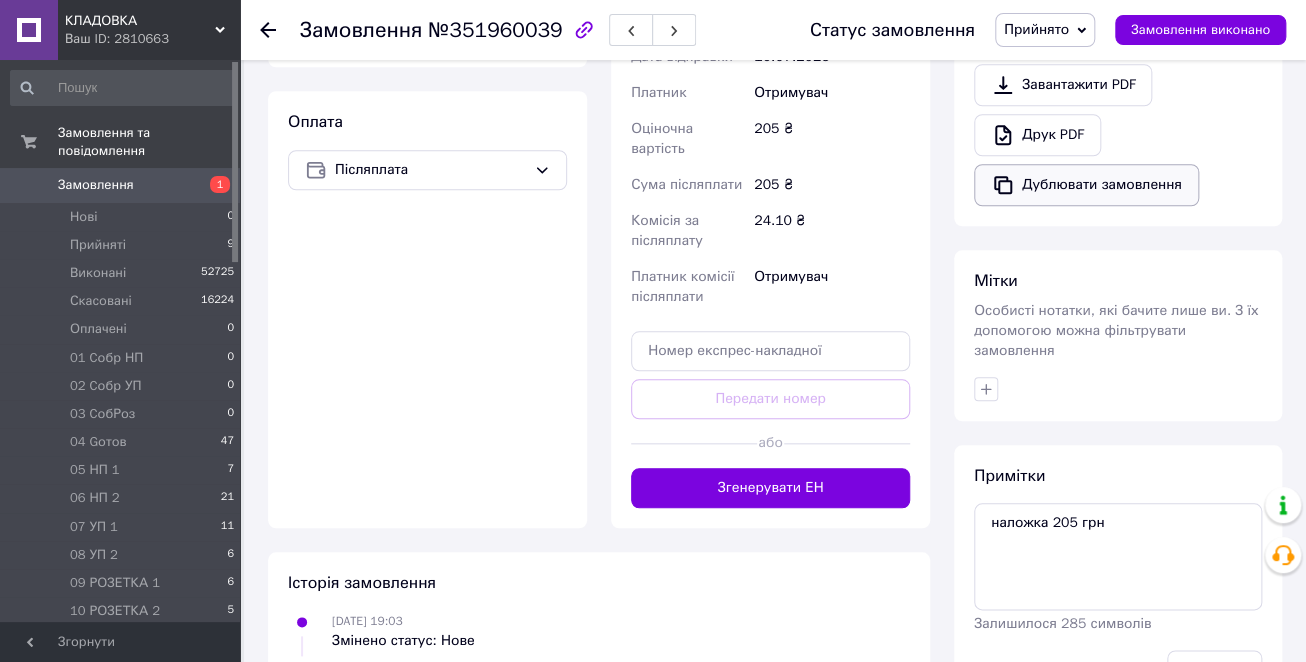 scroll, scrollTop: 351, scrollLeft: 0, axis: vertical 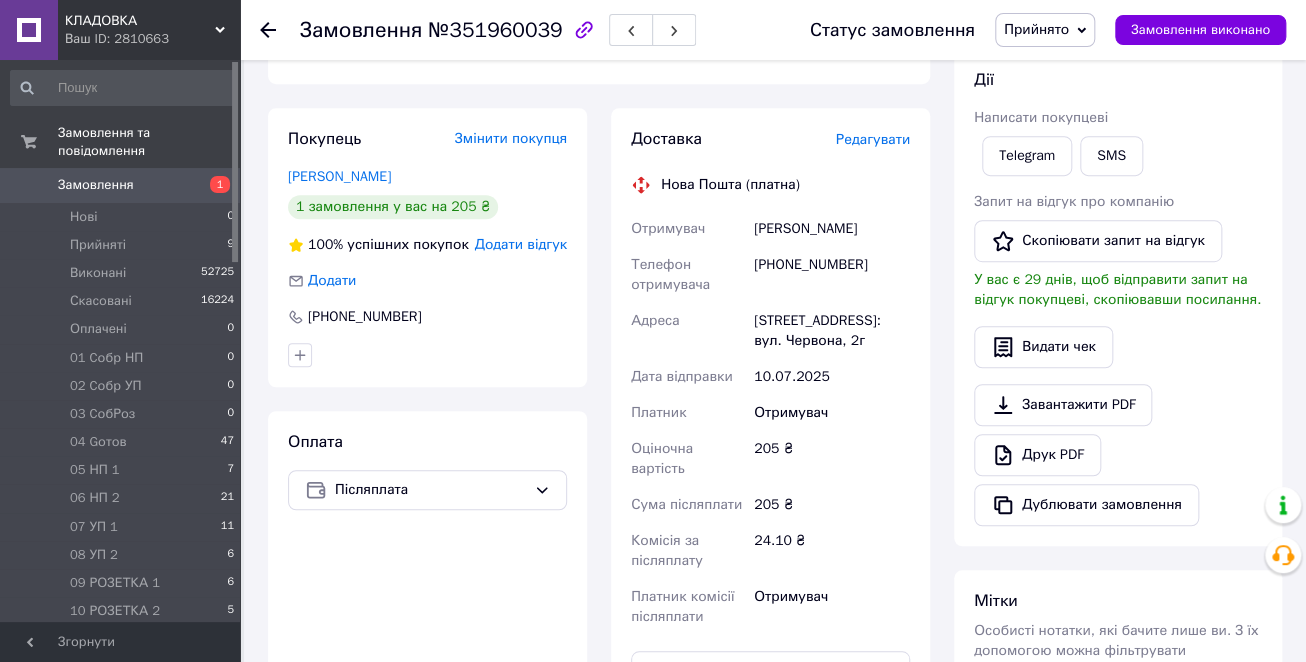 click on "Прийнято" at bounding box center [1045, 30] 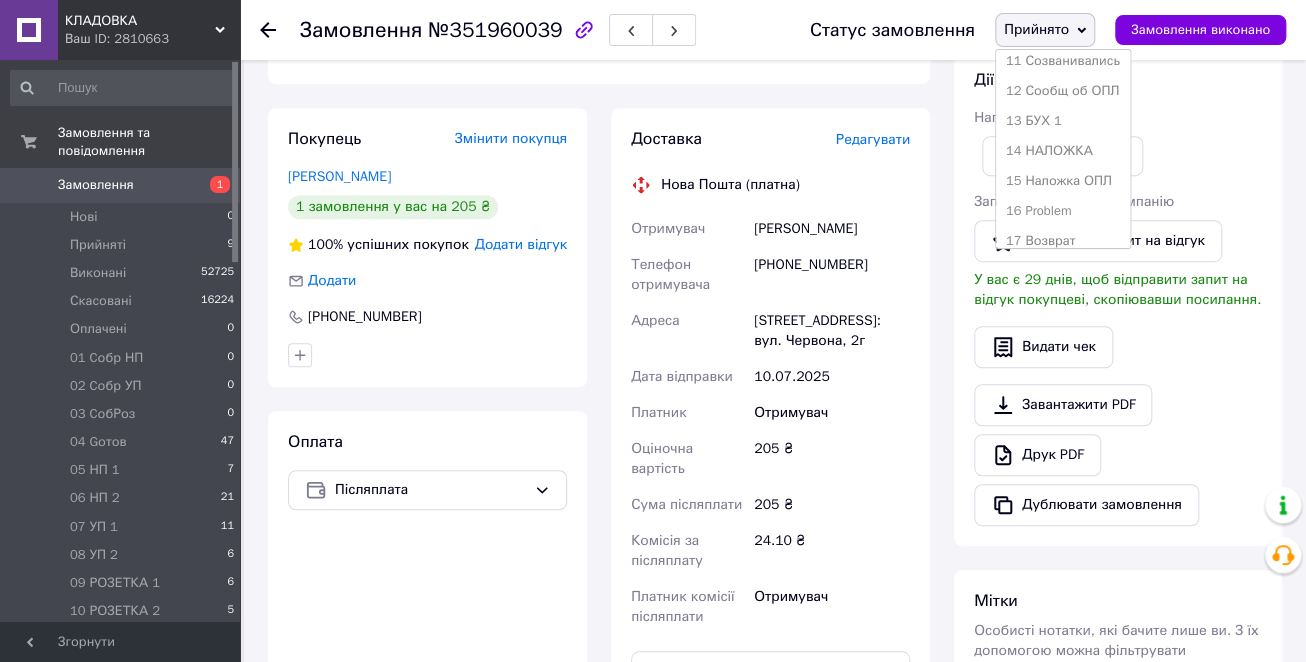 scroll, scrollTop: 400, scrollLeft: 0, axis: vertical 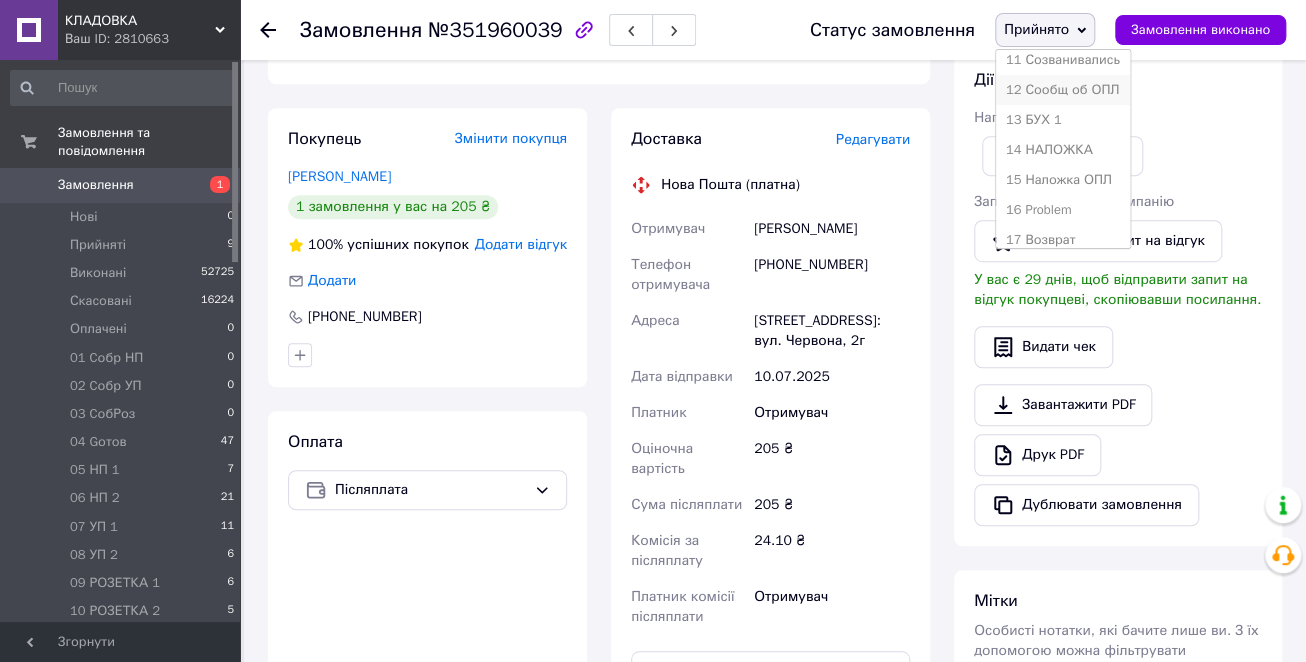 click on "12 Сообщ об ОПЛ" at bounding box center (1063, 90) 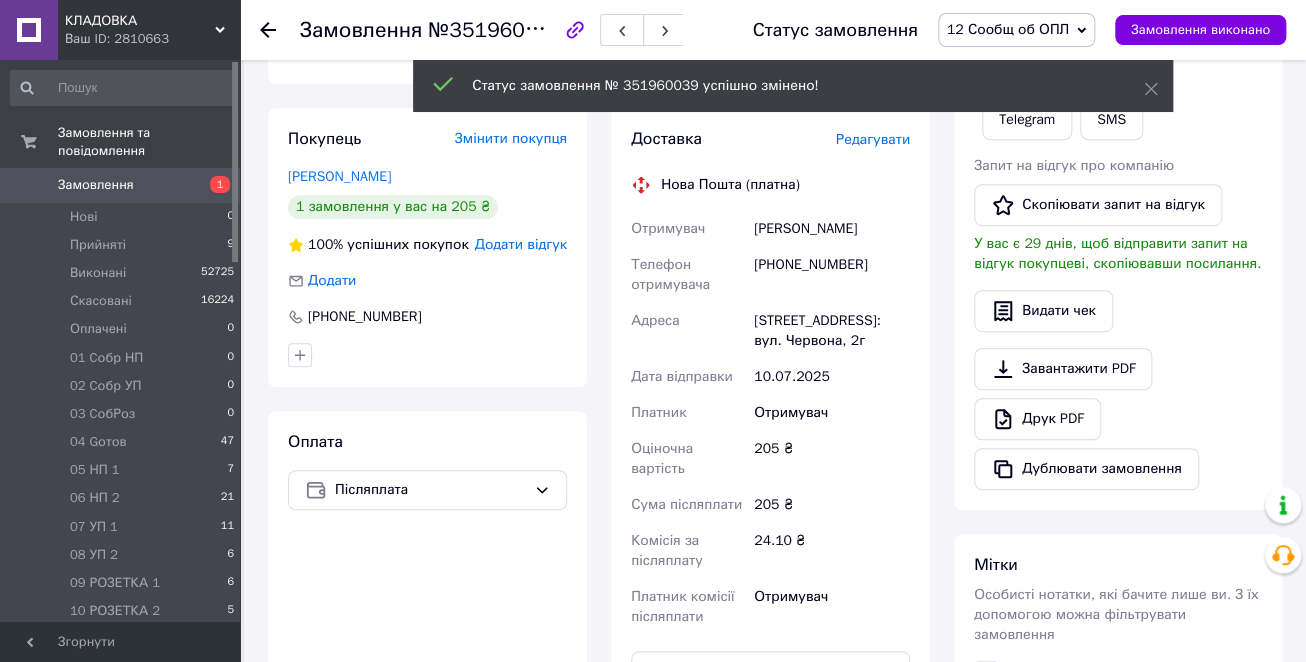 click 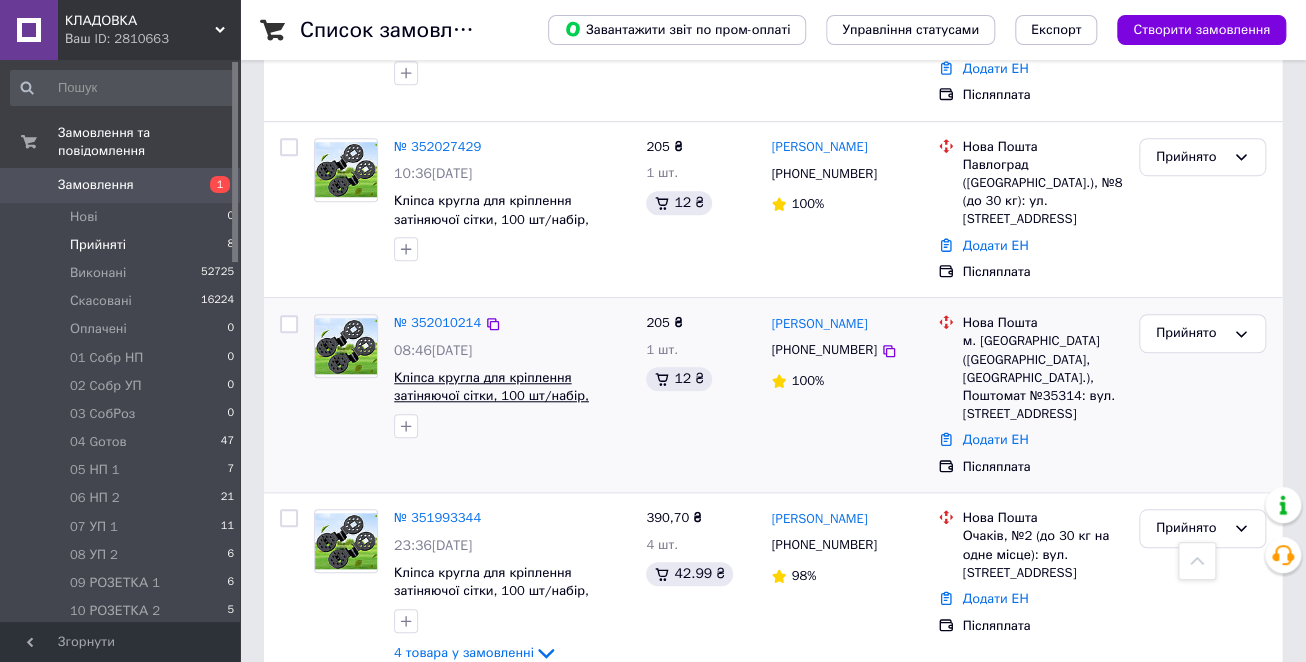 scroll, scrollTop: 494, scrollLeft: 0, axis: vertical 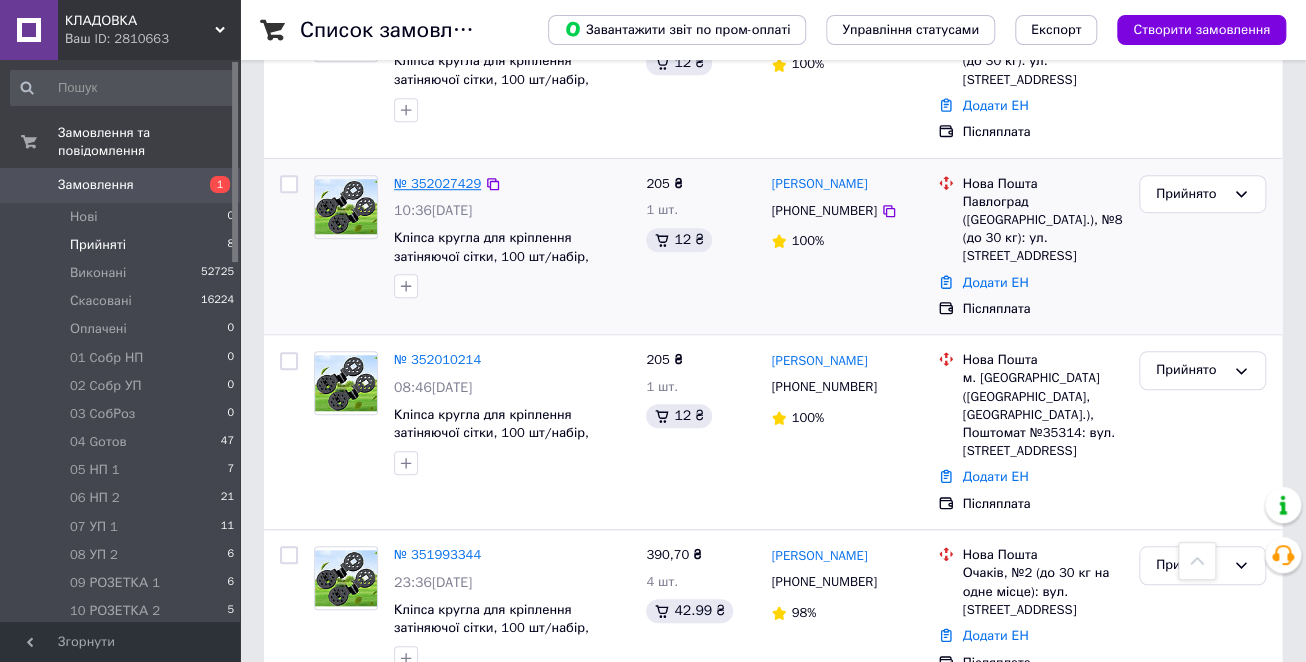 click on "№ 352027429" at bounding box center [437, 183] 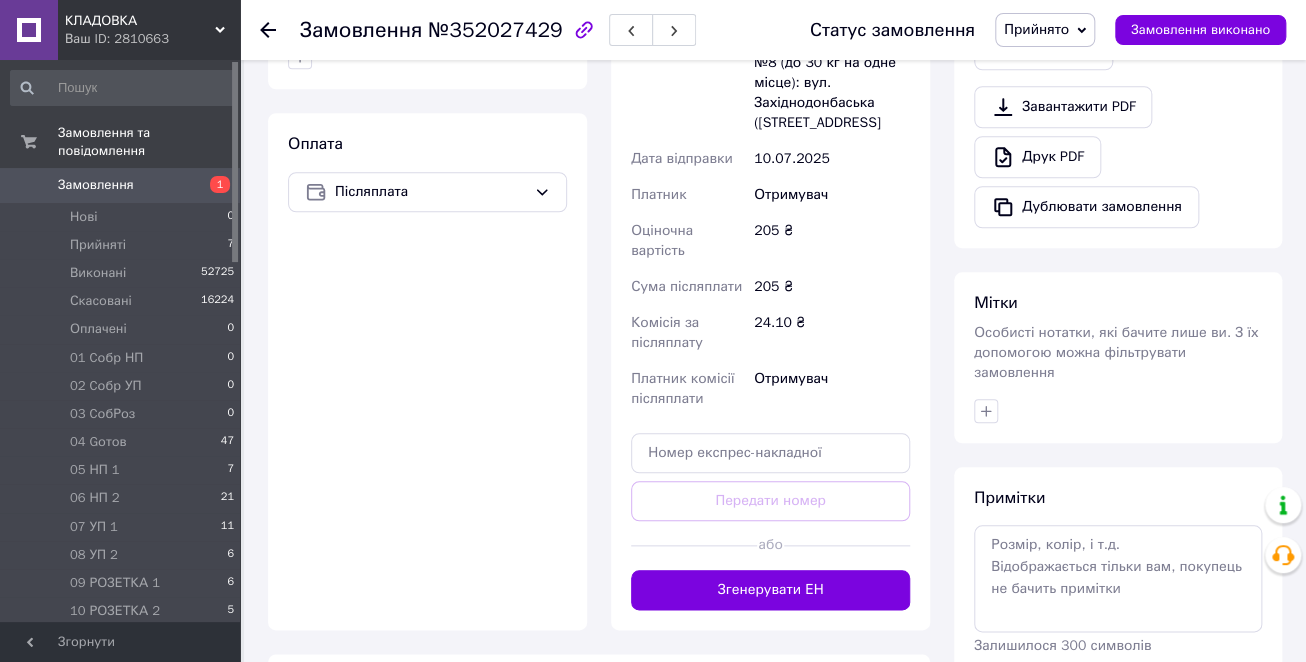 scroll, scrollTop: 831, scrollLeft: 0, axis: vertical 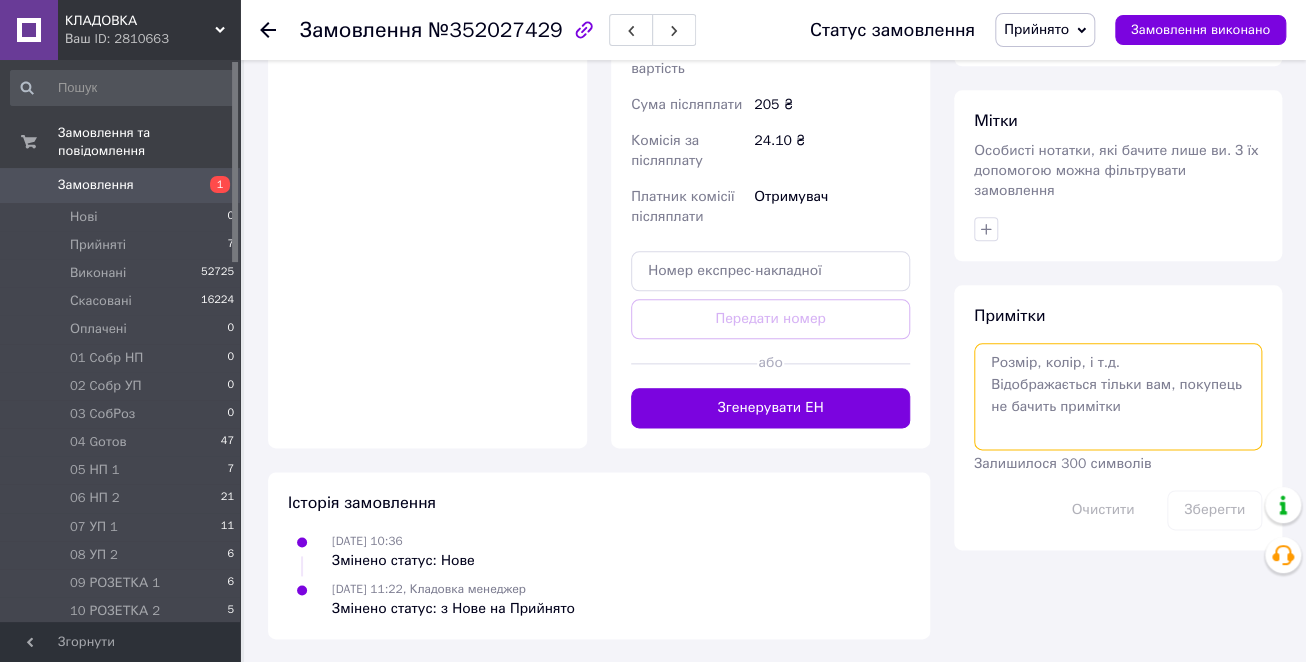 paste on "наложка 205 грн" 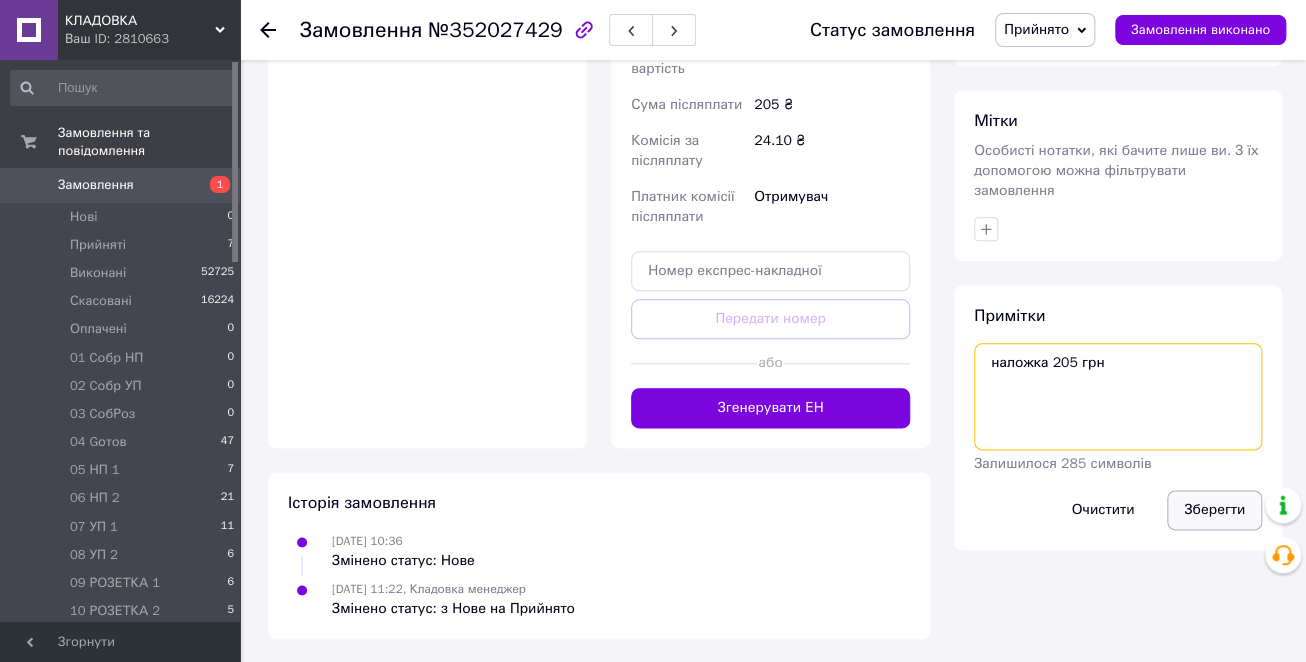 type on "наложка 205 грн" 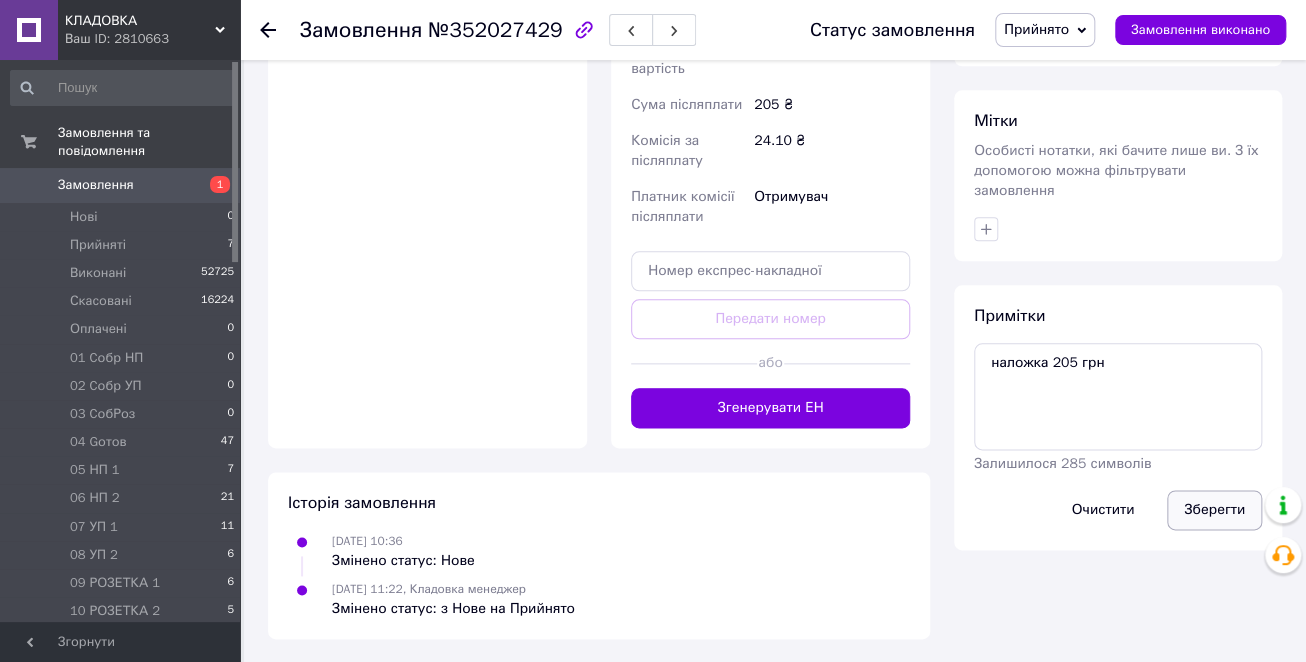 click on "Зберегти" at bounding box center [1214, 510] 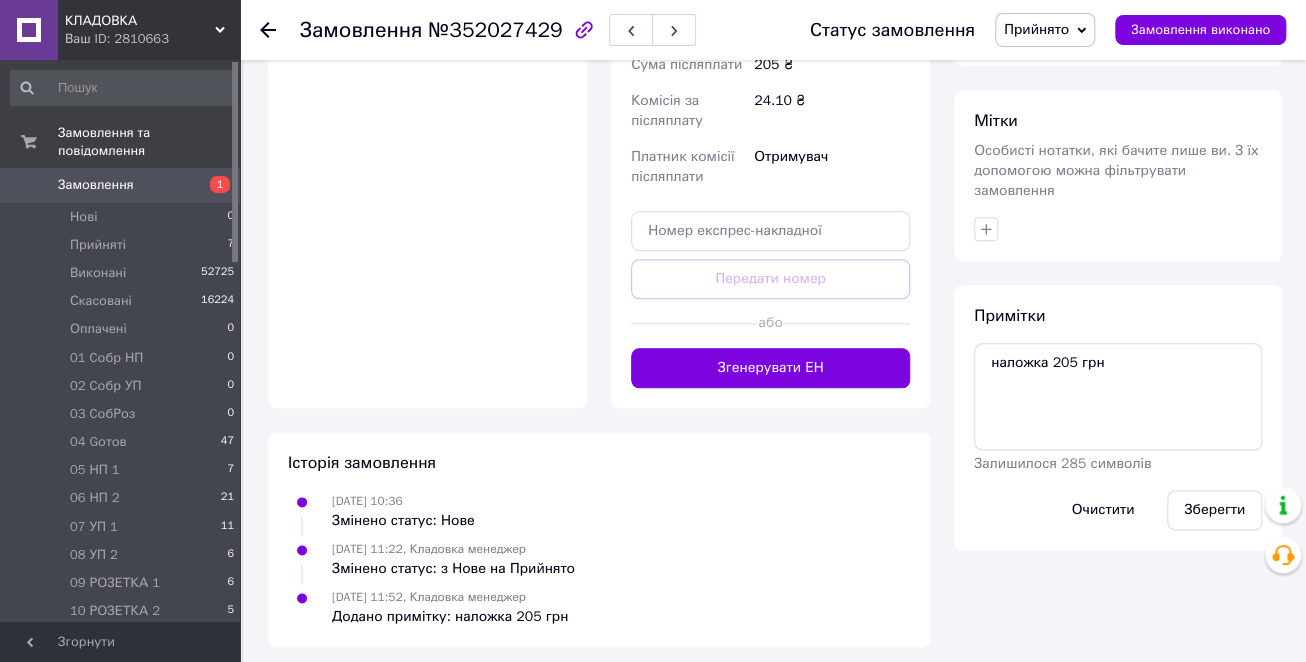 click on "Прийнято" at bounding box center [1045, 30] 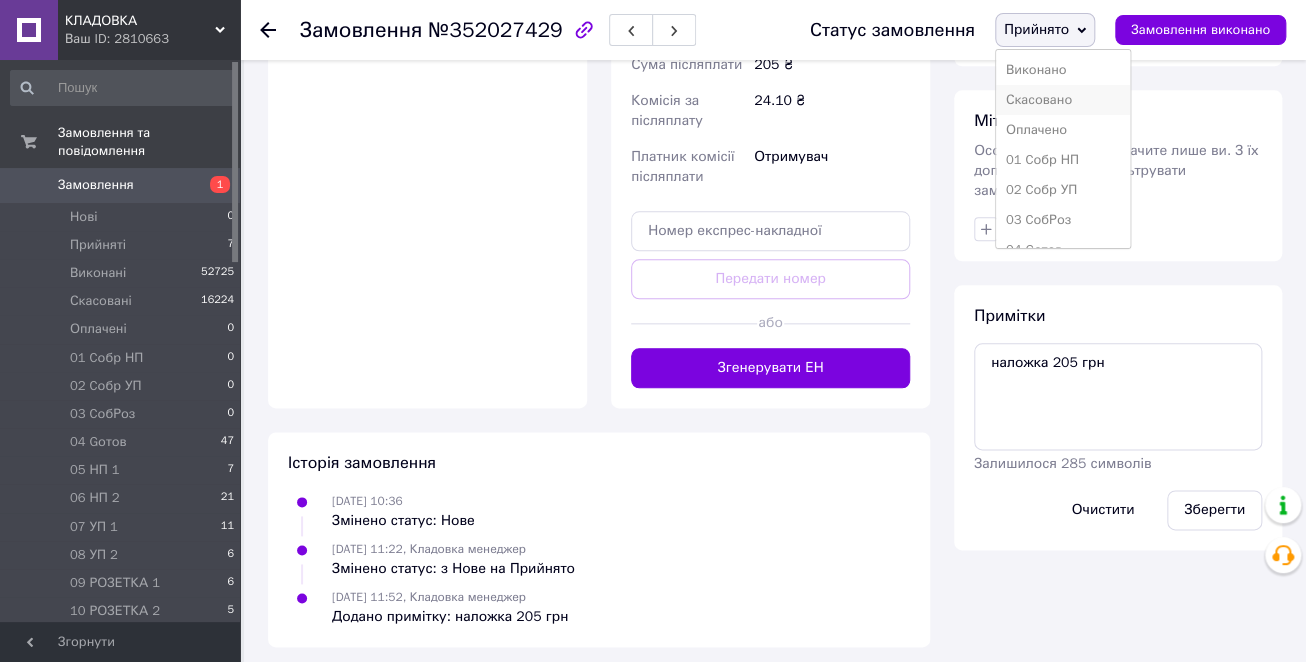 scroll, scrollTop: 320, scrollLeft: 0, axis: vertical 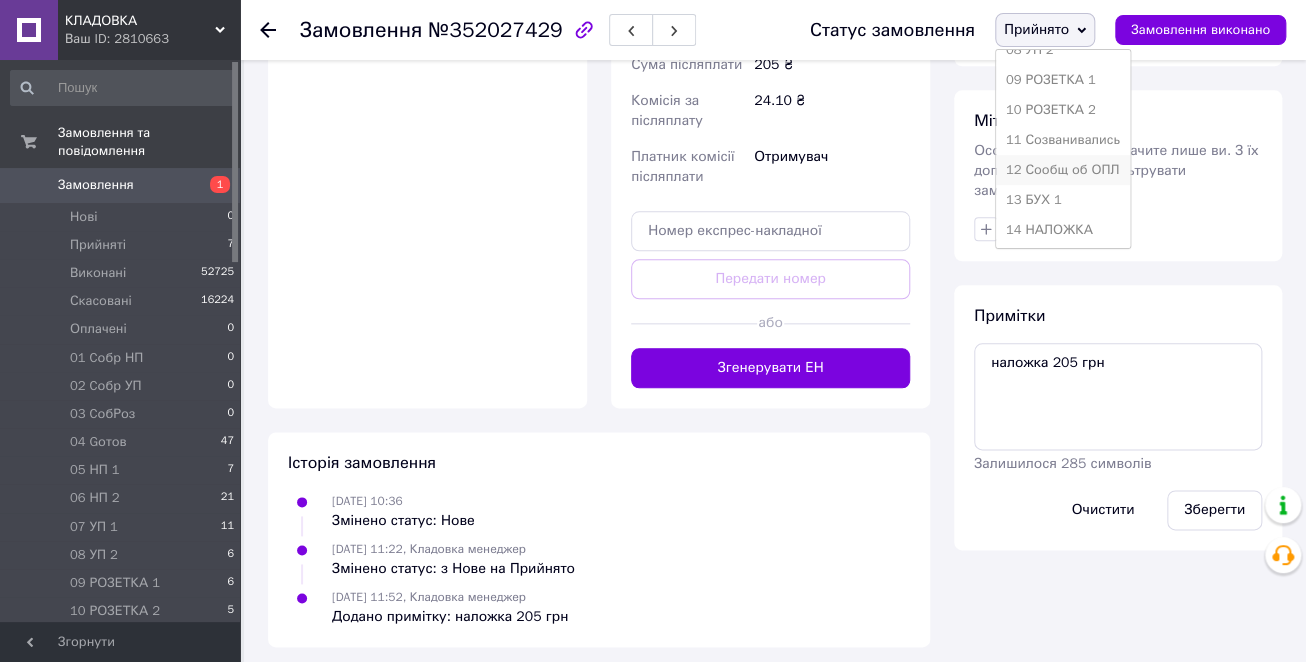 click on "12 Сообщ об ОПЛ" at bounding box center (1063, 170) 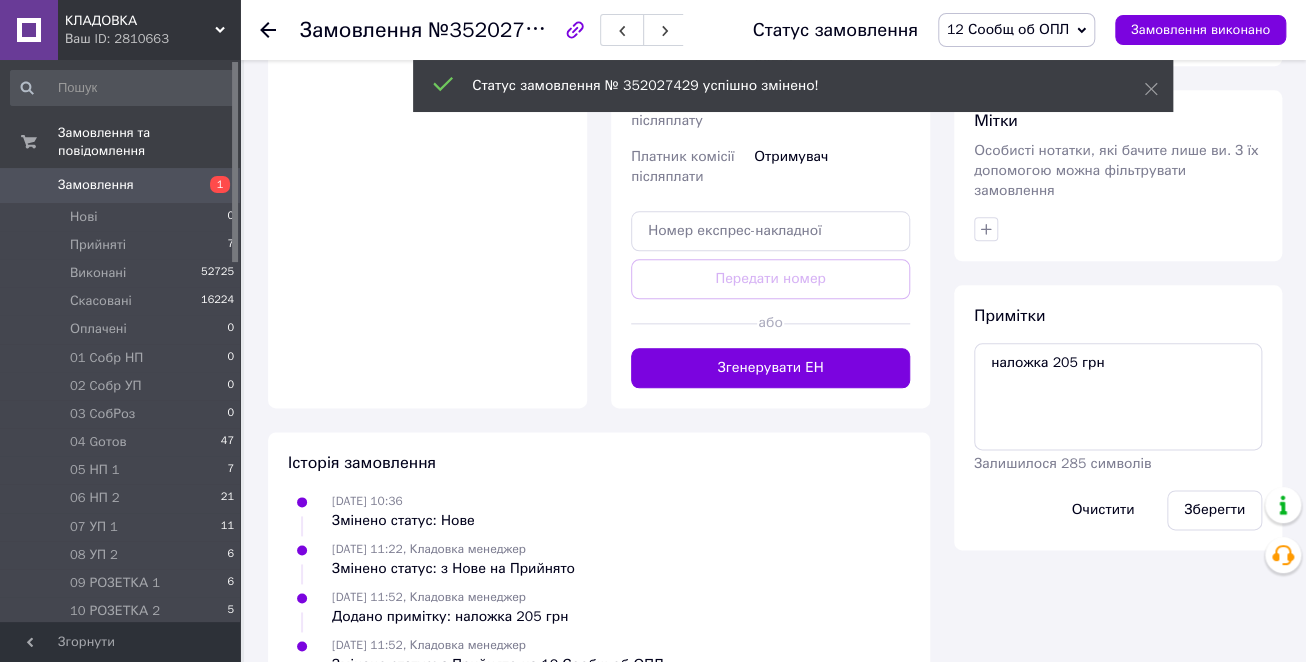 click 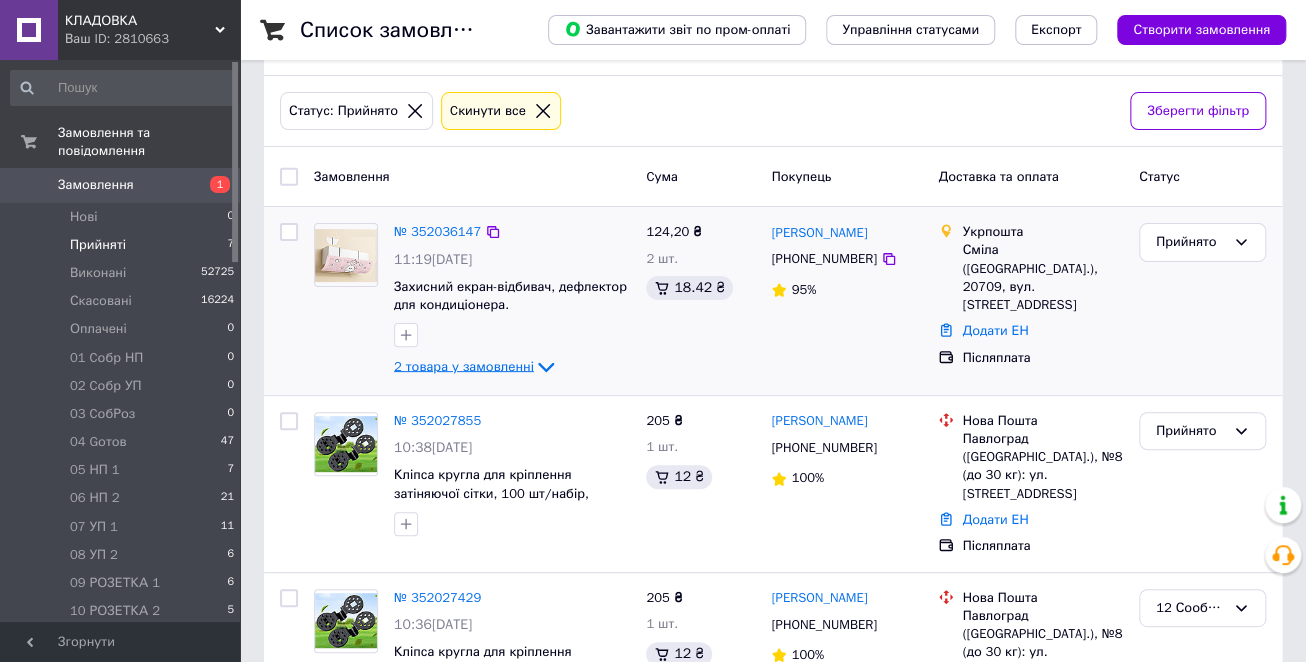 scroll, scrollTop: 320, scrollLeft: 0, axis: vertical 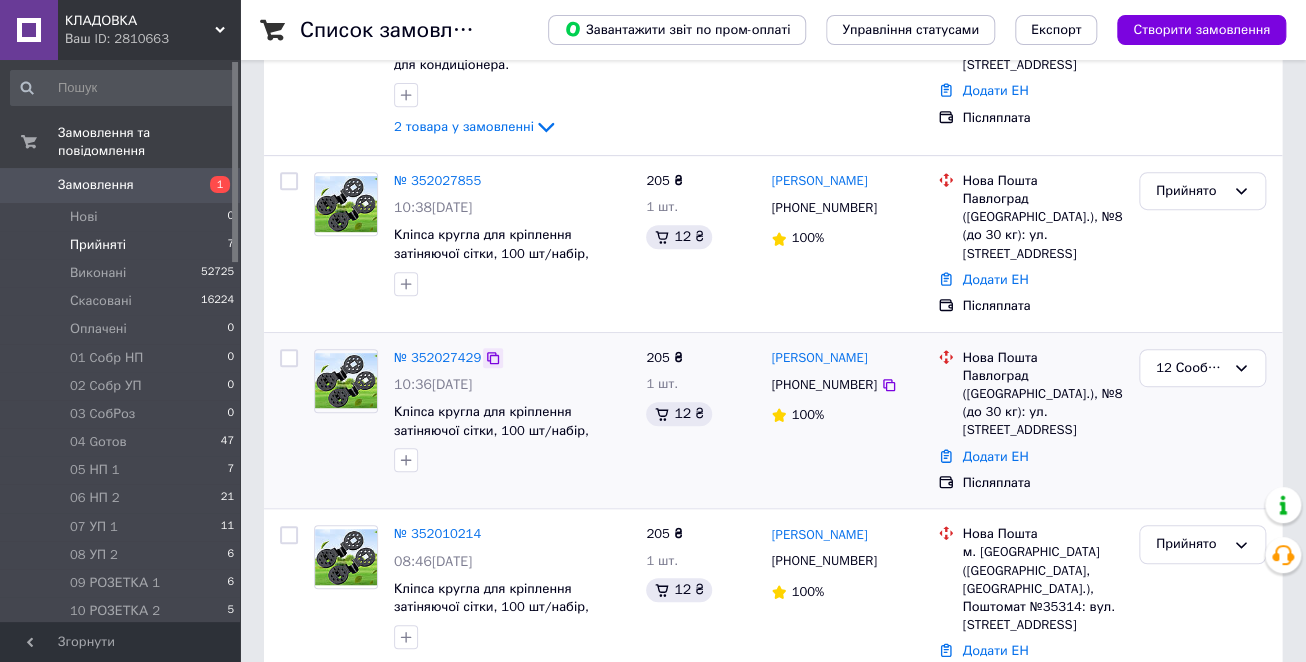 click 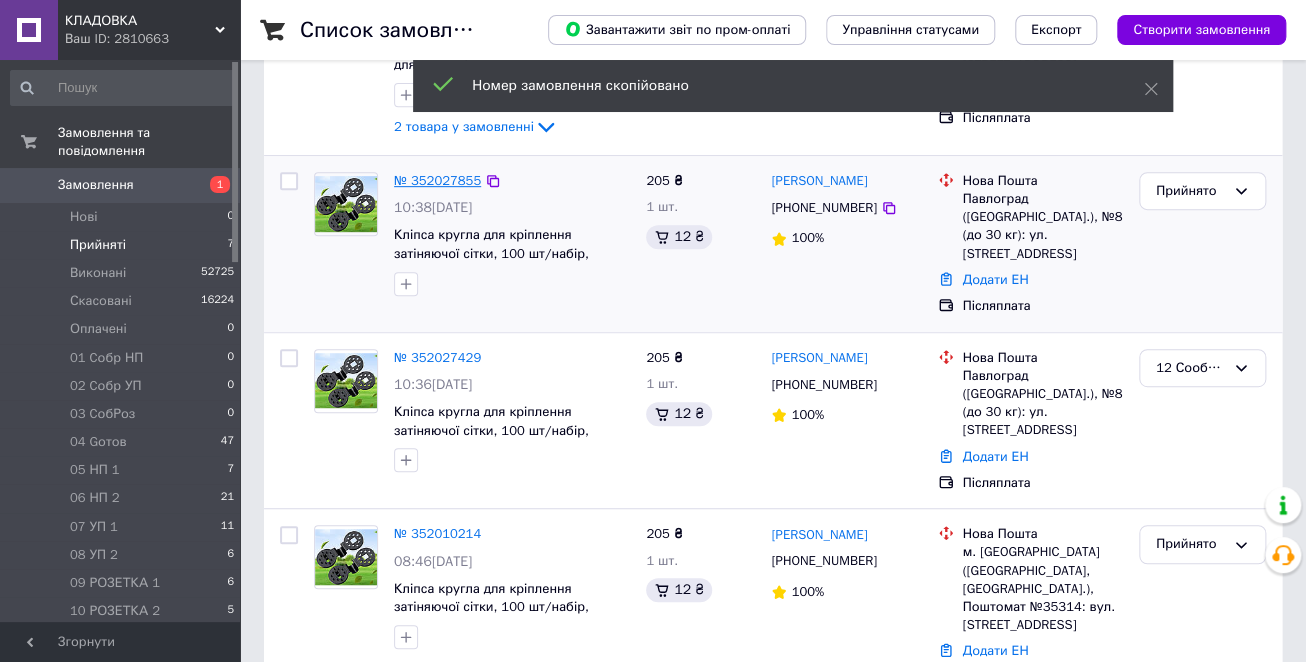 click on "№ 352027855" at bounding box center (437, 180) 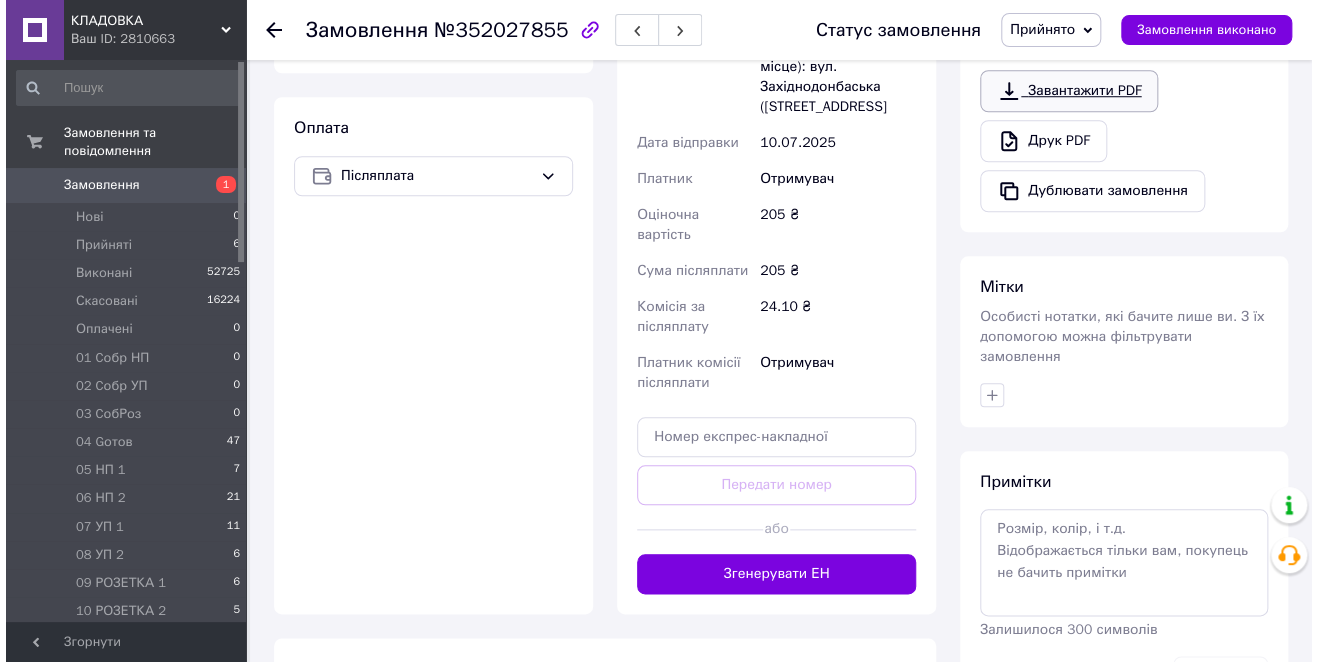 scroll, scrollTop: 831, scrollLeft: 0, axis: vertical 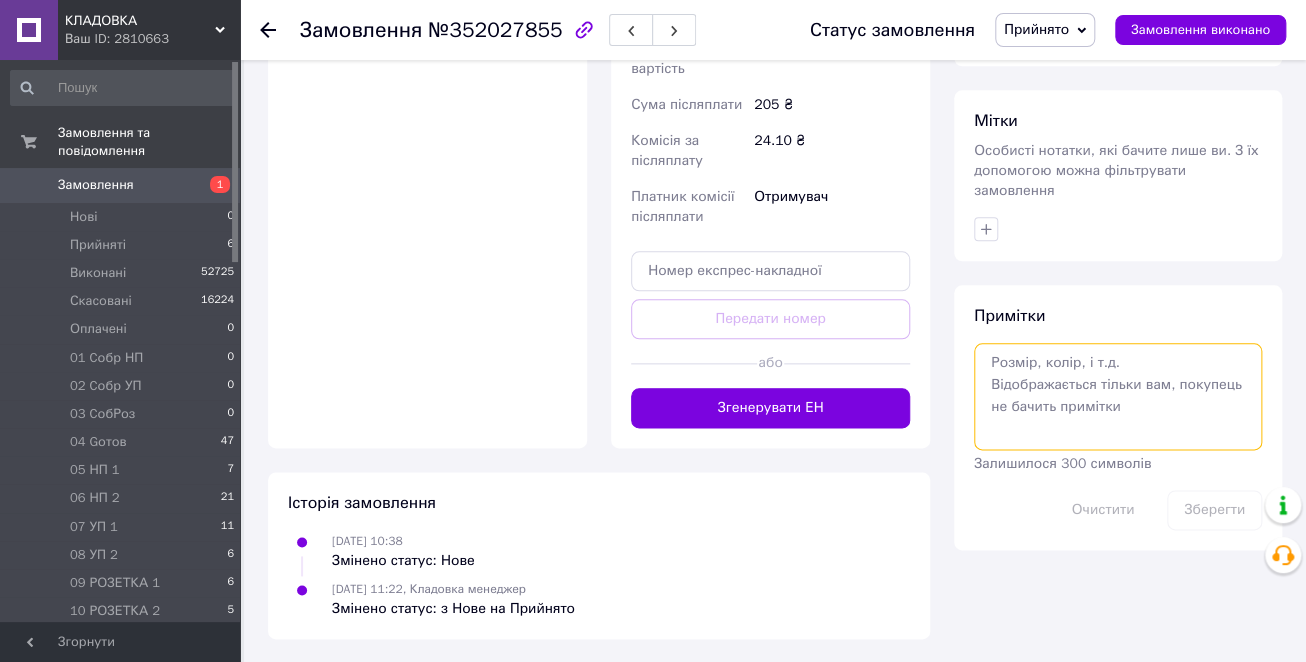 click at bounding box center [1118, 396] 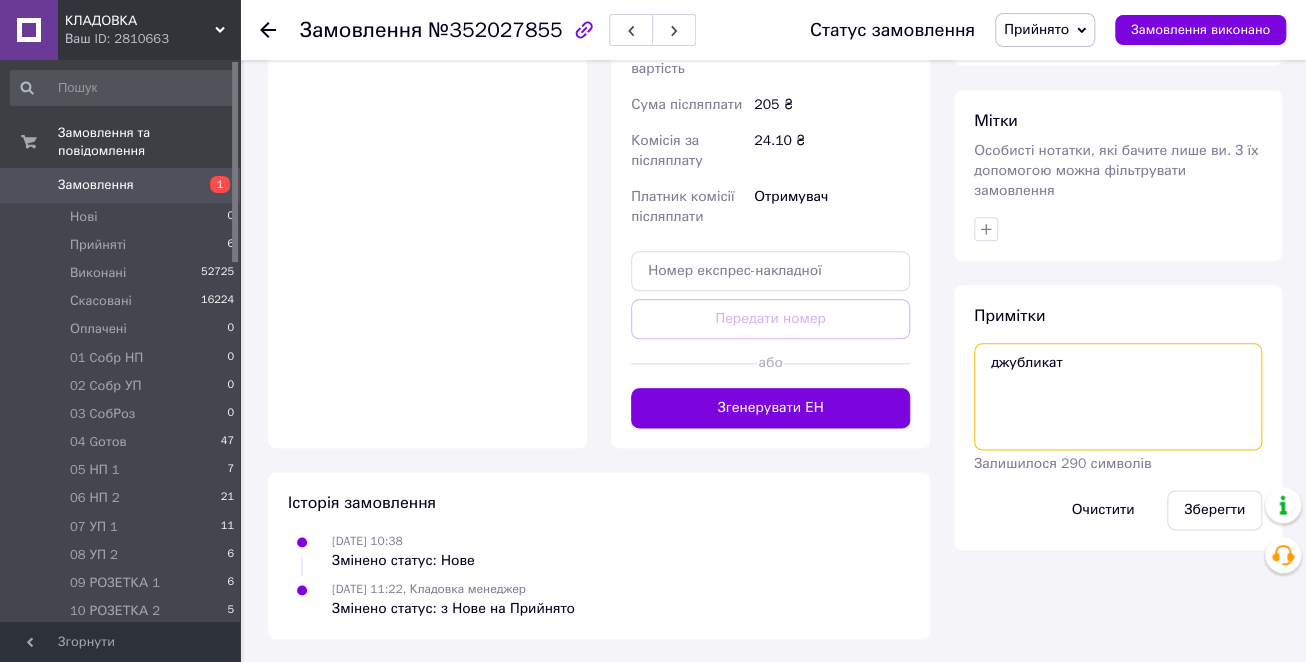 paste on "352027429" 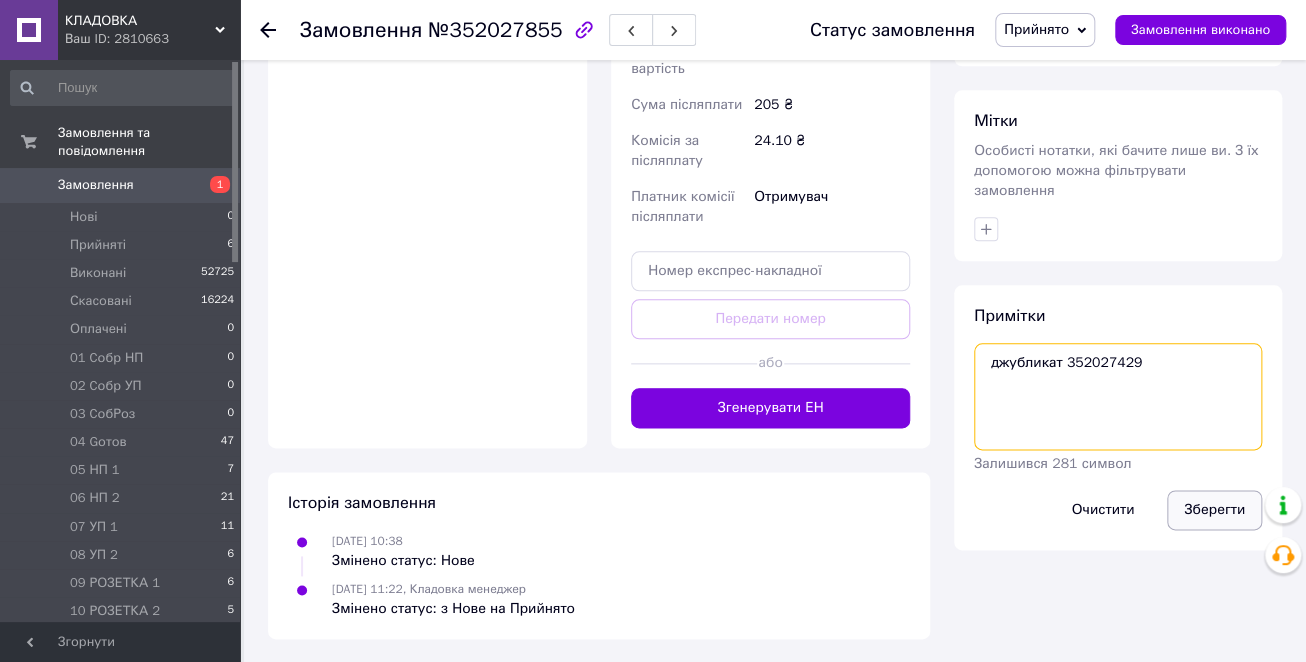 type on "джубликат 352027429" 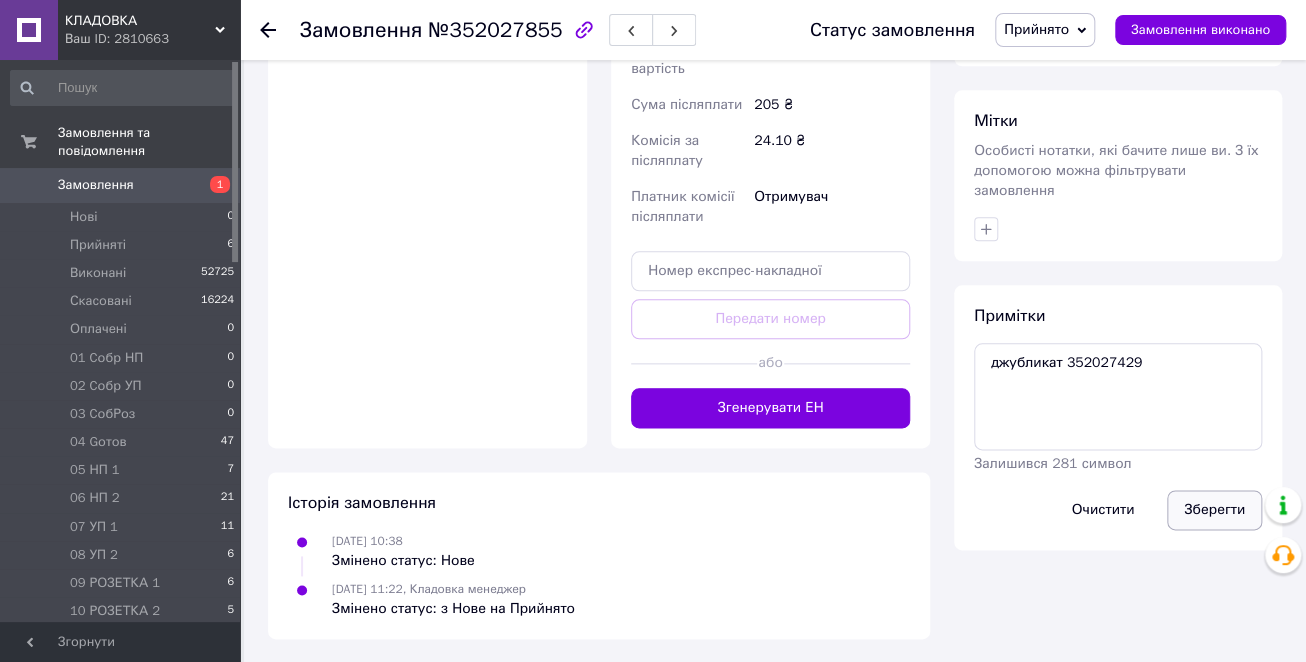 click on "Зберегти" at bounding box center [1214, 510] 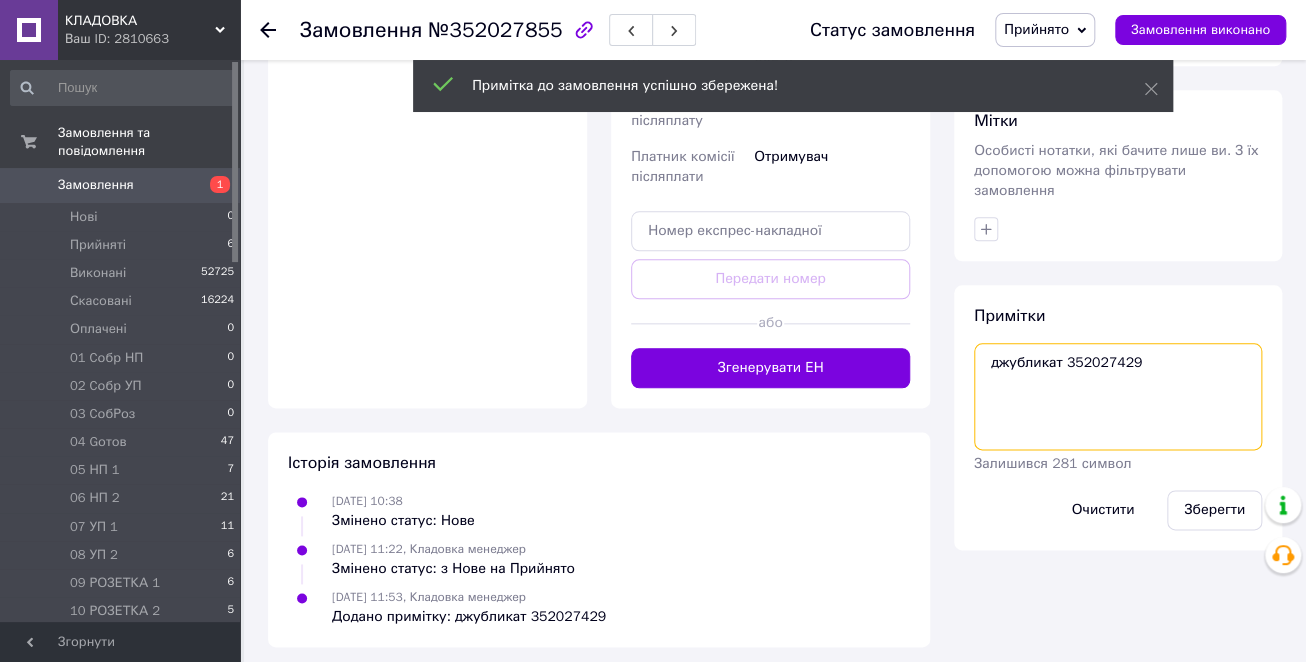 drag, startPoint x: 1141, startPoint y: 311, endPoint x: 945, endPoint y: 311, distance: 196 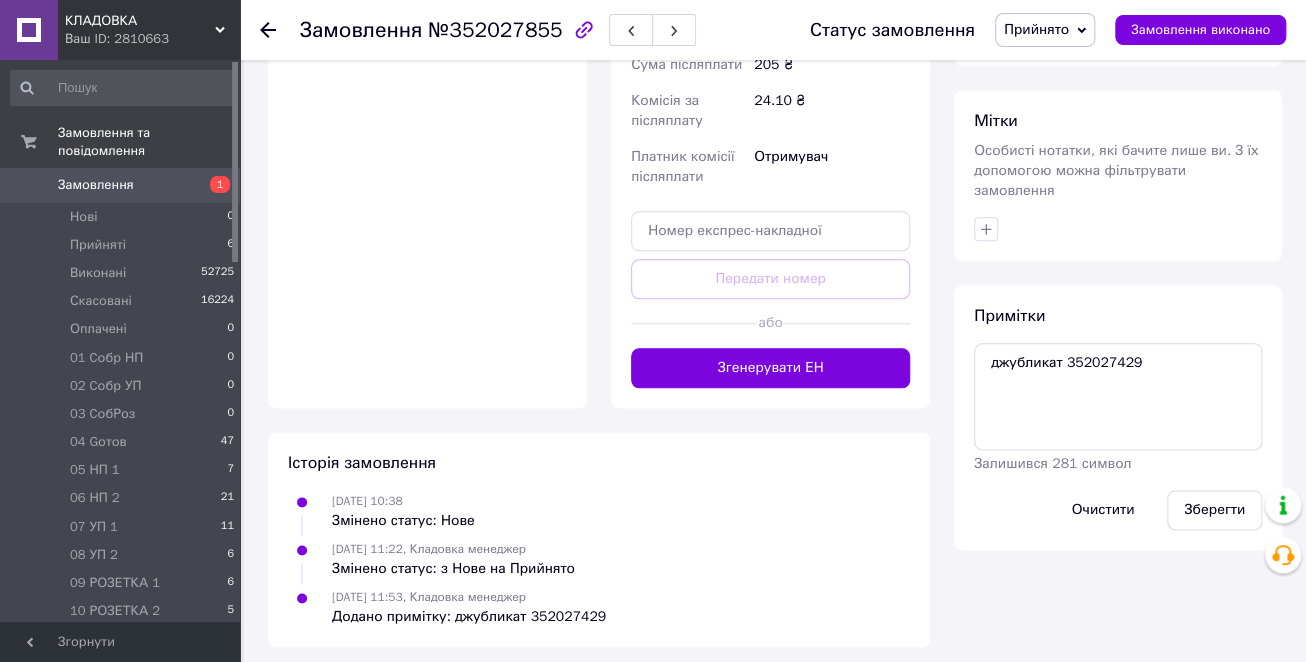 click 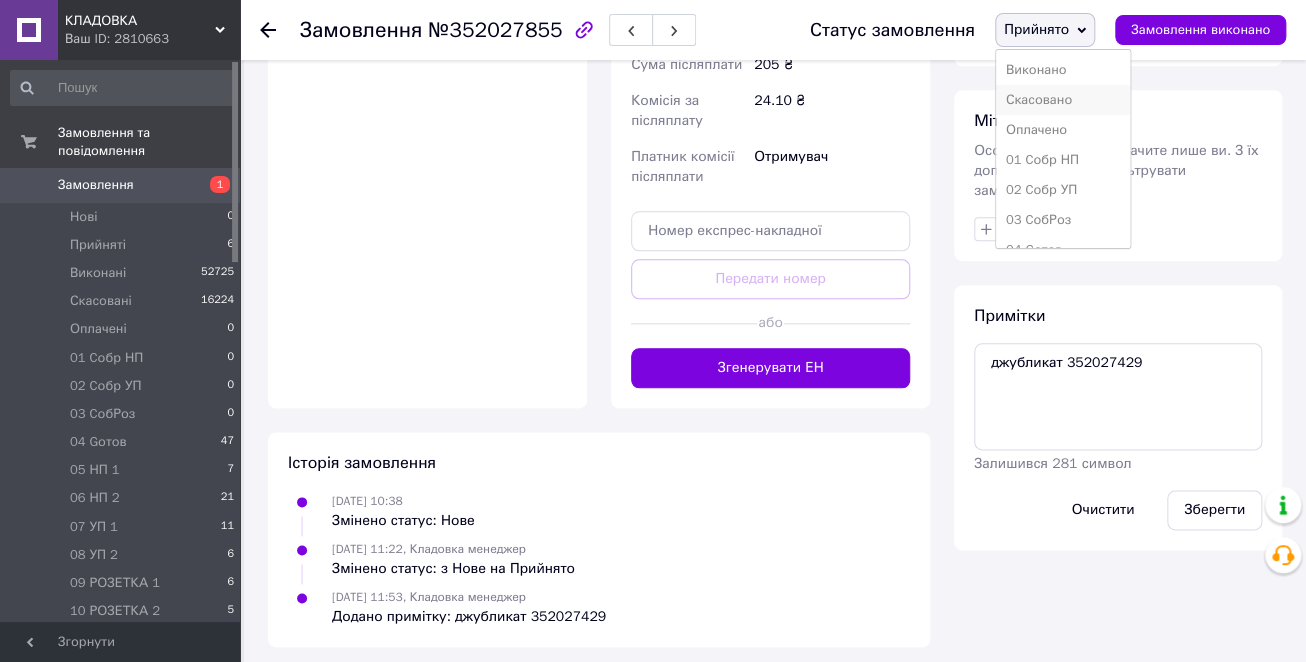 click on "Скасовано" at bounding box center [1063, 100] 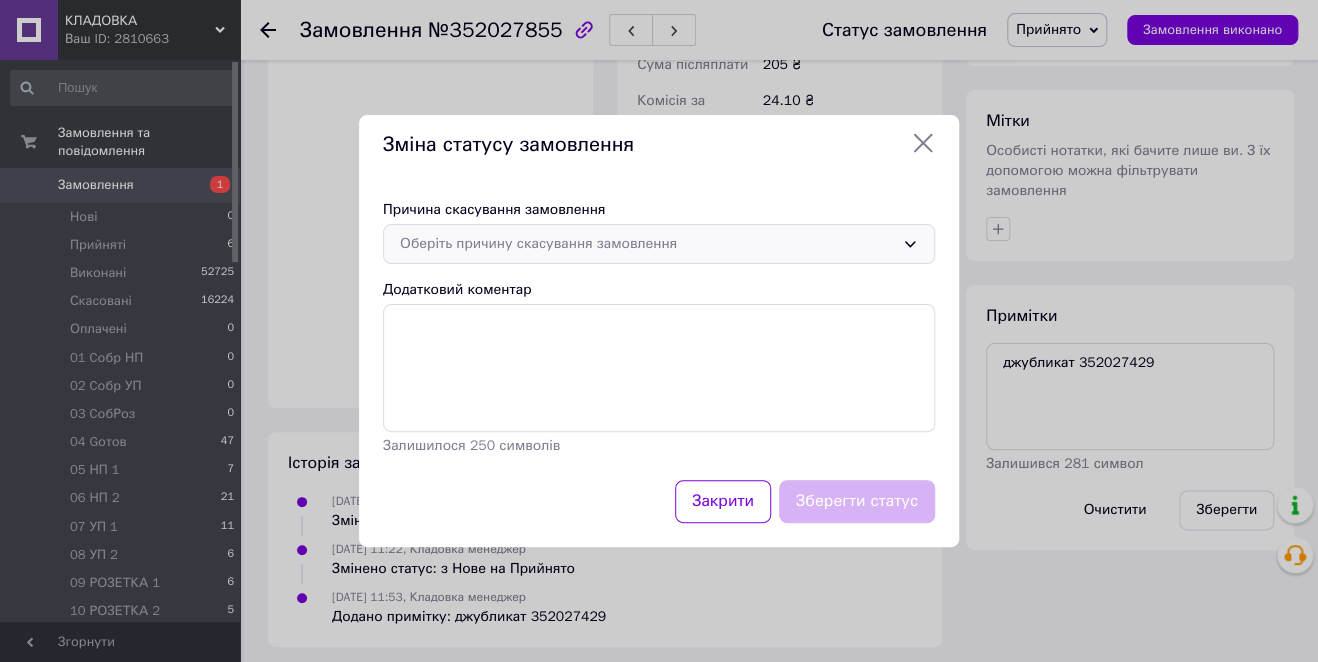 click 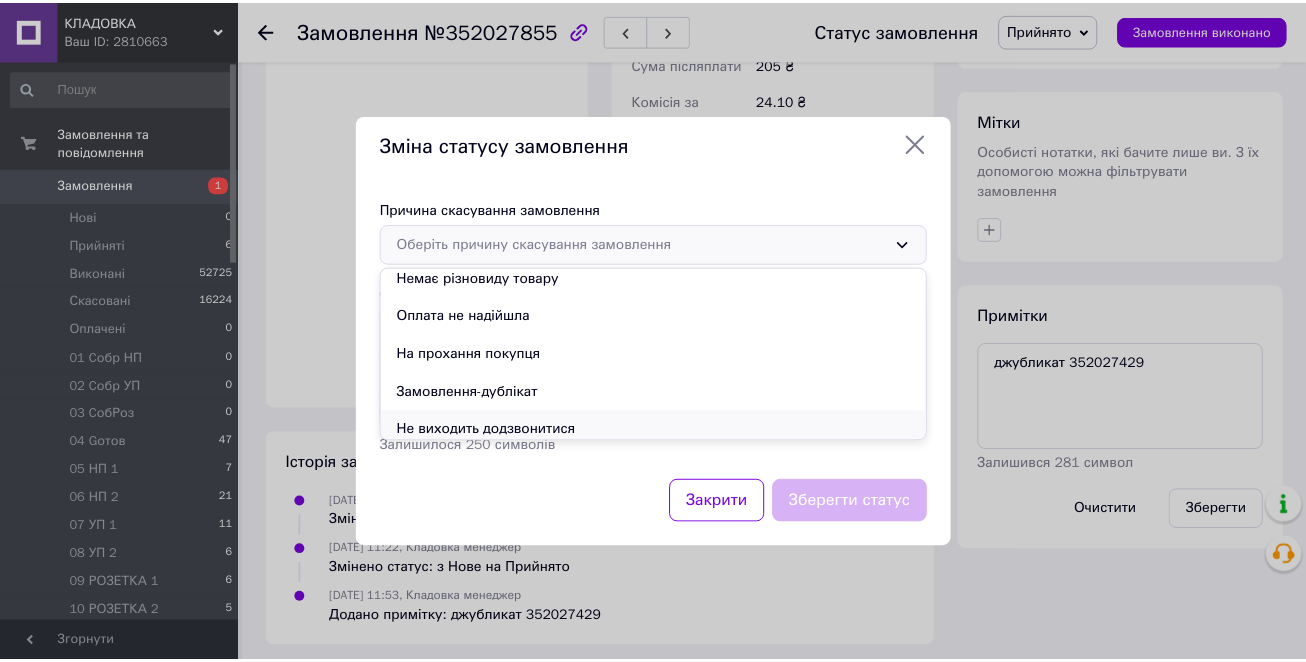 scroll, scrollTop: 93, scrollLeft: 0, axis: vertical 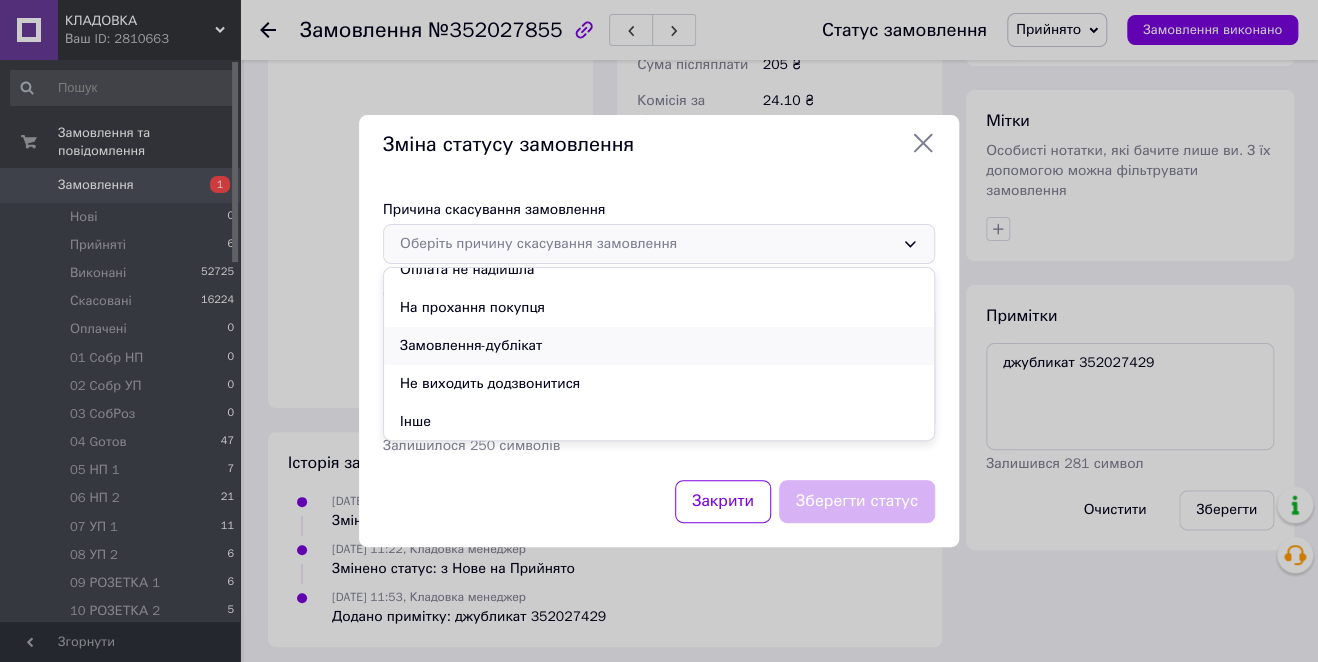 click on "Замовлення-дублікат" at bounding box center [659, 346] 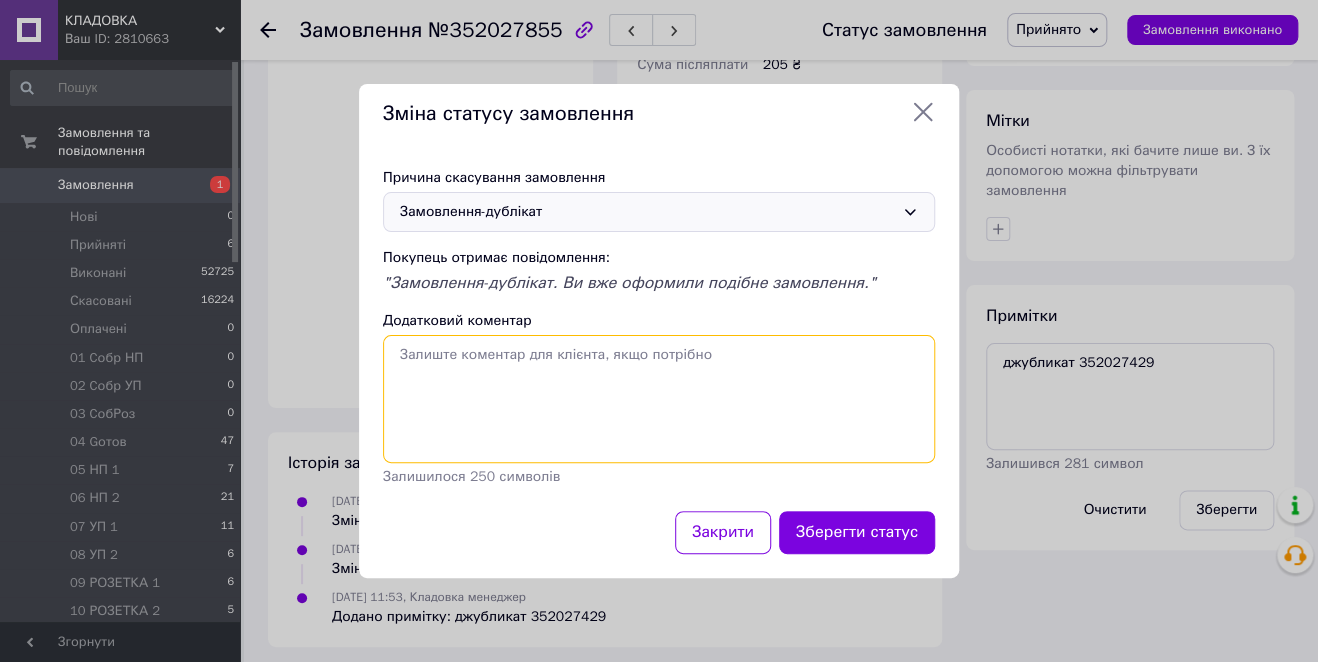 paste on "джубликат 352027429" 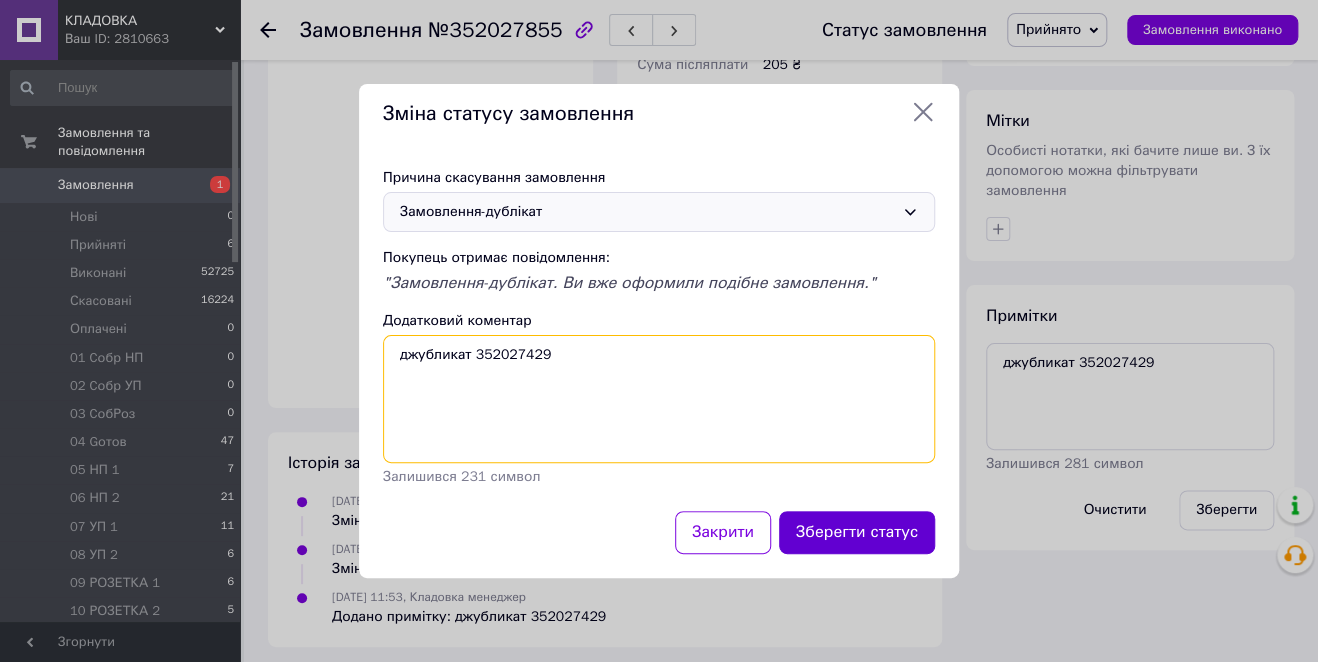 type on "джубликат 352027429" 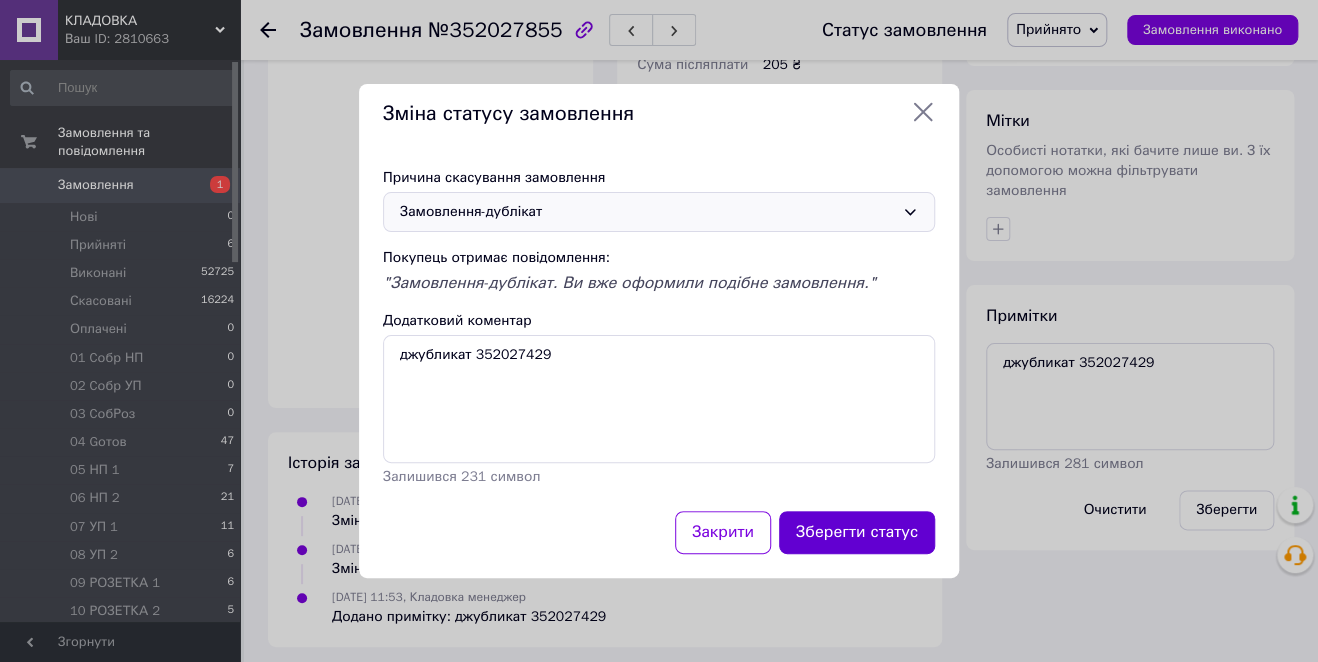 click on "Зберегти статус" at bounding box center [857, 532] 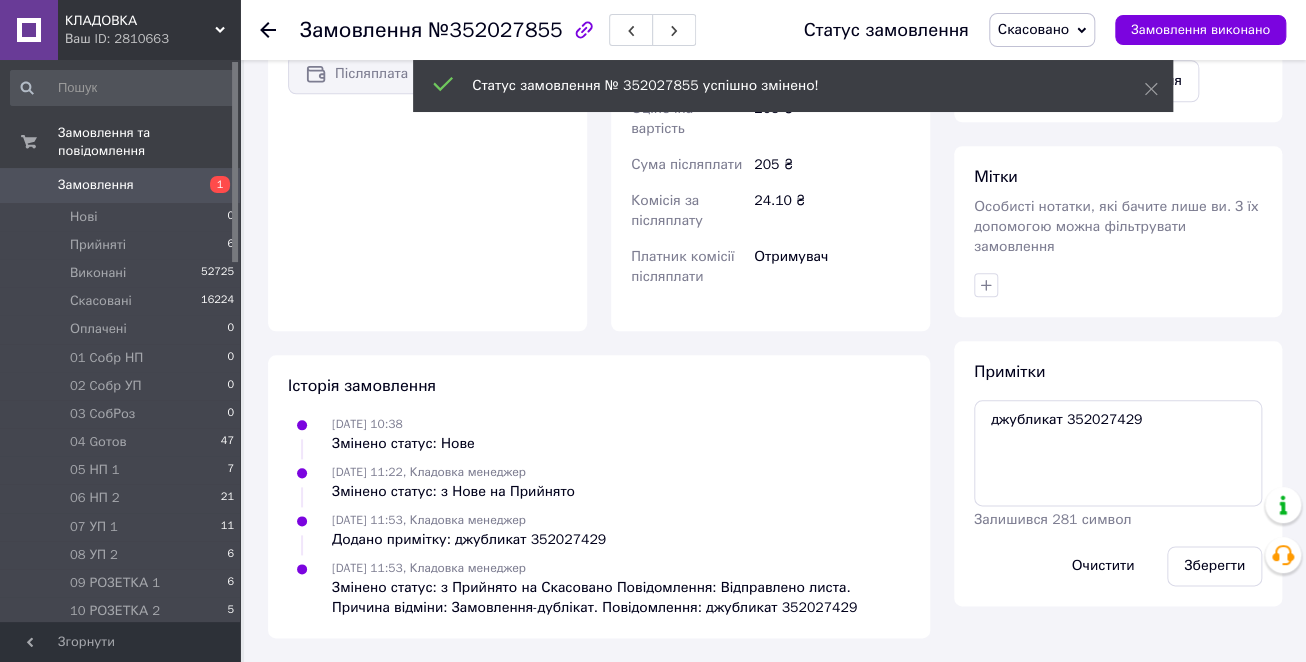 scroll, scrollTop: 815, scrollLeft: 0, axis: vertical 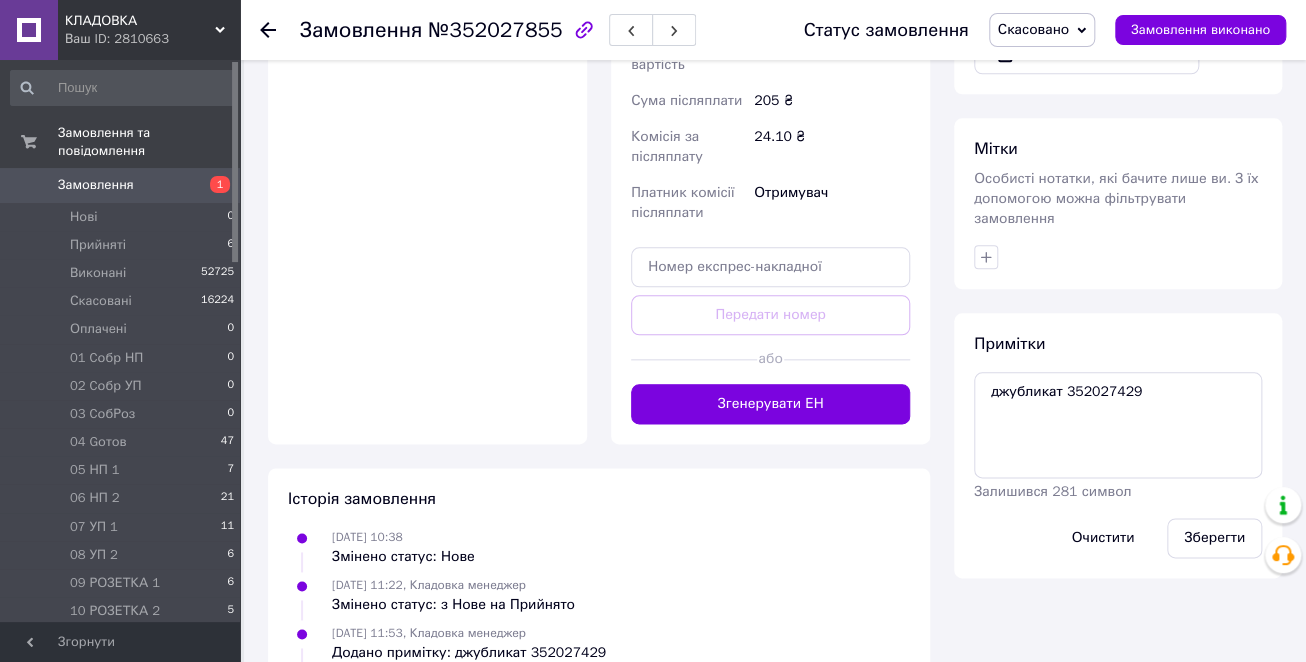 click 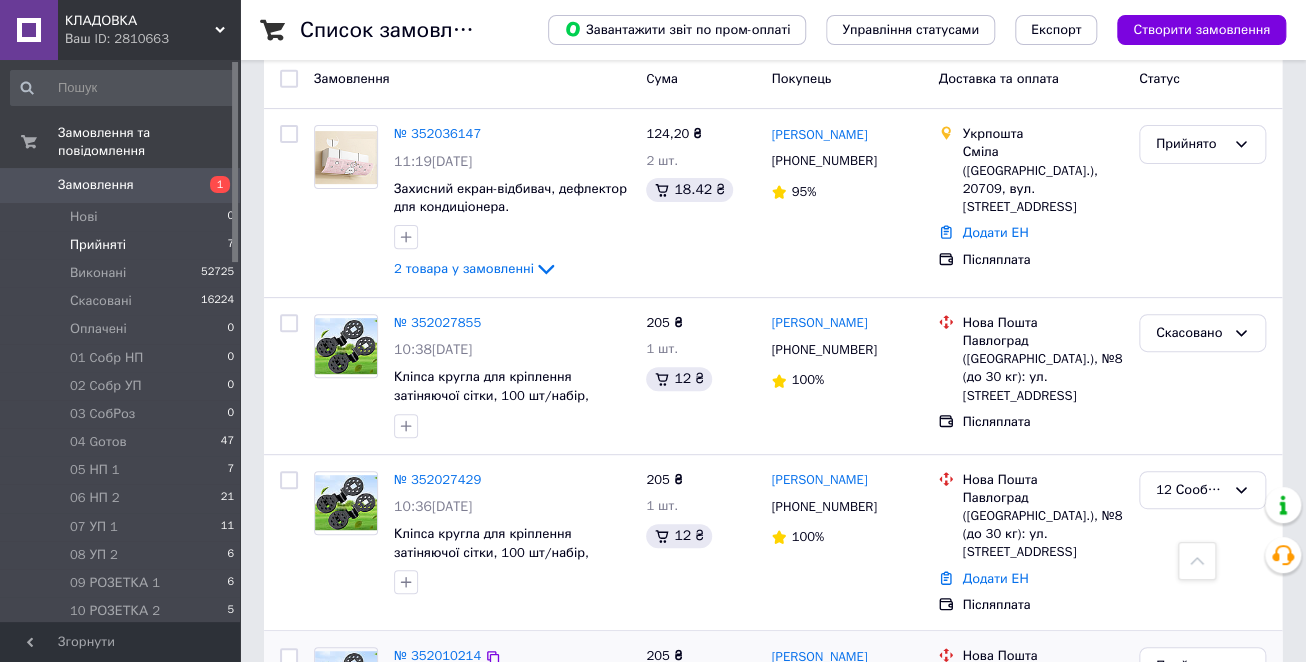 scroll, scrollTop: 0, scrollLeft: 0, axis: both 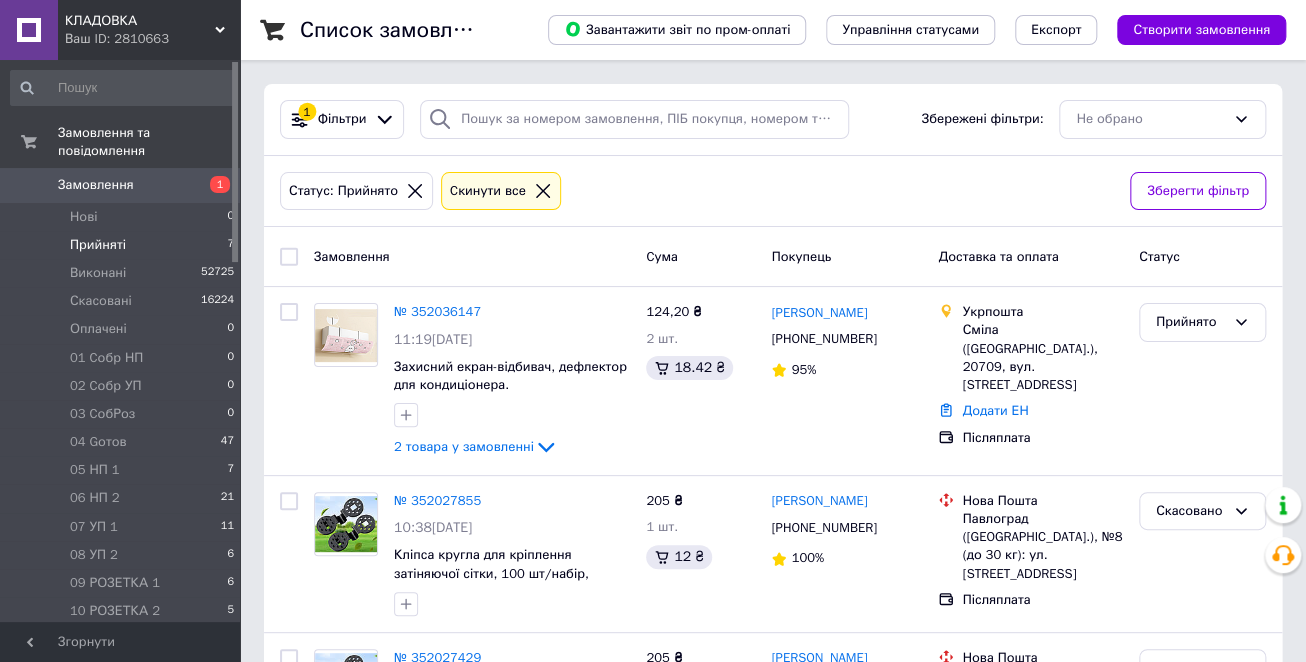 click 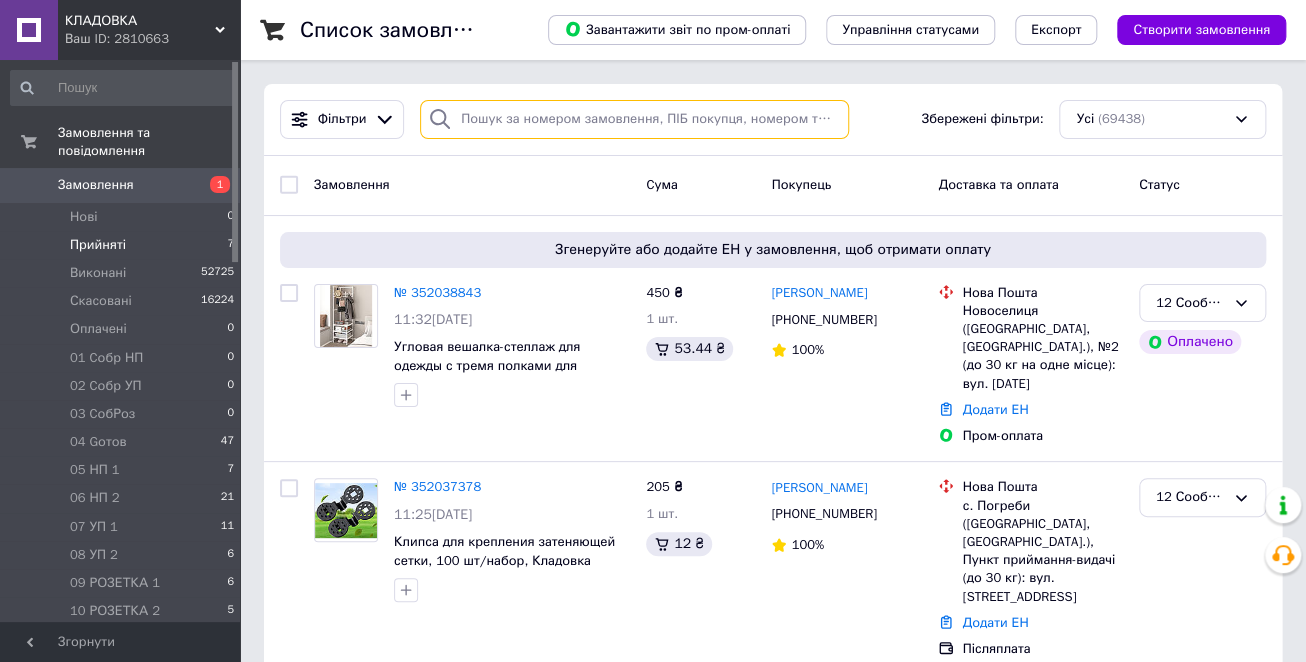 paste on "0502258808" 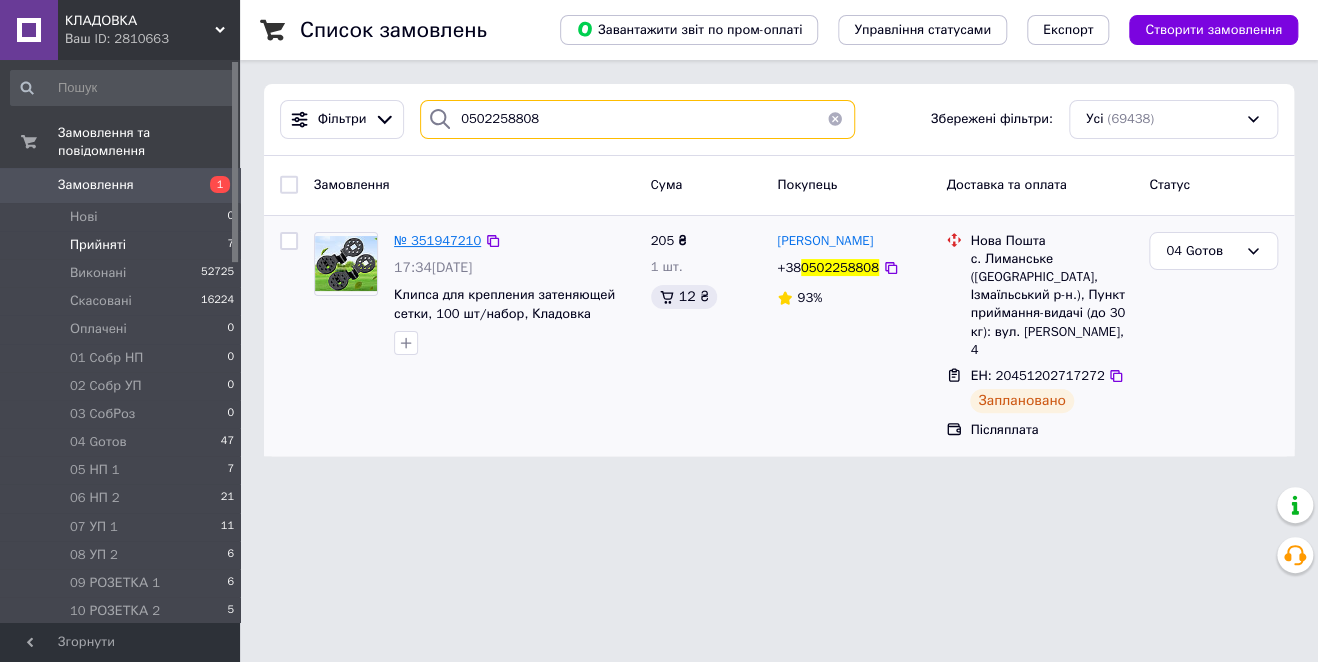 type on "0502258808" 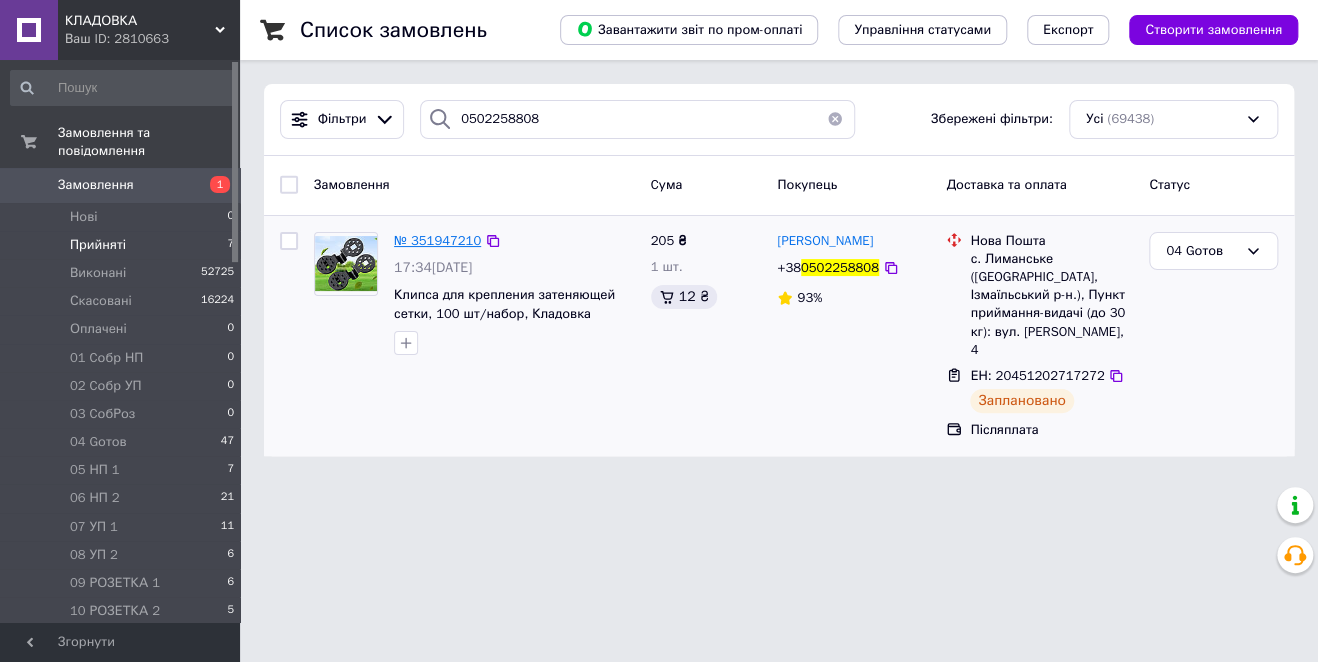 click on "№ 351947210" at bounding box center [437, 240] 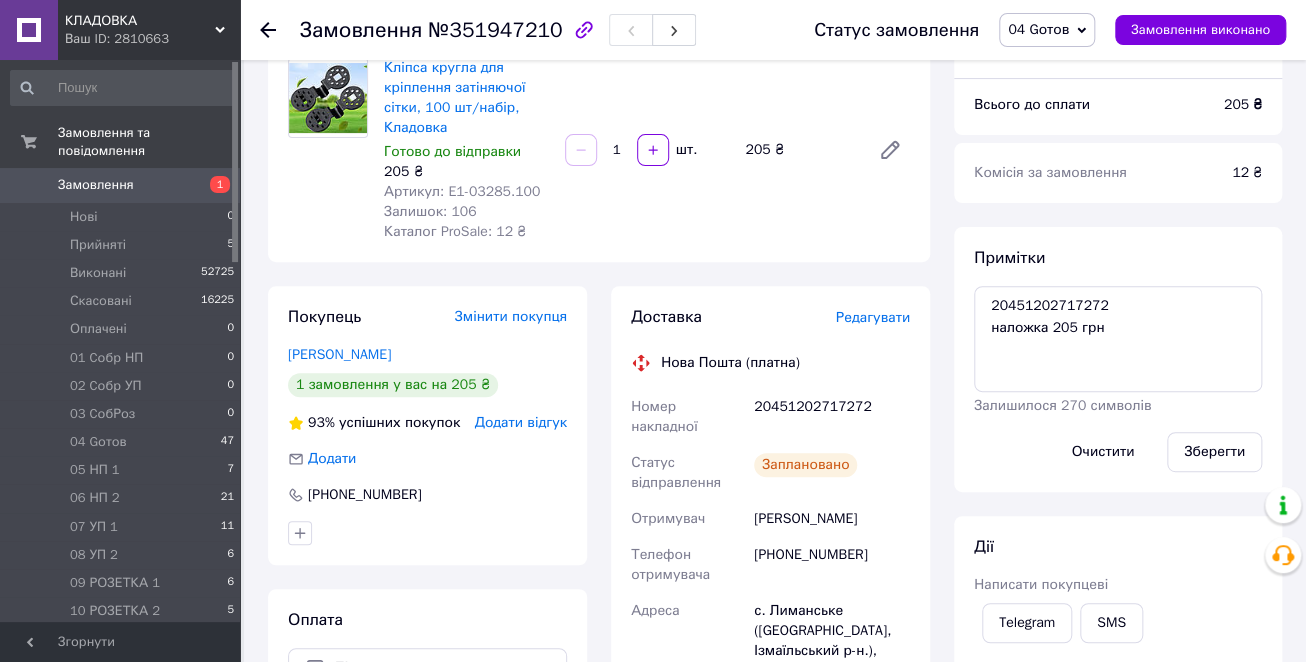 scroll, scrollTop: 240, scrollLeft: 0, axis: vertical 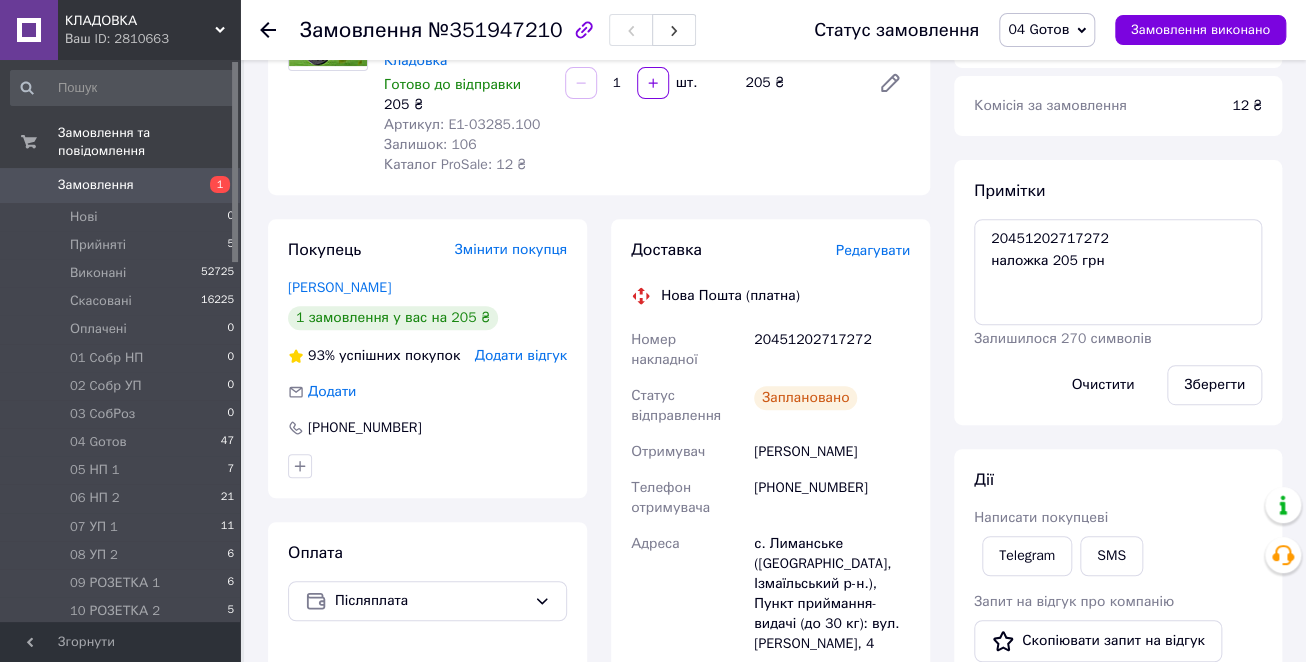 click 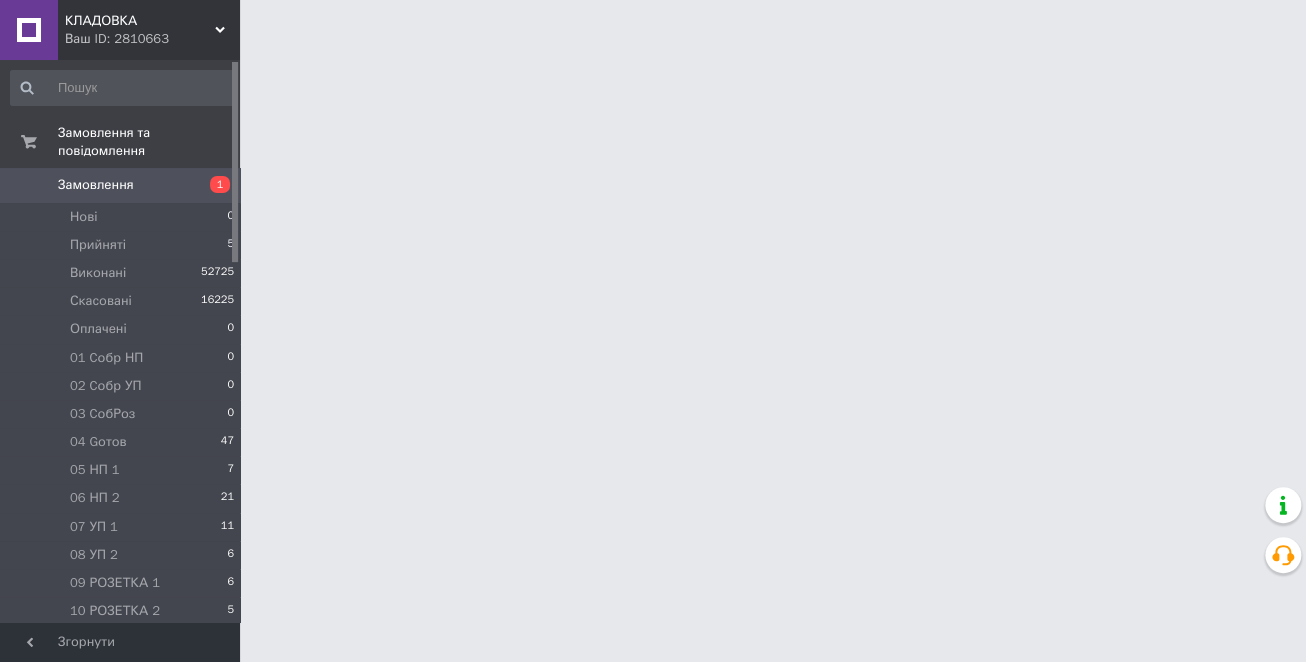 scroll, scrollTop: 0, scrollLeft: 0, axis: both 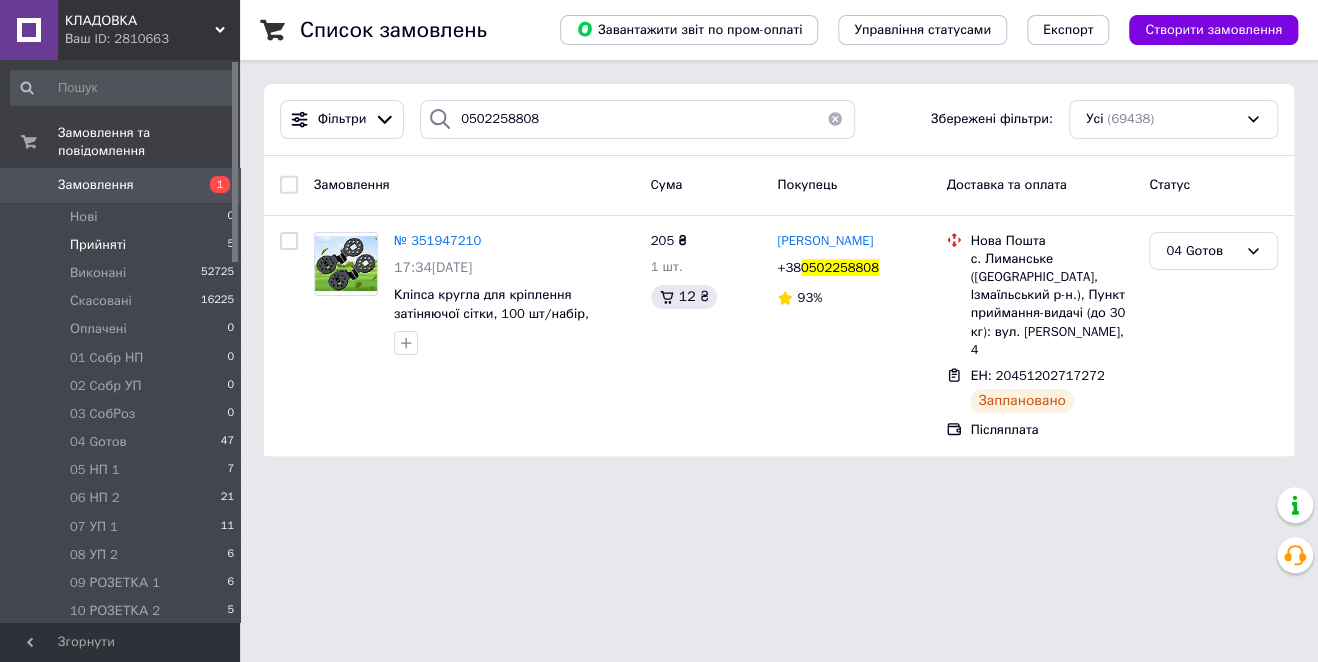 click on "Прийняті" at bounding box center (98, 245) 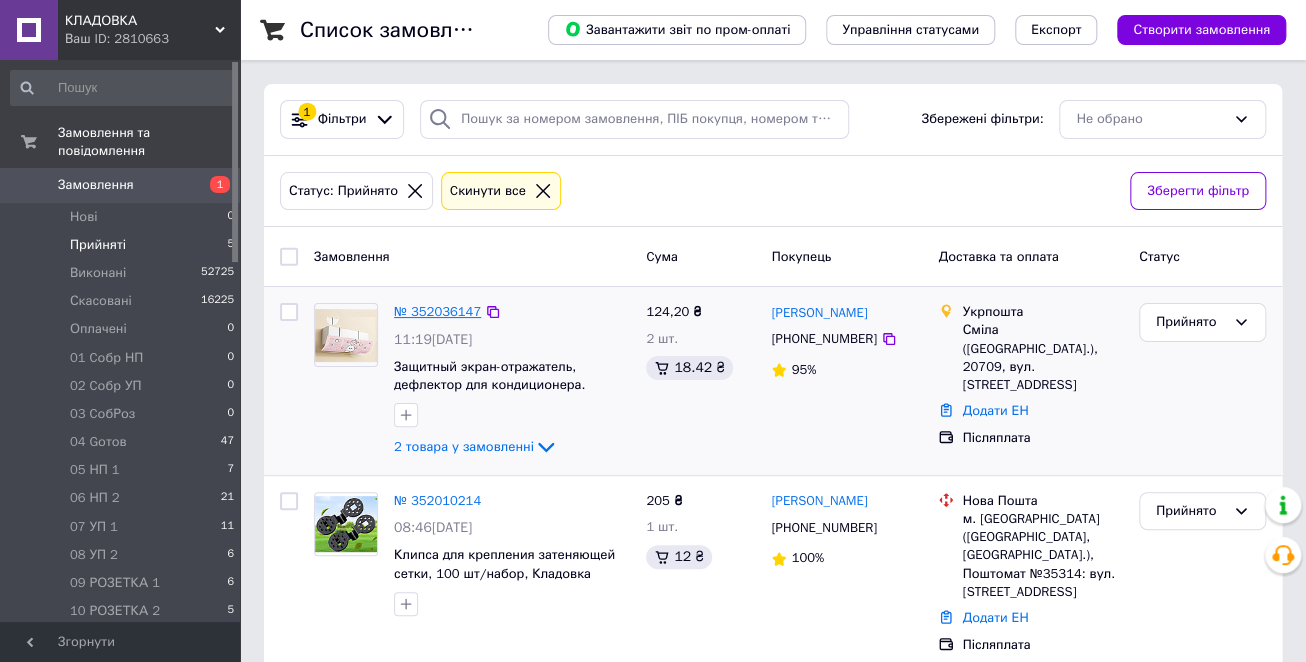 click on "№ 352036147" at bounding box center (437, 311) 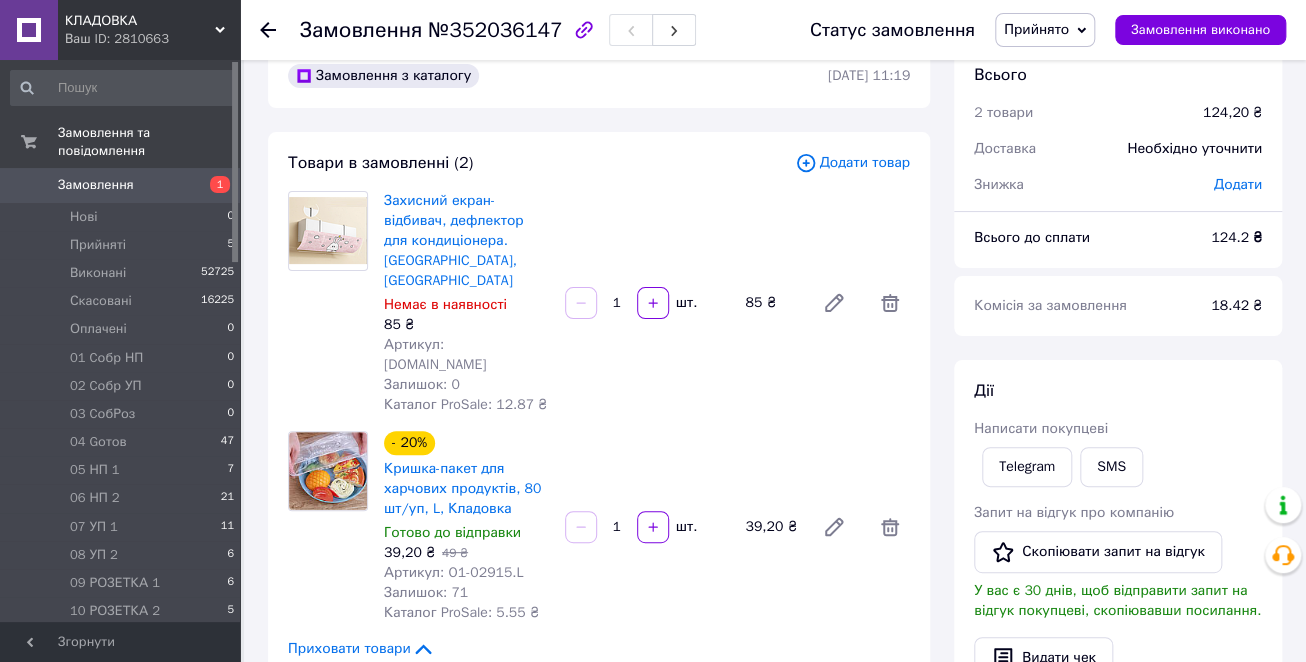 scroll, scrollTop: 0, scrollLeft: 0, axis: both 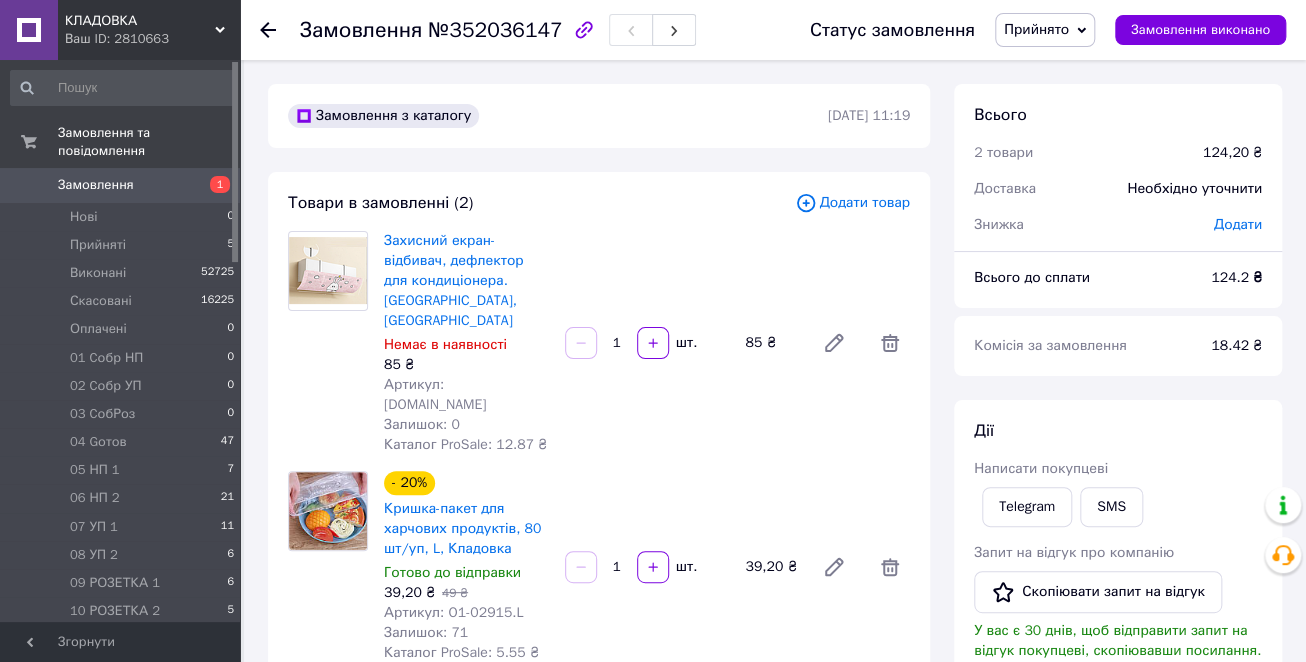 click 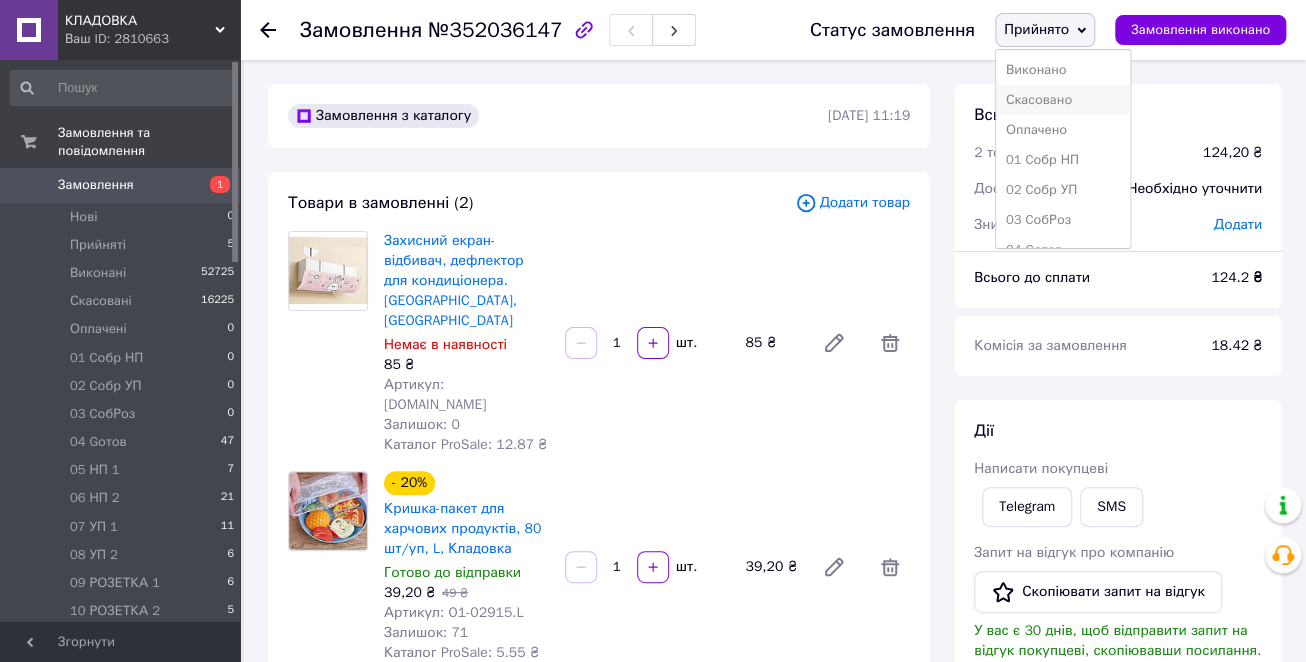 click on "Скасовано" at bounding box center [1063, 100] 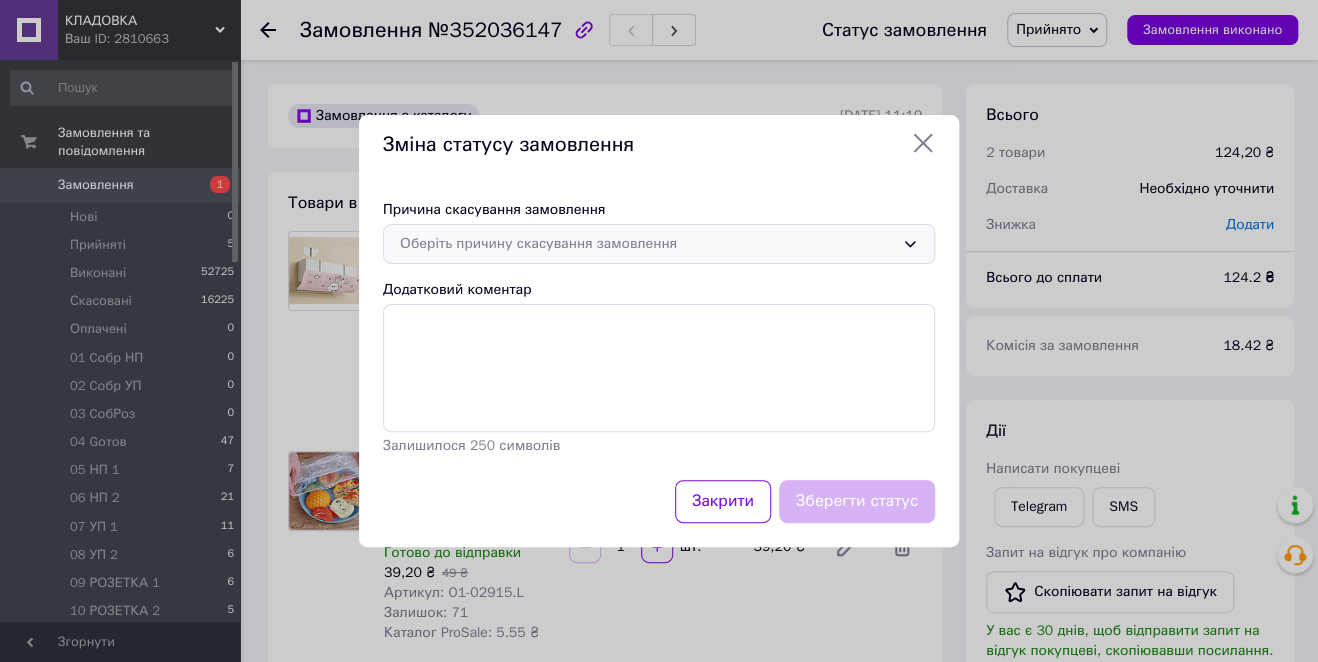 click 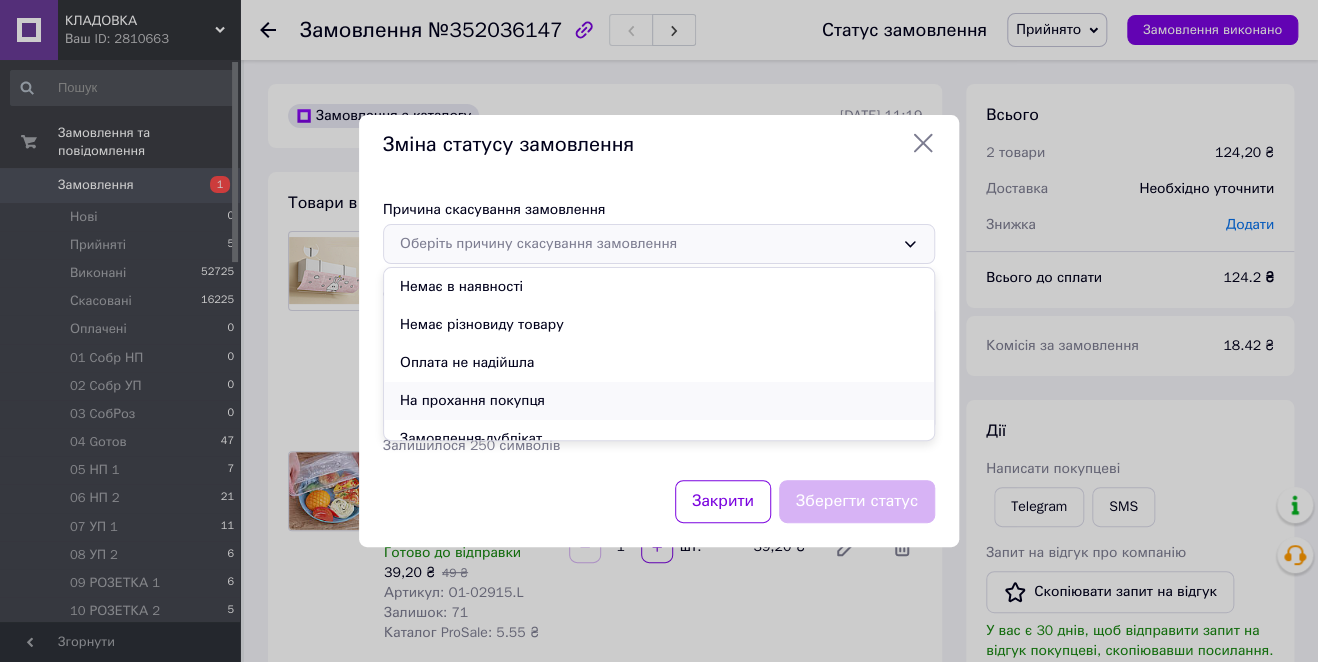 click on "На прохання покупця" at bounding box center (659, 401) 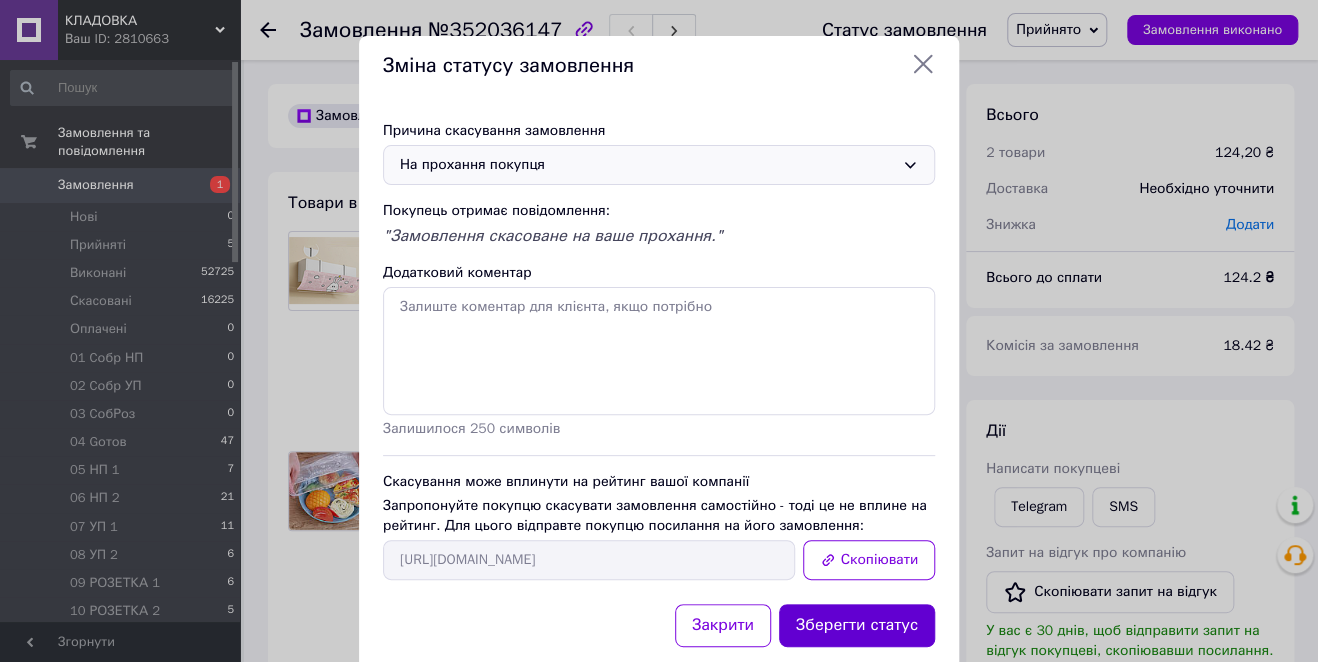 click on "Зберегти статус" at bounding box center (857, 625) 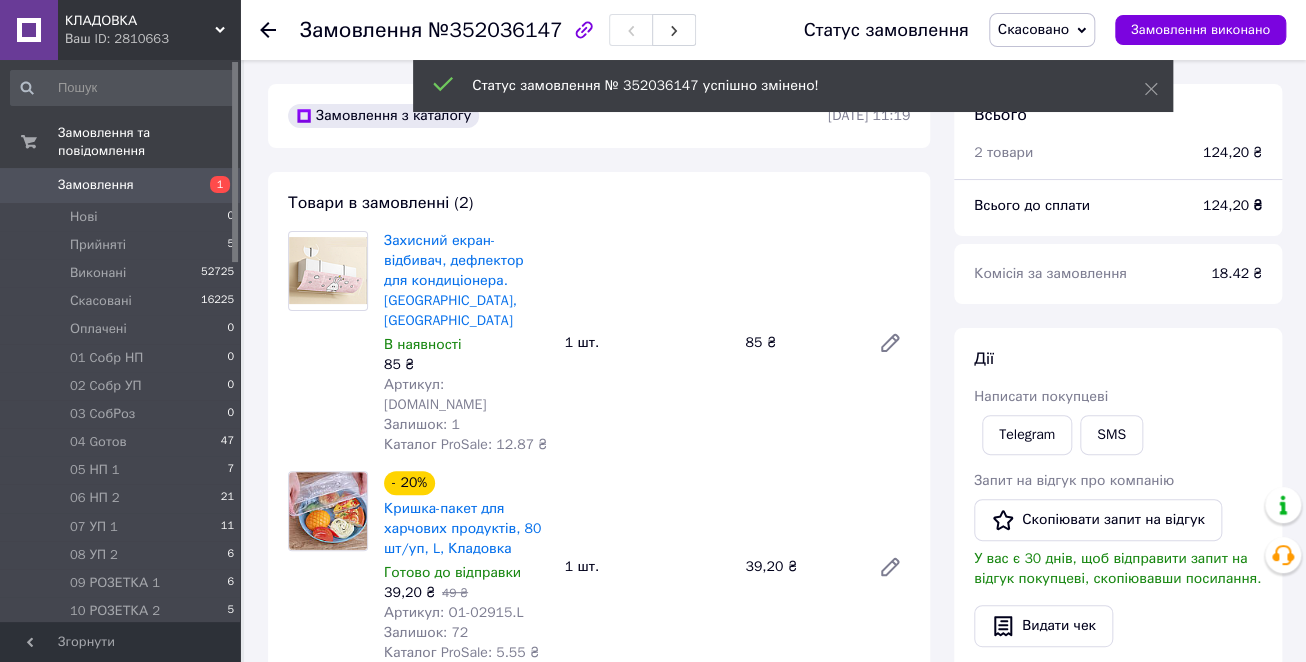 click 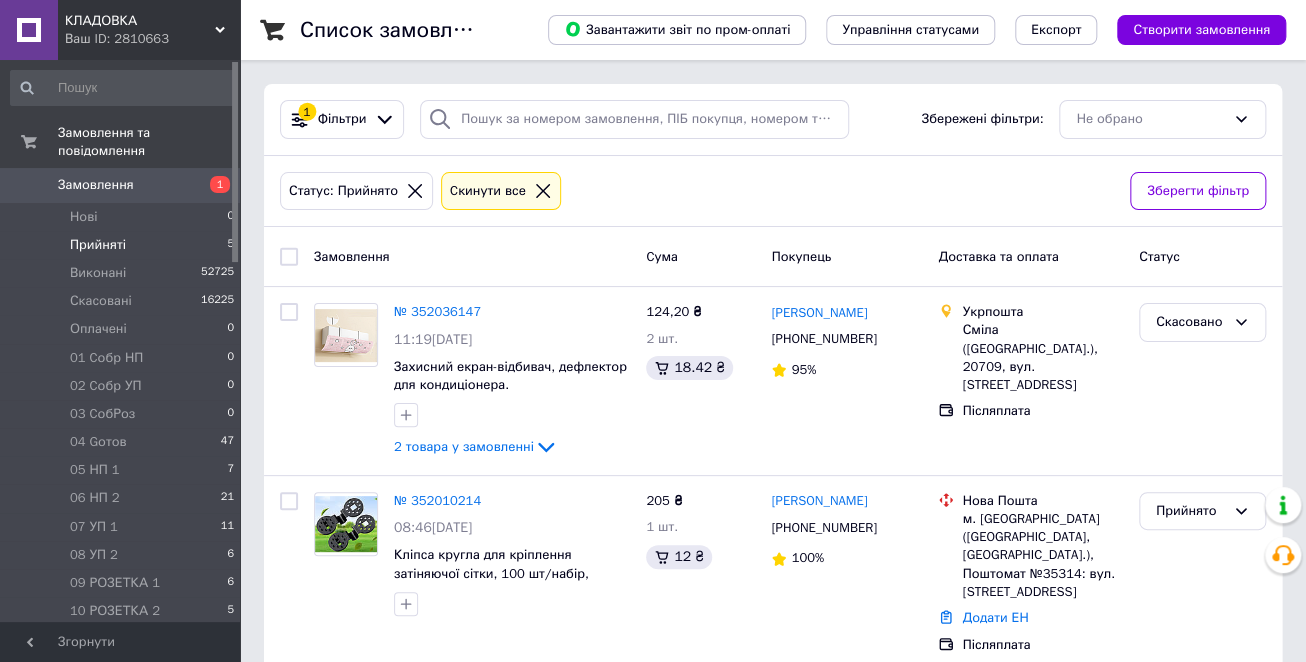 click on "Прийняті" at bounding box center (98, 245) 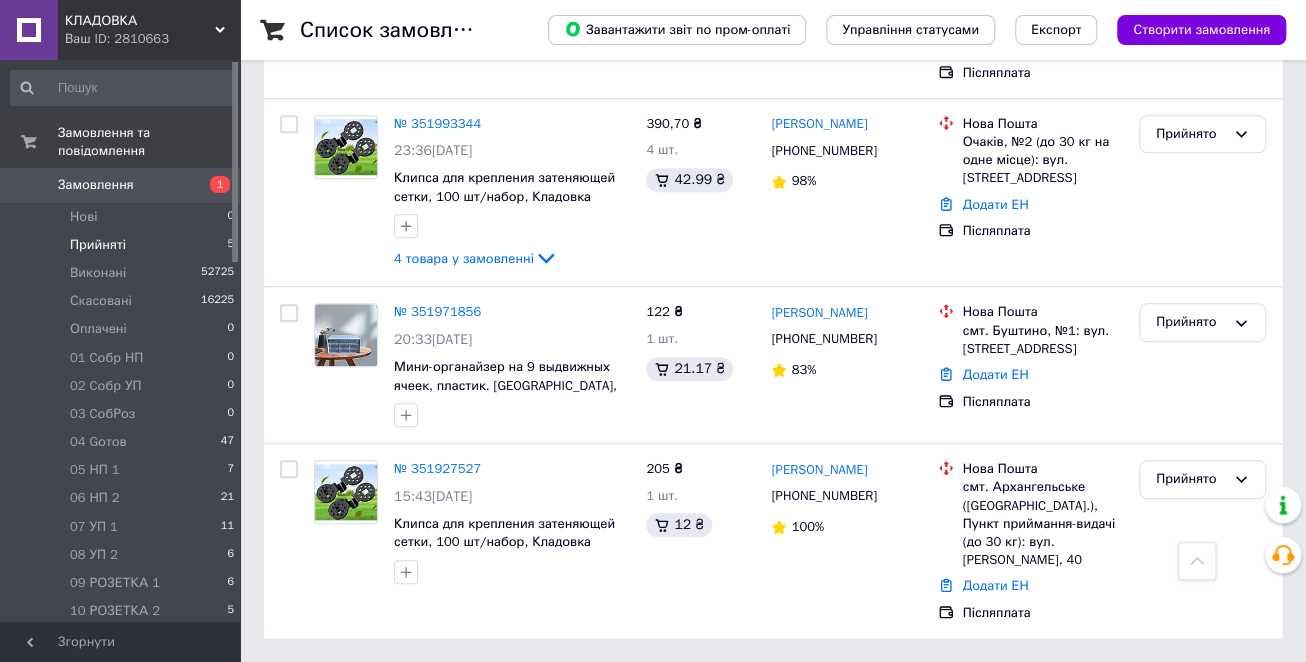 scroll, scrollTop: 588, scrollLeft: 0, axis: vertical 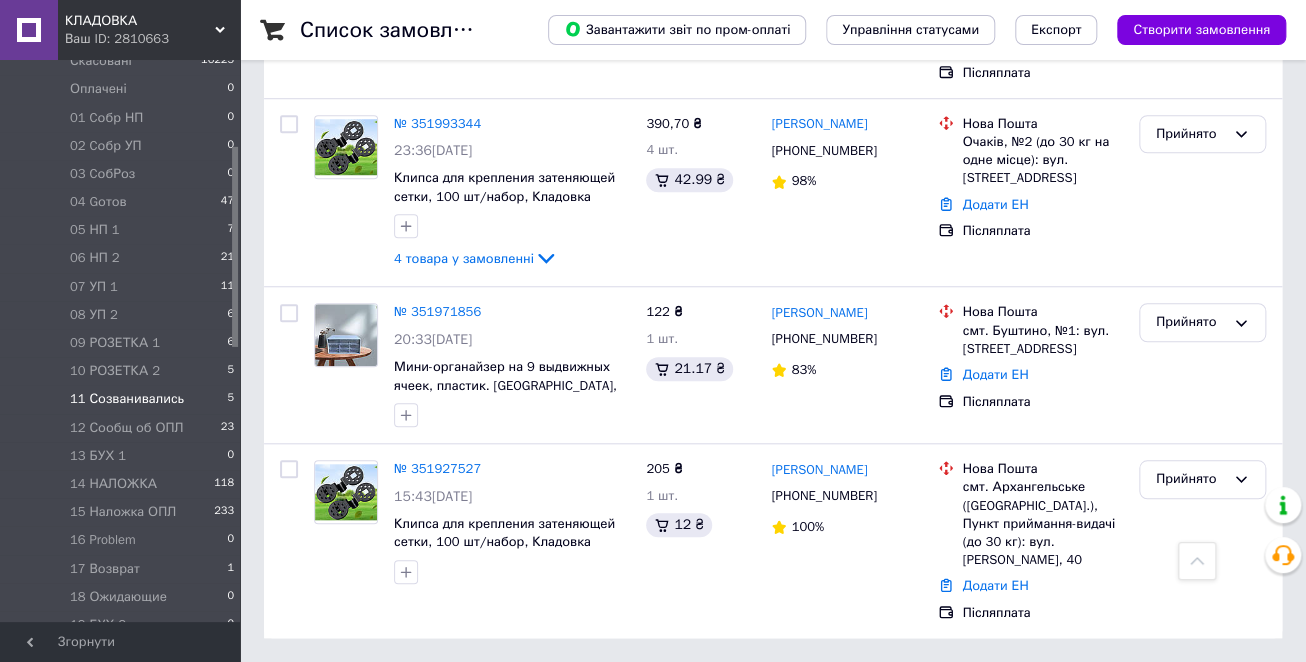 click on "11 Созванивались" at bounding box center [127, 399] 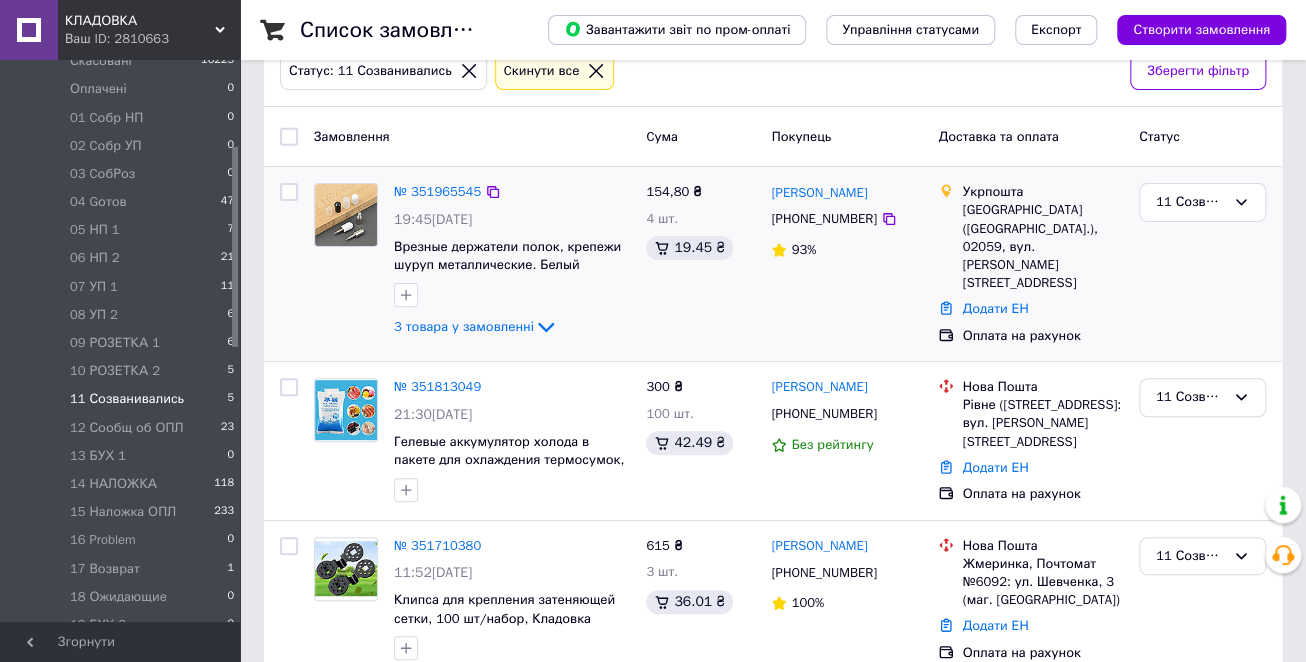 scroll, scrollTop: 535, scrollLeft: 0, axis: vertical 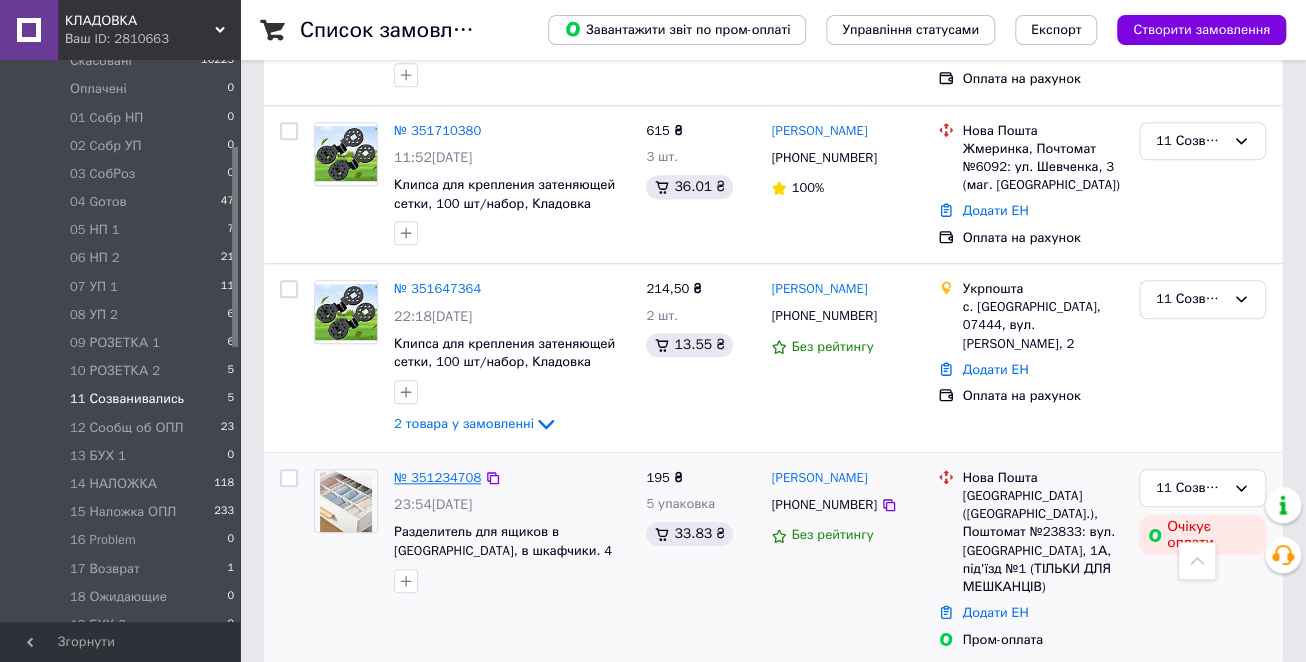 click on "№ 351234708" at bounding box center (437, 477) 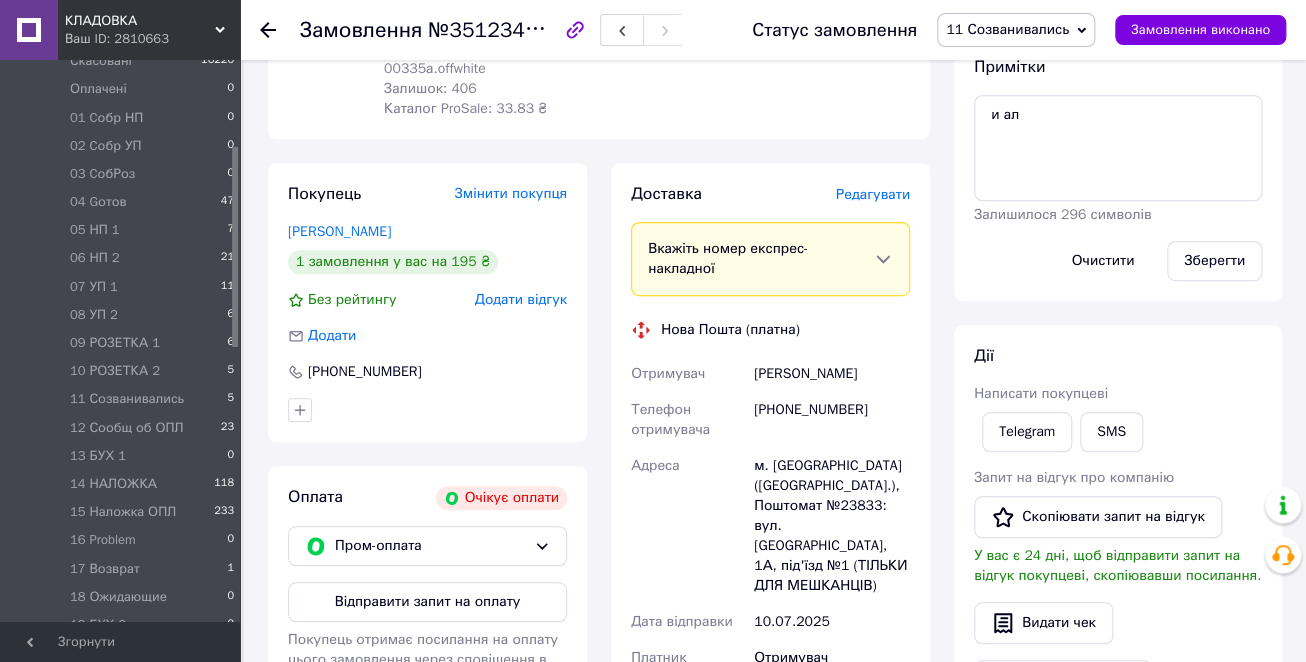 scroll, scrollTop: 400, scrollLeft: 0, axis: vertical 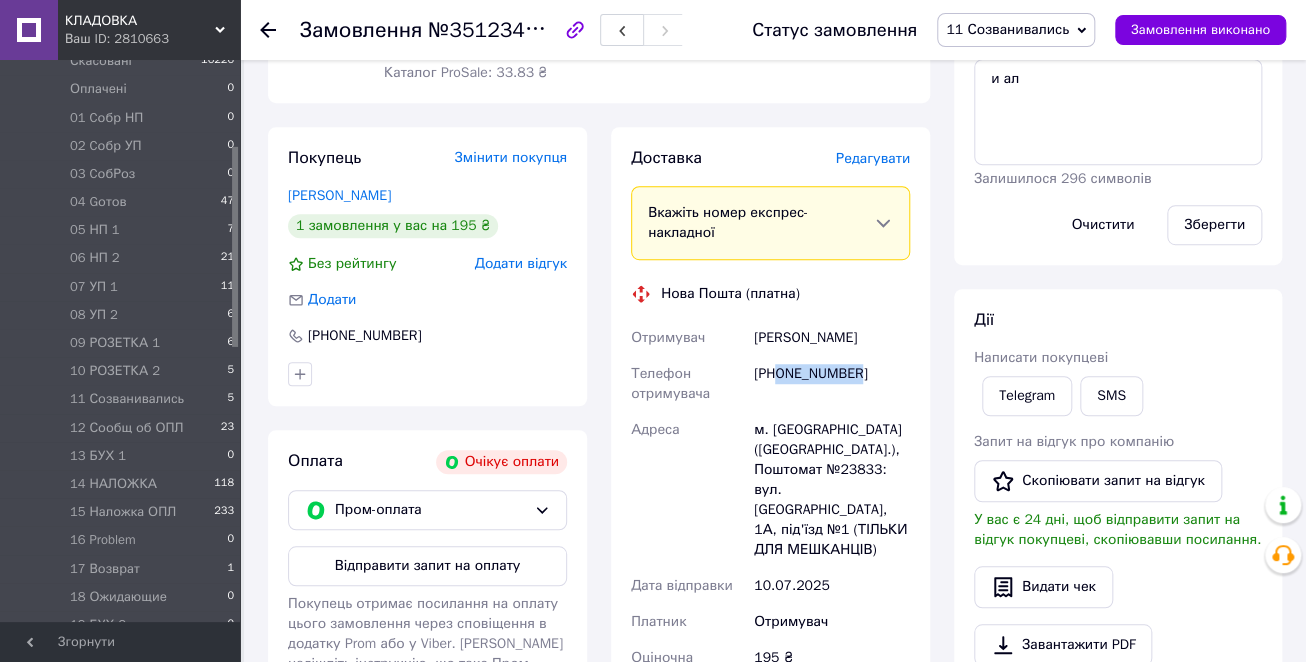 drag, startPoint x: 856, startPoint y: 355, endPoint x: 778, endPoint y: 355, distance: 78 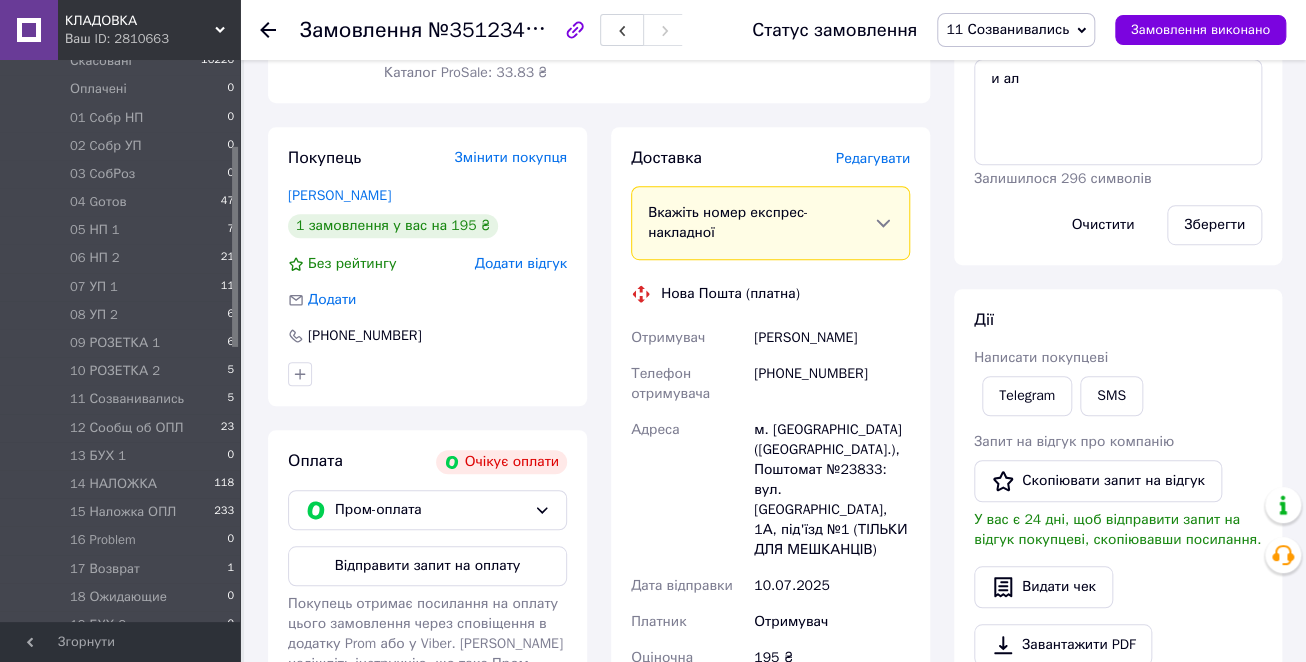 click 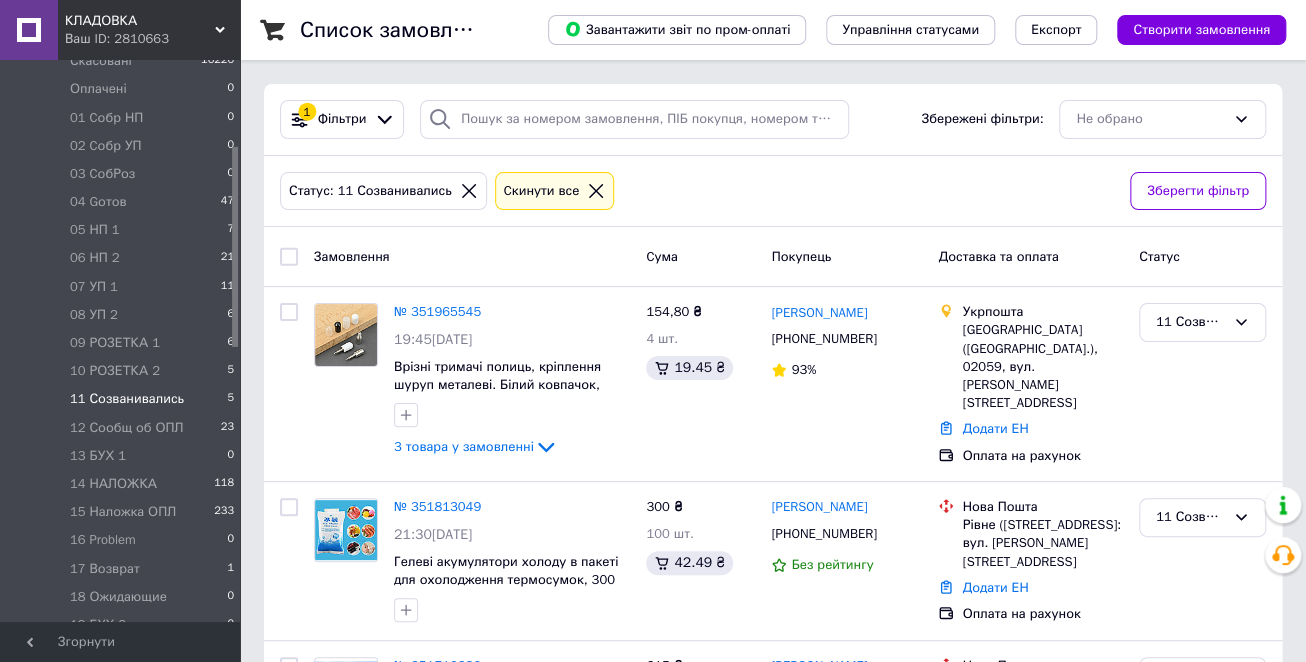 click 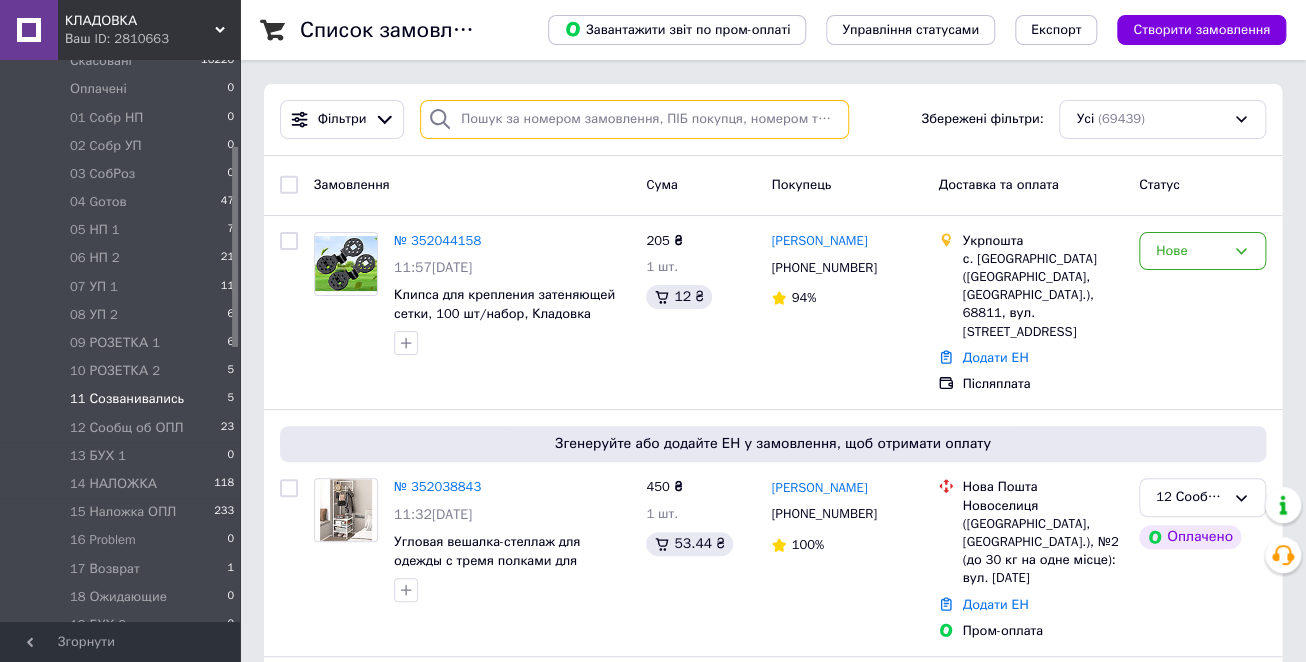 paste on "0952179988" 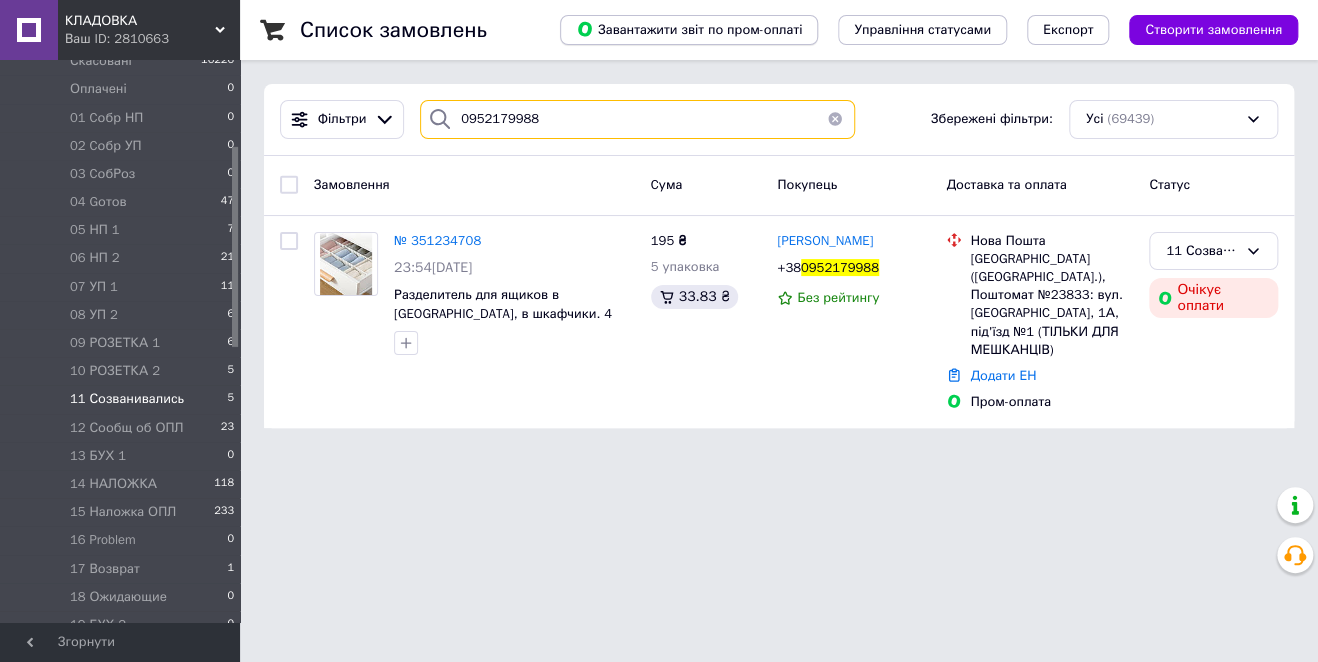 type on "0952179988" 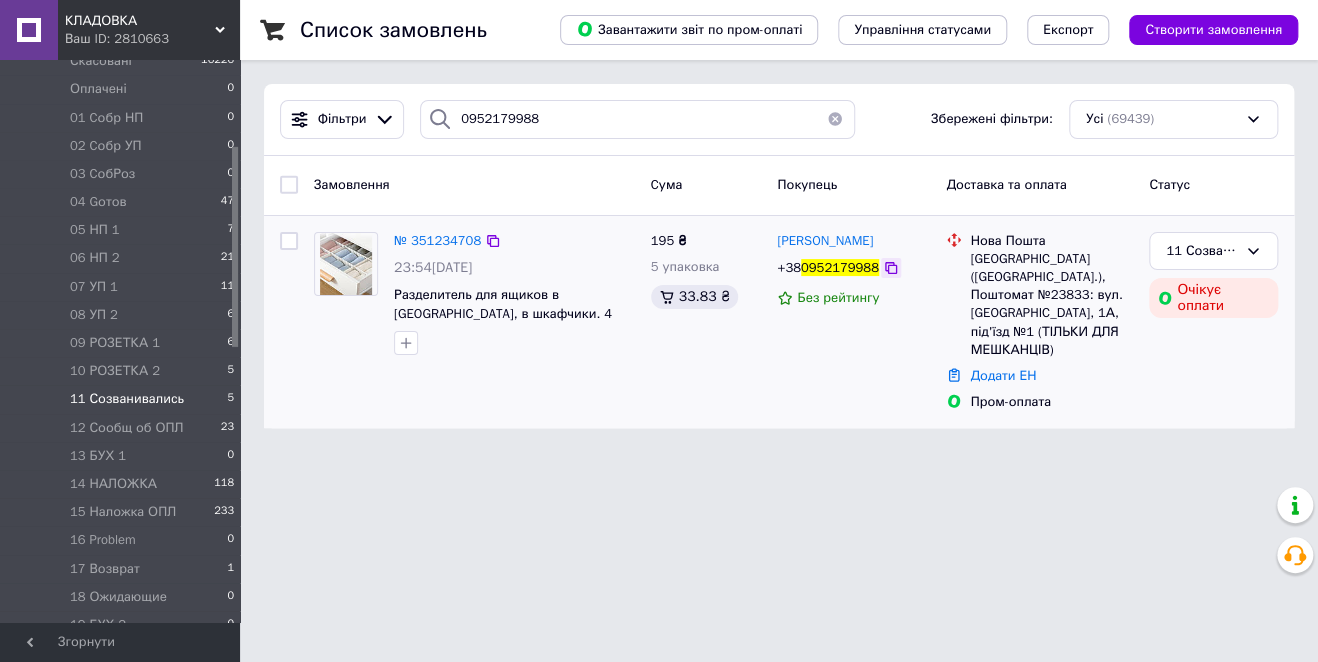 click 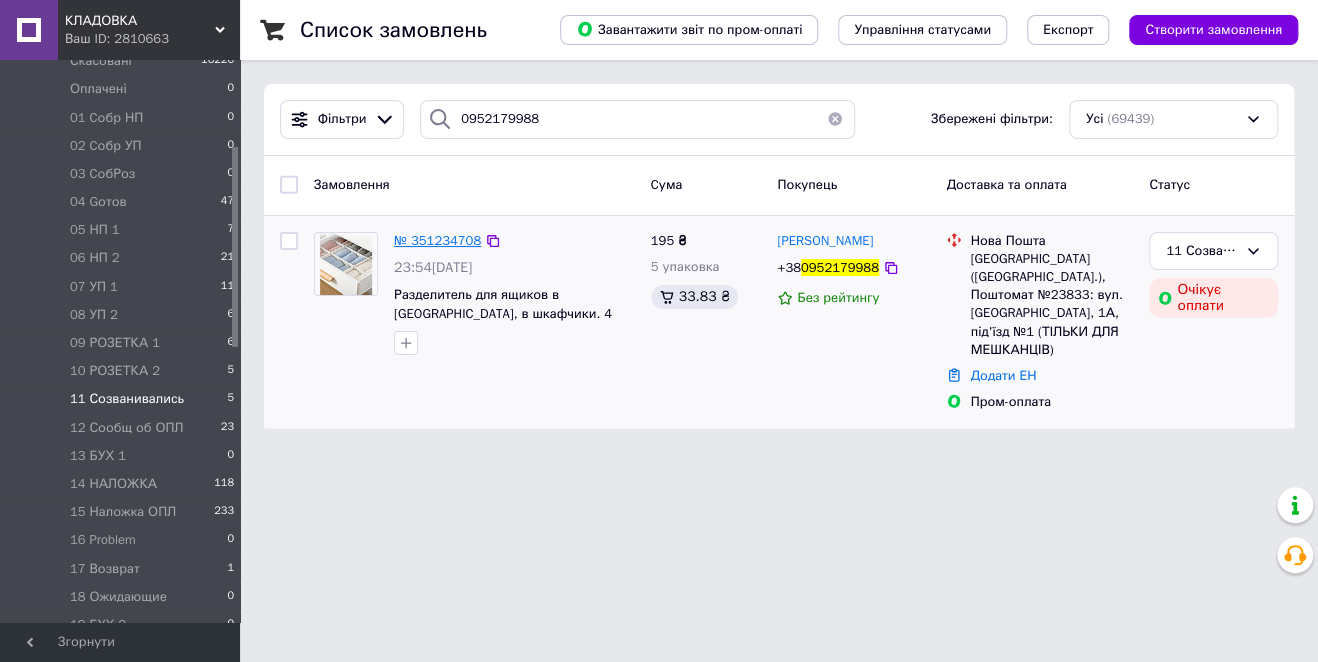 click on "№ 351234708" at bounding box center [437, 240] 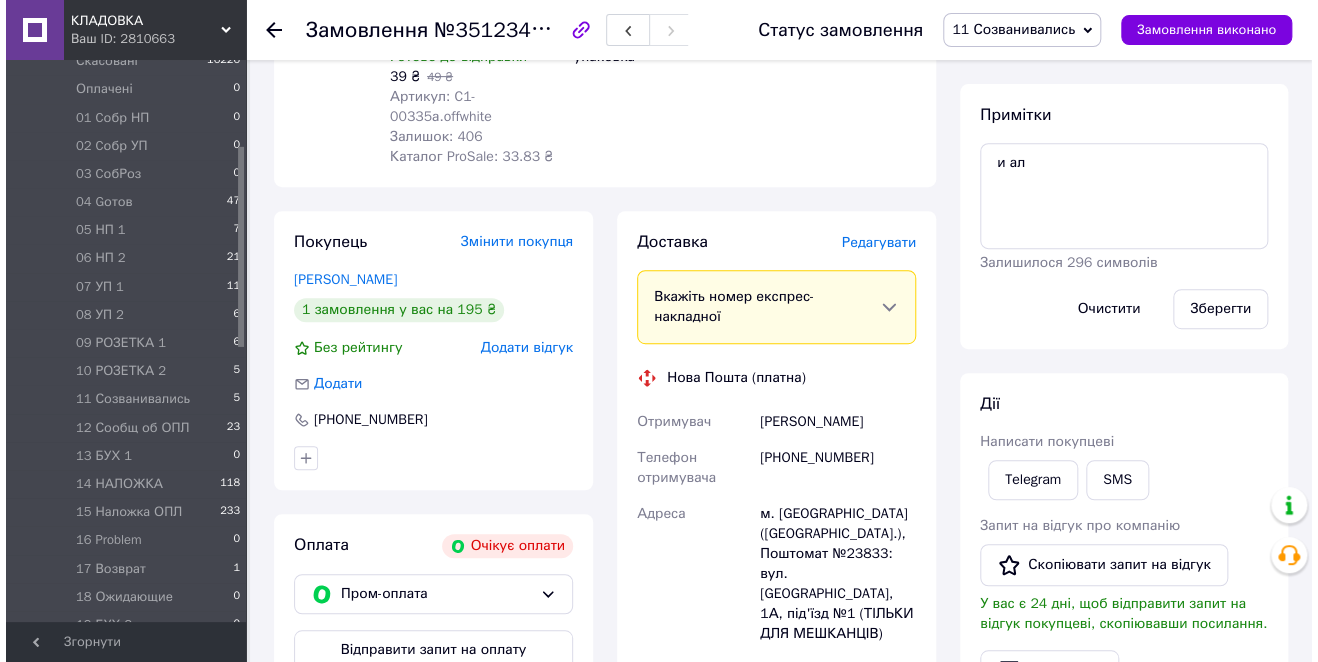 scroll, scrollTop: 320, scrollLeft: 0, axis: vertical 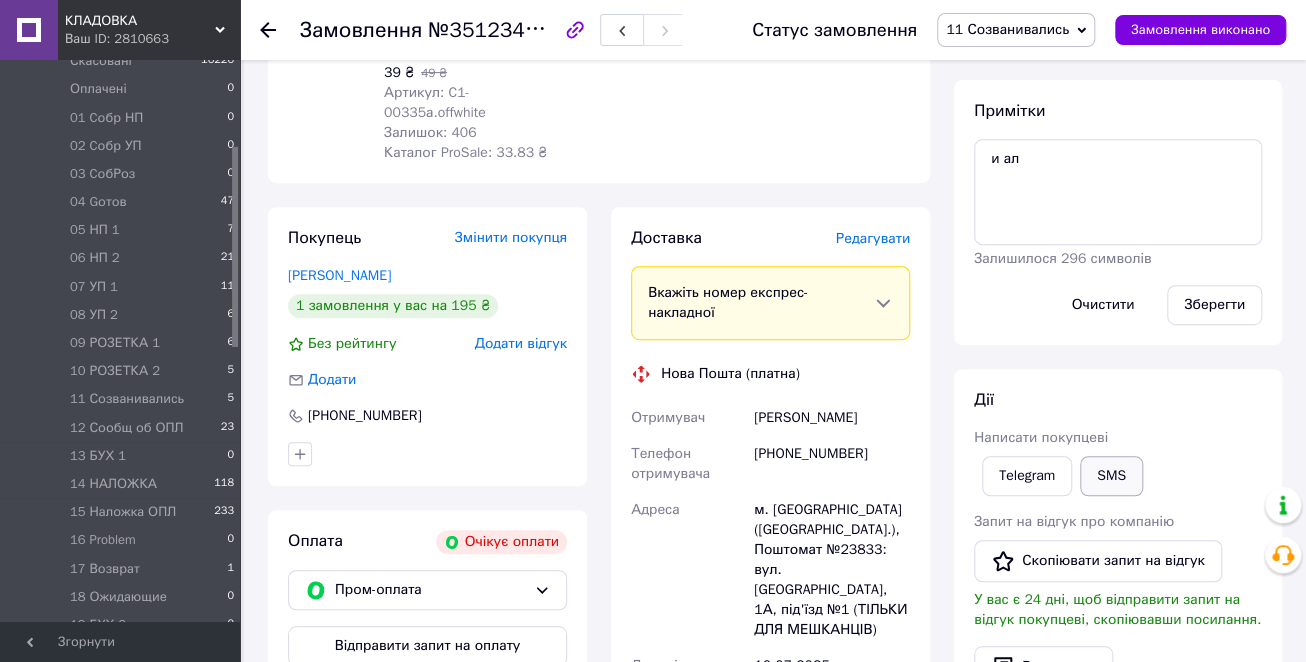 click on "SMS" at bounding box center [1111, 476] 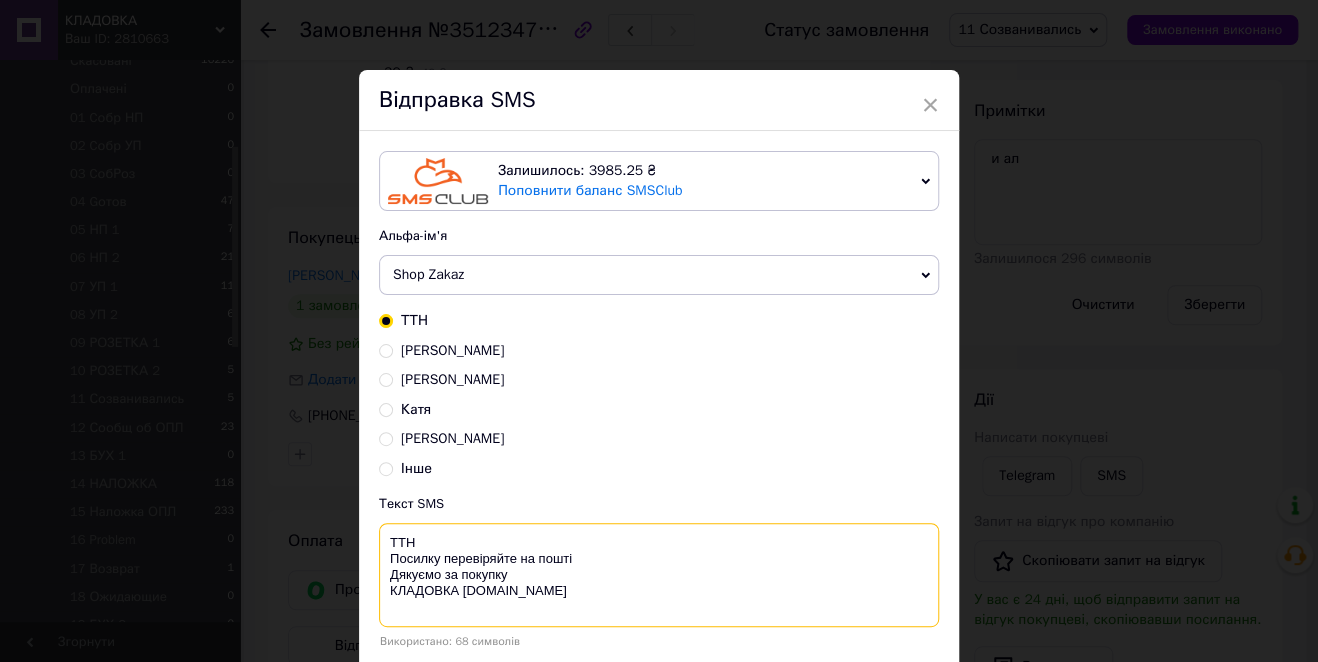 drag, startPoint x: 524, startPoint y: 569, endPoint x: 352, endPoint y: 528, distance: 176.81912 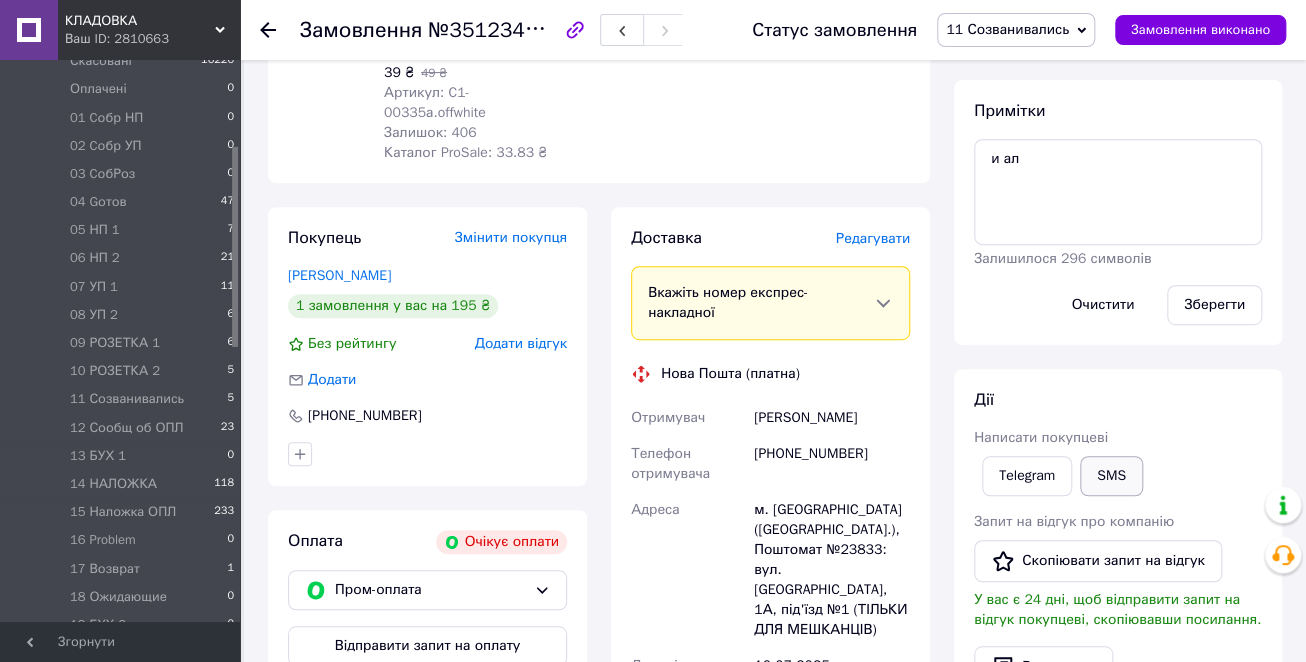 click on "SMS" at bounding box center (1111, 476) 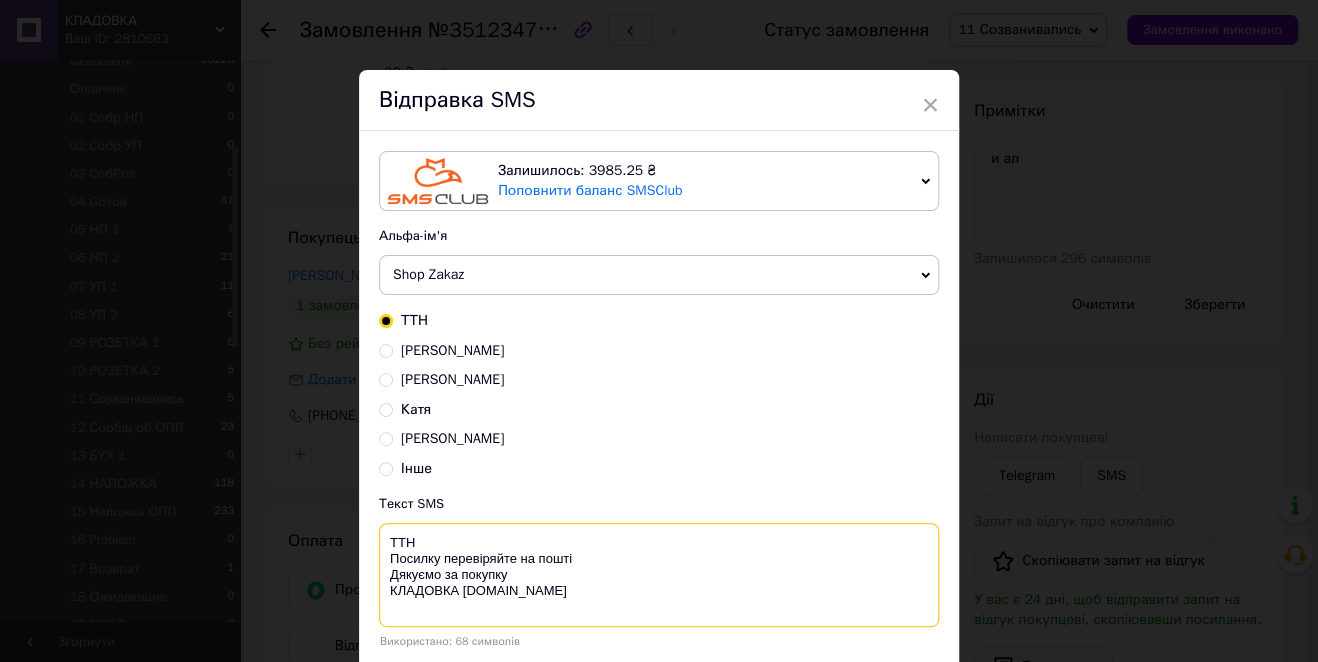 drag, startPoint x: 427, startPoint y: 564, endPoint x: 386, endPoint y: 539, distance: 48.02083 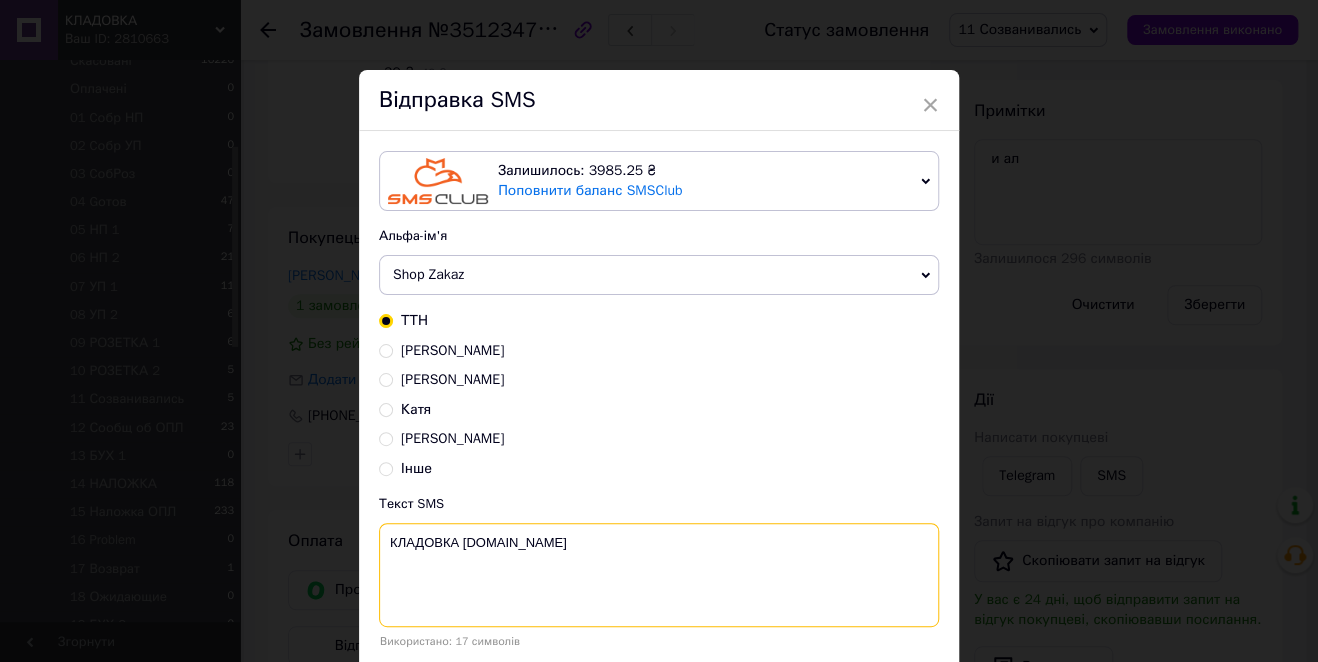 paste on "[EMAIL_ADDRESS][DOMAIN_NAME]" 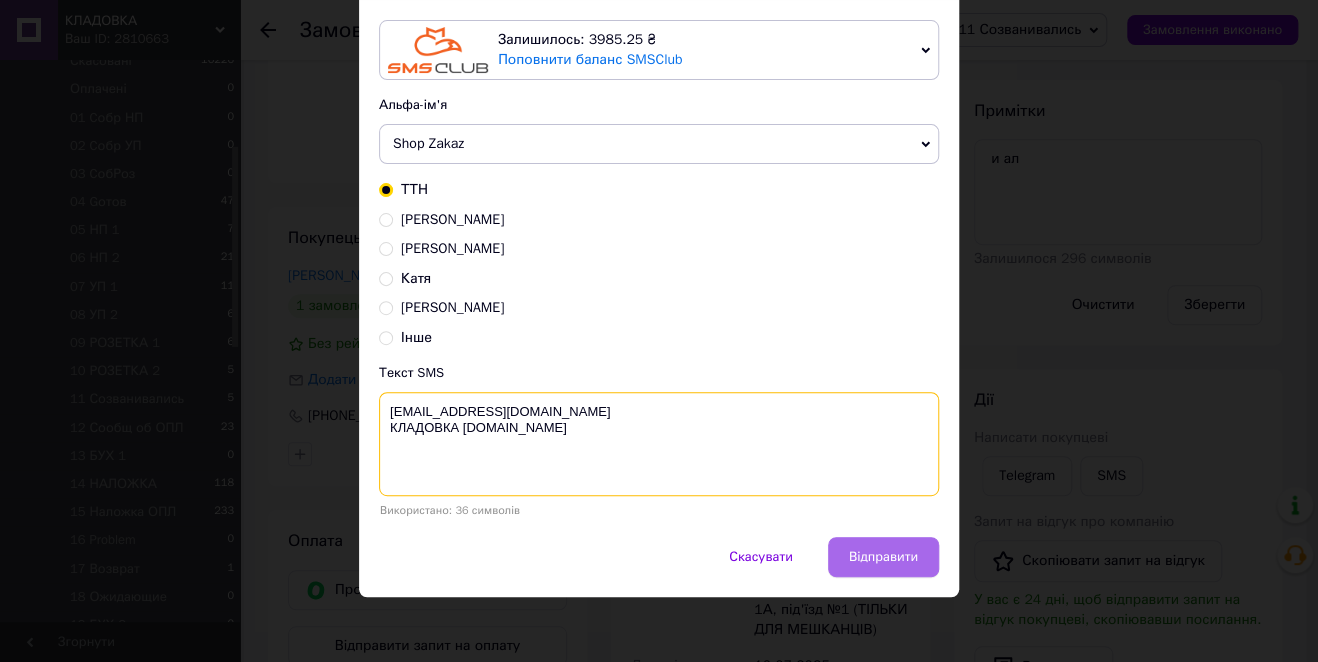 scroll, scrollTop: 132, scrollLeft: 0, axis: vertical 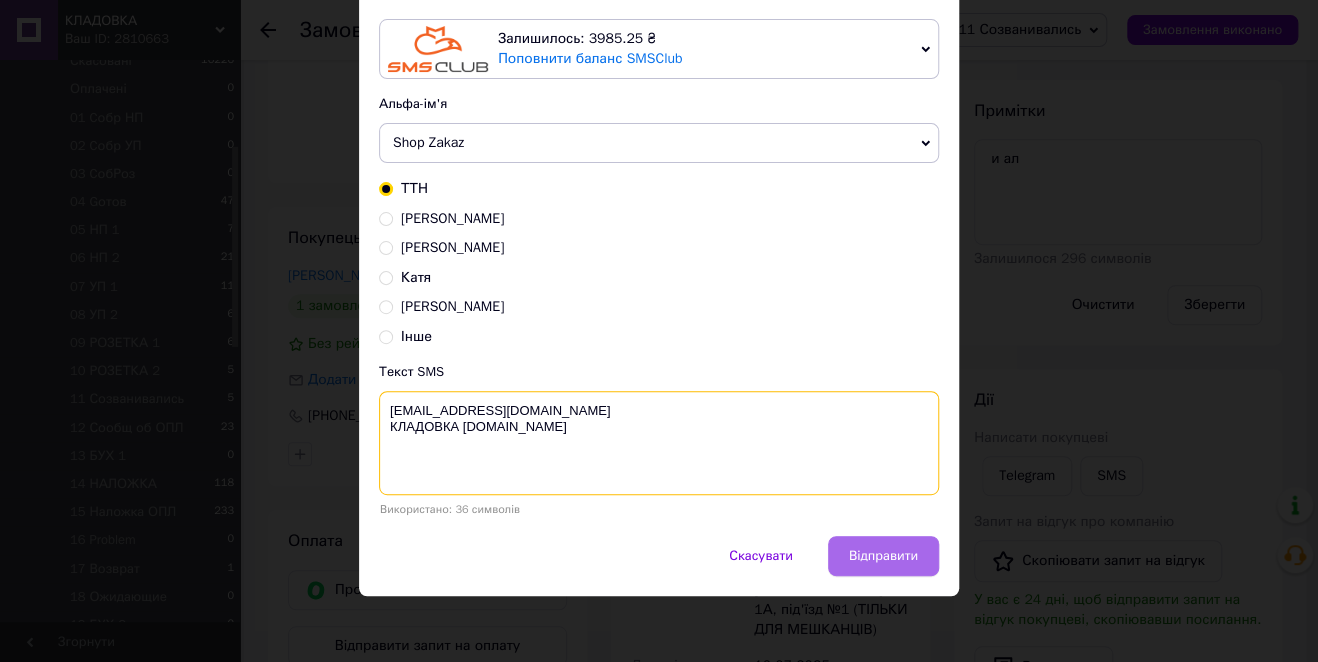 type on "[EMAIL_ADDRESS][DOMAIN_NAME]
КЛАДОВКА [DOMAIN_NAME]" 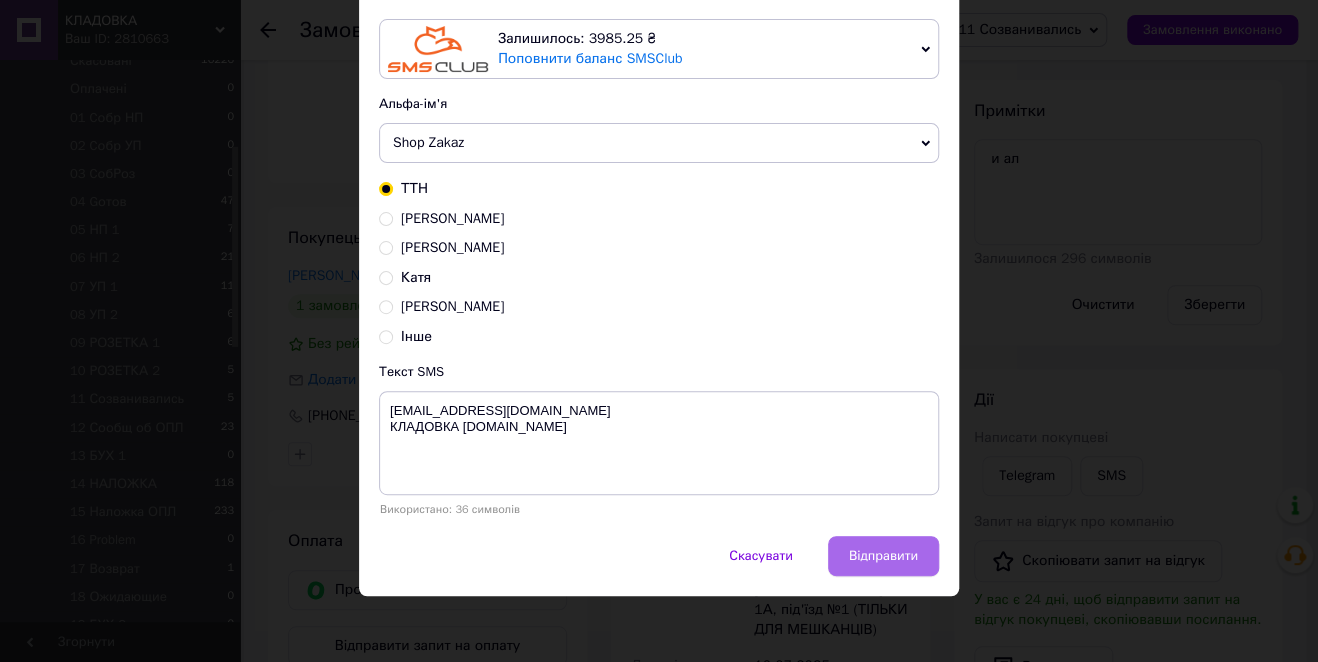 click on "Відправити" at bounding box center (883, 556) 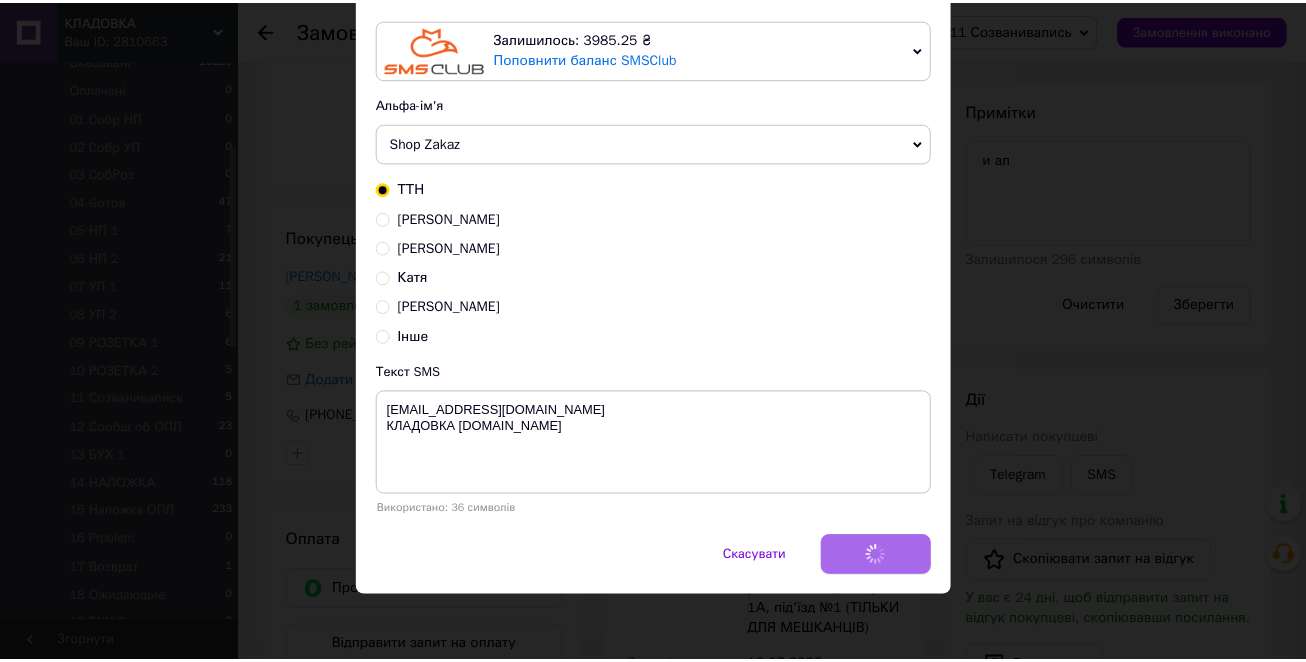 scroll, scrollTop: 0, scrollLeft: 0, axis: both 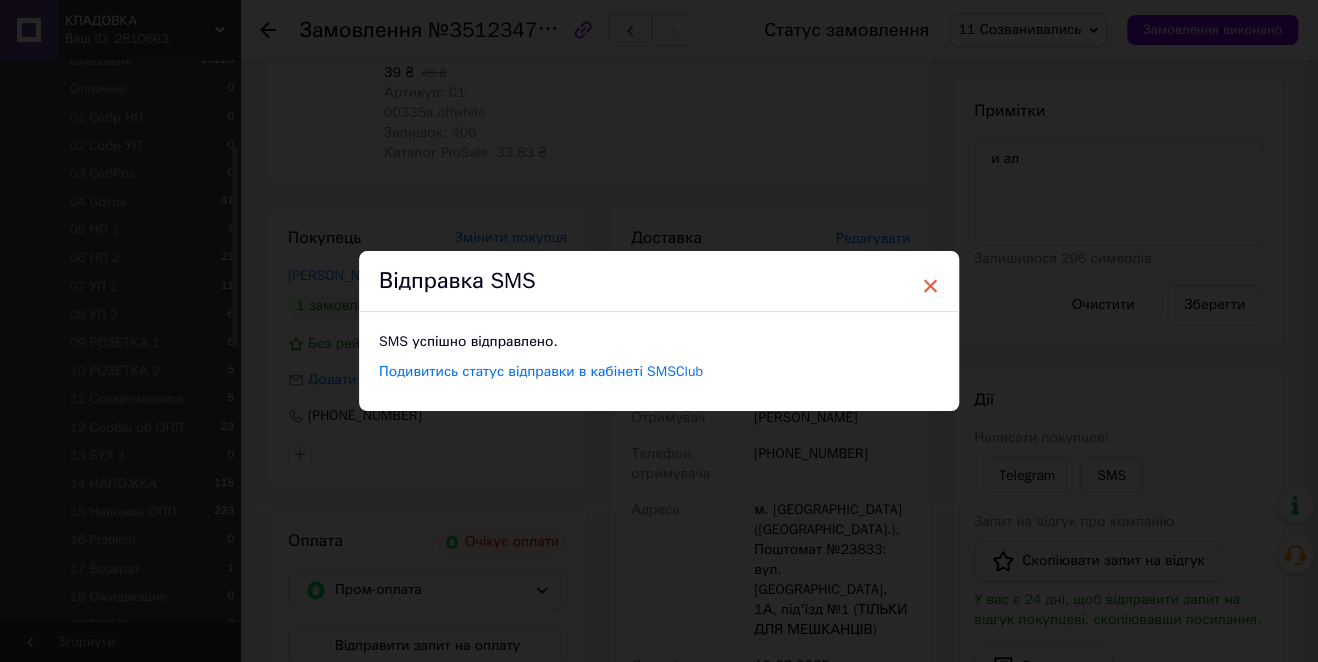 click on "×" at bounding box center (930, 286) 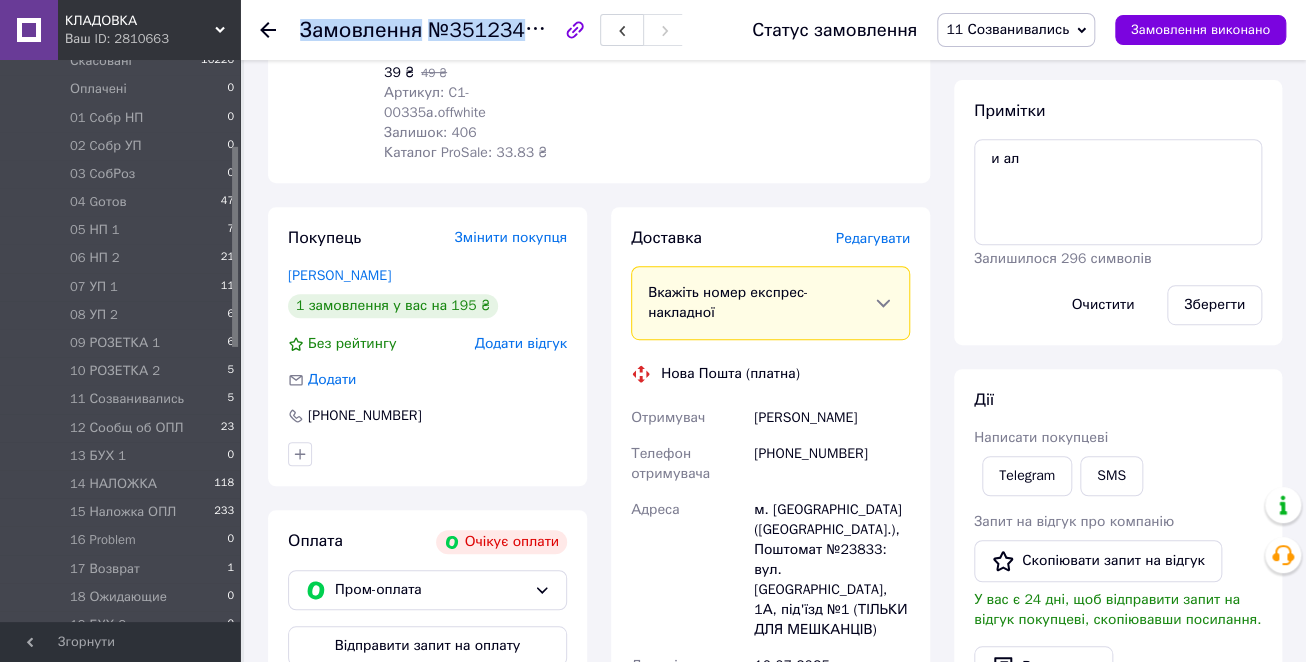 drag, startPoint x: 548, startPoint y: 36, endPoint x: 281, endPoint y: 32, distance: 267.02997 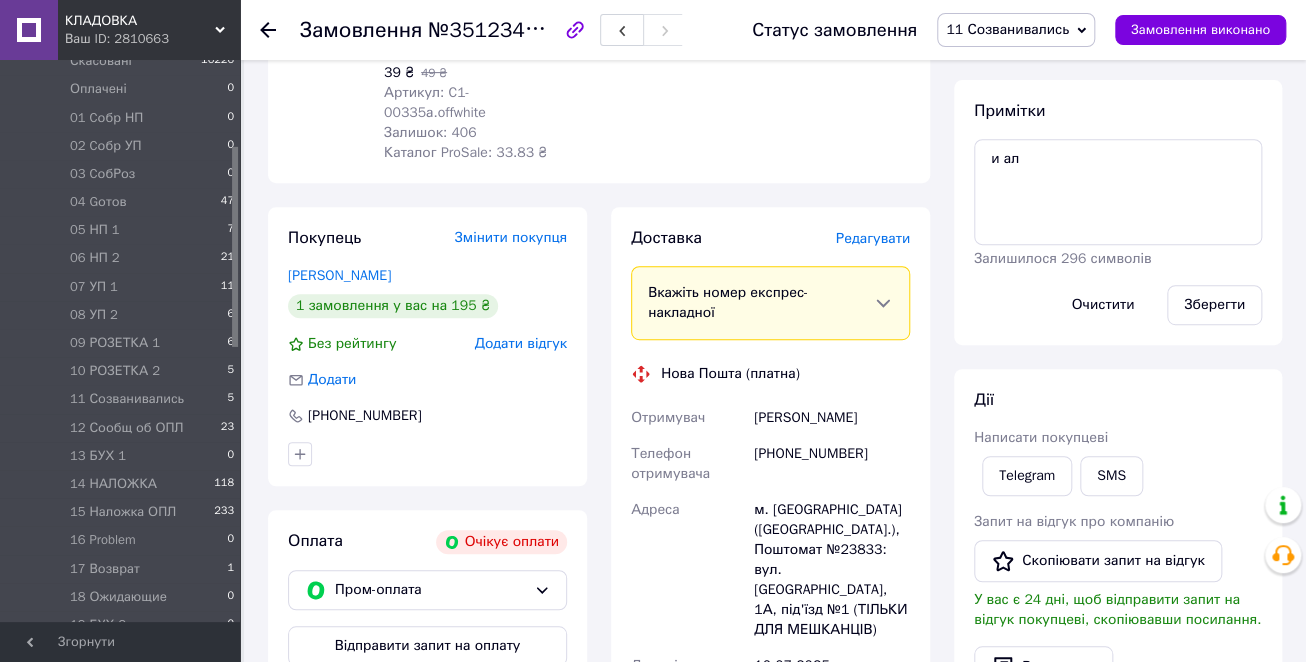 click 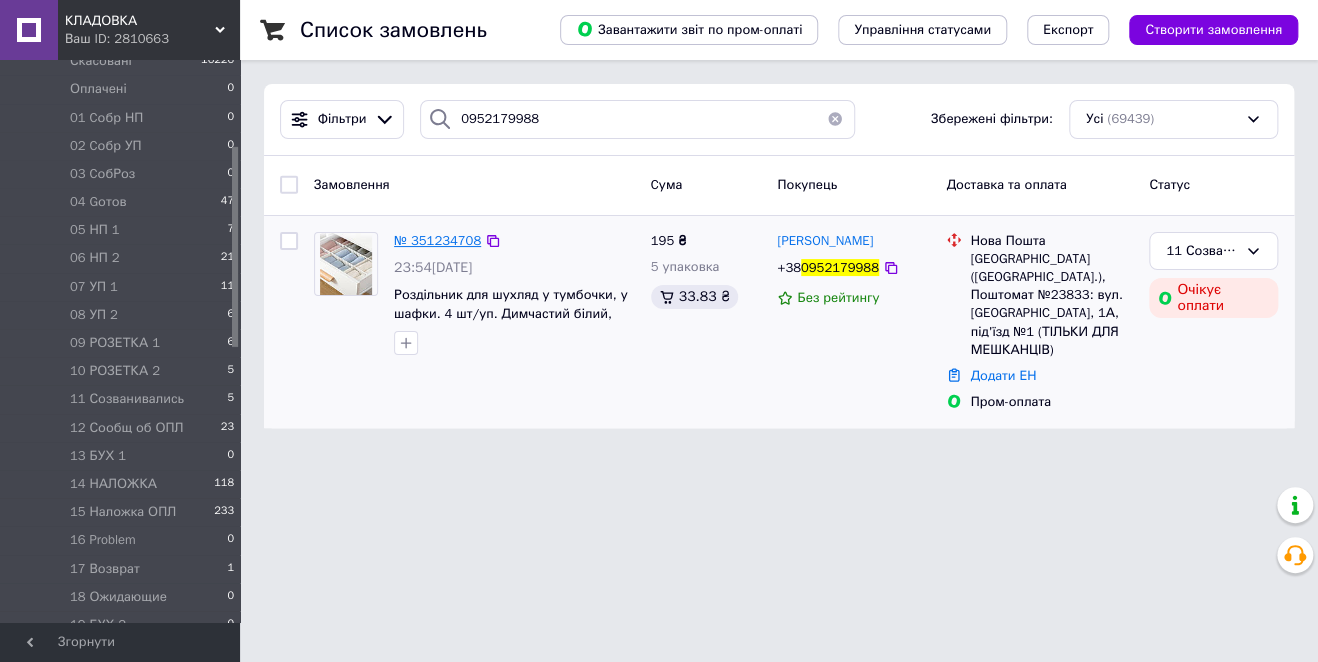 click on "№ 351234708" at bounding box center (437, 240) 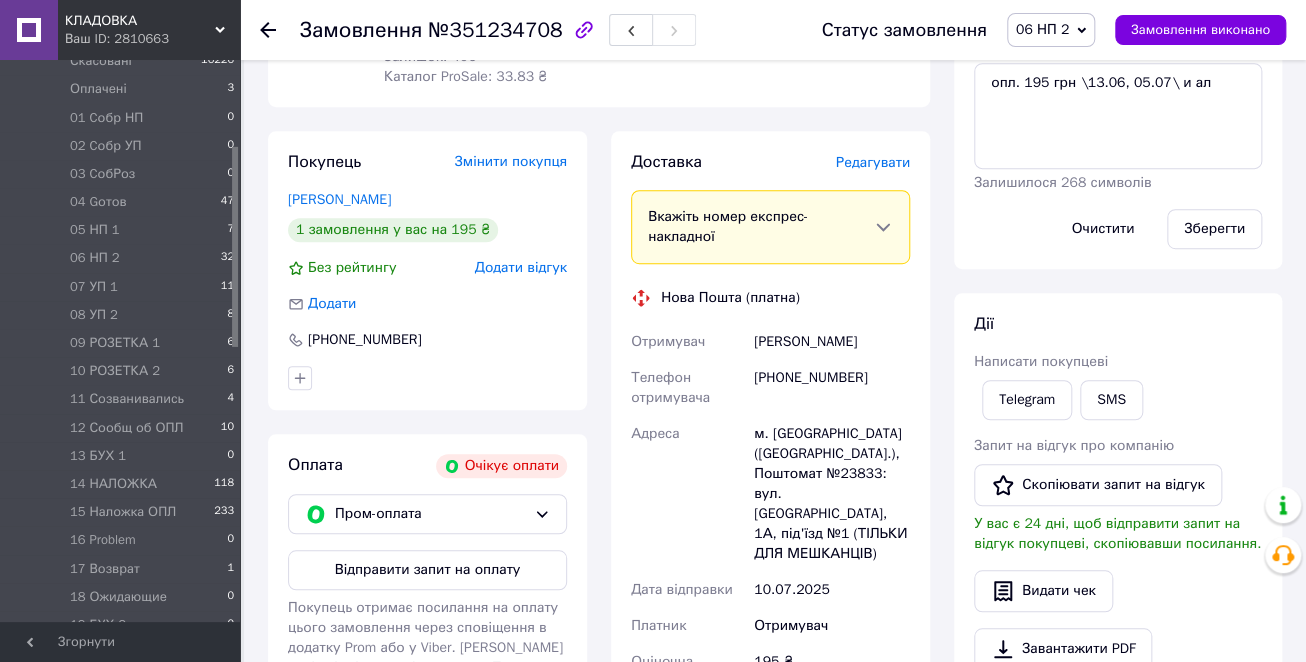 scroll, scrollTop: 400, scrollLeft: 0, axis: vertical 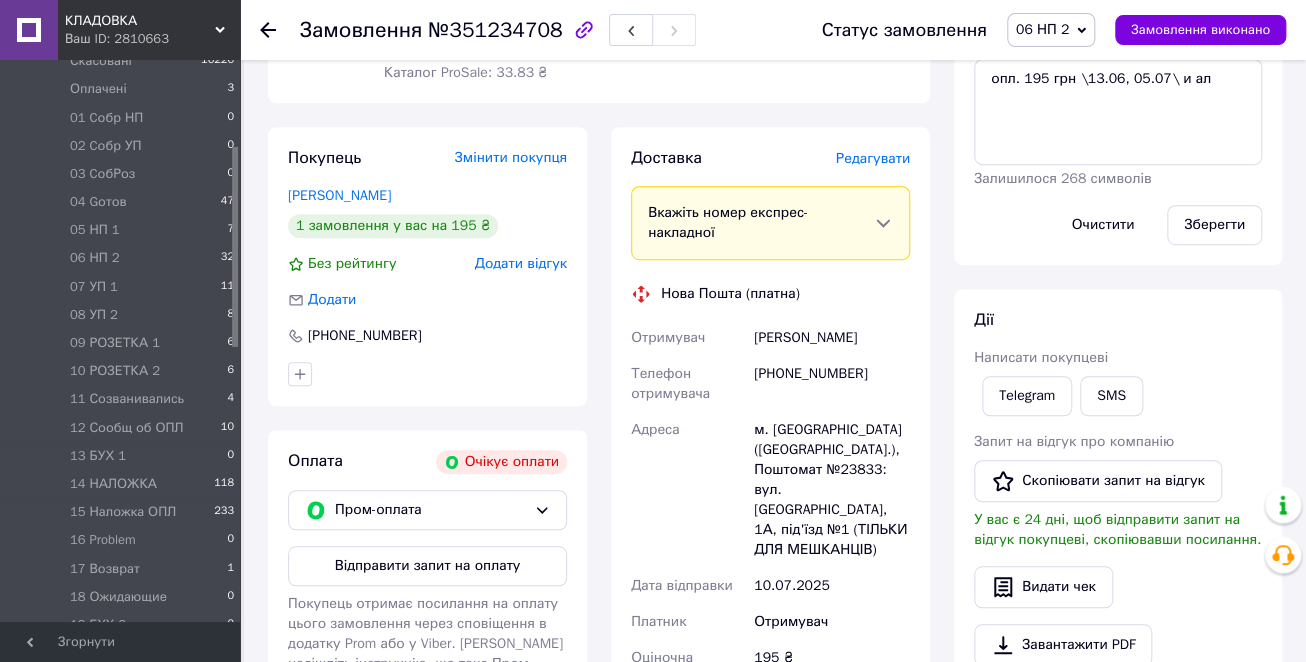click 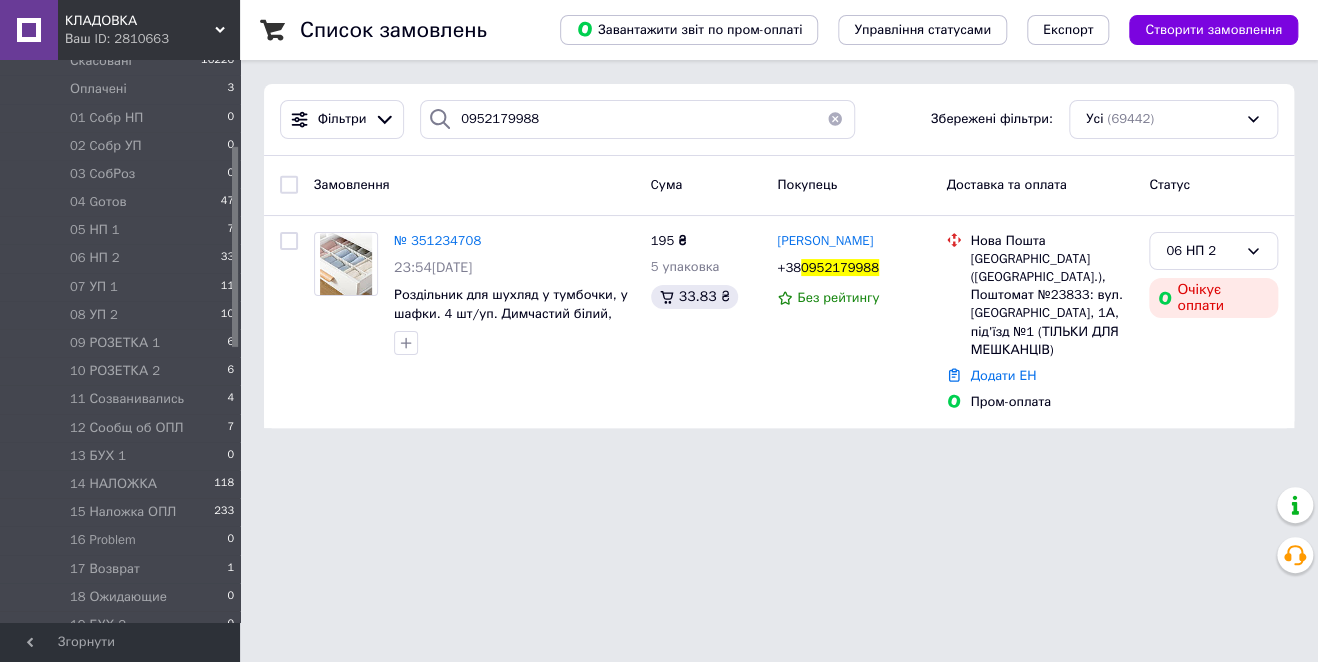 click on "КЛАДОВКА Ваш ID: 2810663 Сайт КЛАДОВКА Кабінет покупця Перевірити стан системи Сторінка на порталі Довідка Вийти Замовлення та повідомлення Замовлення 1 Нові 1 Прийняті 4 Виконані 52725 Скасовані 16226 Оплачені 3 01 Cобр НП 0 02 Cобр УП 0 03 CобРоз 0 04 Gотов 47 05 НП 1 7 06 НП 2 33 07 УП 1 11 08 УП 2 10 09 РОЗЕТКА 1 6 10 РОЗЕТКА 2 6 11 Созванивались 4 12 Сообщ об ОПЛ 7 13 БУХ 1 0 14 НАЛОЖКА 118 15 Наложка ОПЛ 233 16 Problem 0 17 Возврат 1 18 Ожидающие 0 19 БУХ 2 0 20 Самовывоз 1 0 21 в работе 0 БУХ3 0 БУХ4 0 Бух 5 0 БУХ6 0 БУХ7 0 Повідомлення 0 Товари та послуги Сповіщення 99+ 99+ Prom топ" at bounding box center (659, 226) 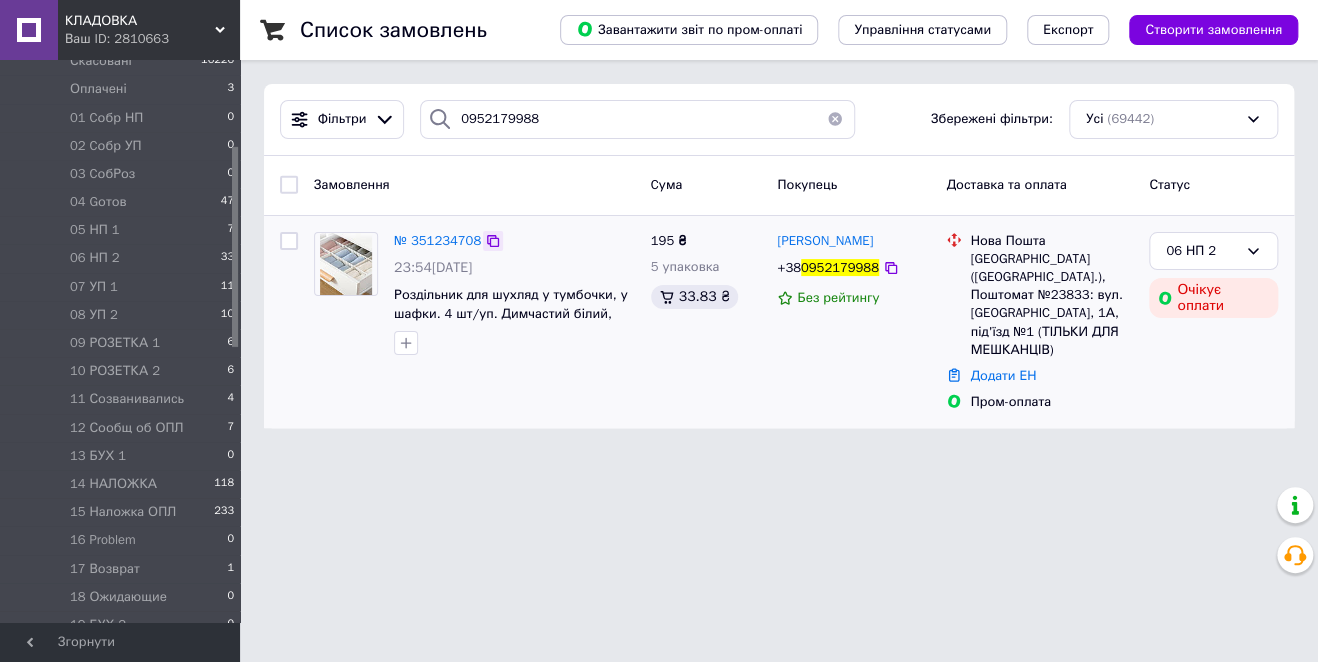 click 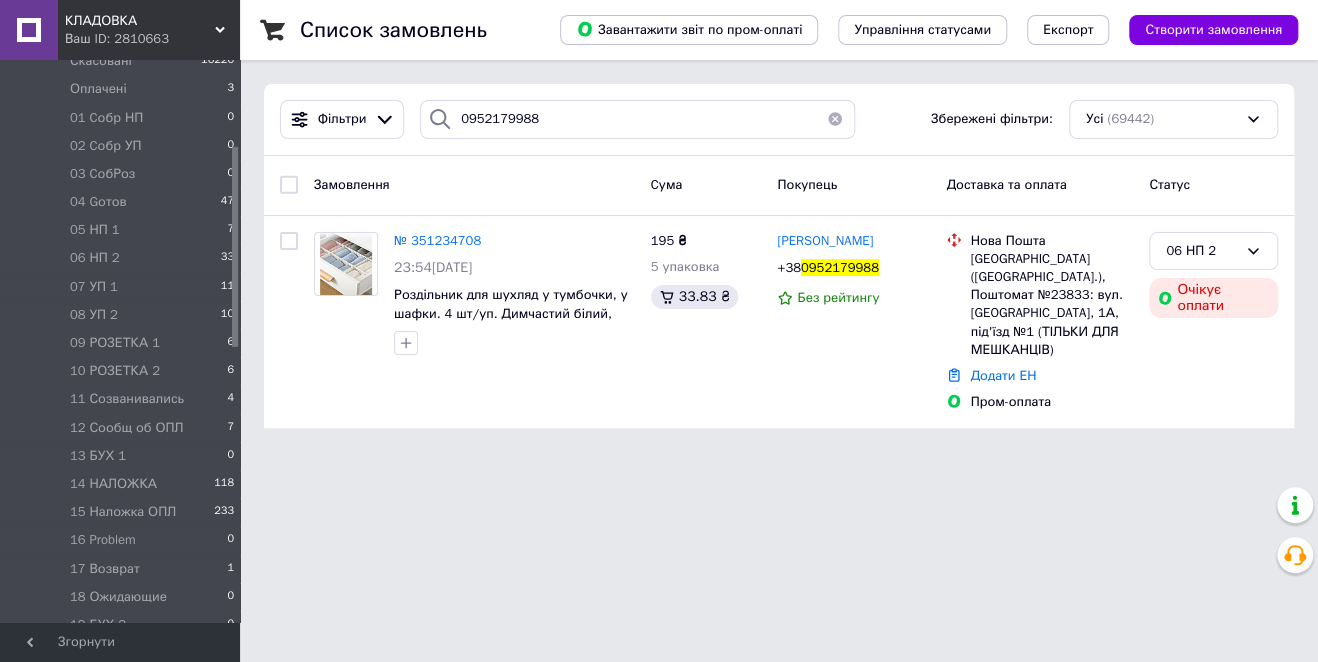 click on "КЛАДОВКА Ваш ID: 2810663 Сайт КЛАДОВКА Кабінет покупця Перевірити стан системи Сторінка на порталі Довідка Вийти Замовлення та повідомлення Замовлення 1 Нові 1 Прийняті 4 Виконані 52725 Скасовані 16226 Оплачені 3 01 Cобр НП 0 02 Cобр УП 0 03 CобРоз 0 04 Gотов 47 05 НП 1 7 06 НП 2 33 07 УП 1 11 08 УП 2 10 09 РОЗЕТКА 1 6 10 РОЗЕТКА 2 6 11 Созванивались 4 12 Сообщ об ОПЛ 7 13 БУХ 1 0 14 НАЛОЖКА 118 15 Наложка ОПЛ 233 16 Problem 0 17 Возврат 1 18 Ожидающие 0 19 БУХ 2 0 20 Самовывоз 1 0 21 в работе 0 БУХ3 0 БУХ4 0 Бух 5 0 БУХ6 0 БУХ7 0 Повідомлення 0 Товари та послуги Сповіщення 99+ 99+ Prom топ" at bounding box center [659, 226] 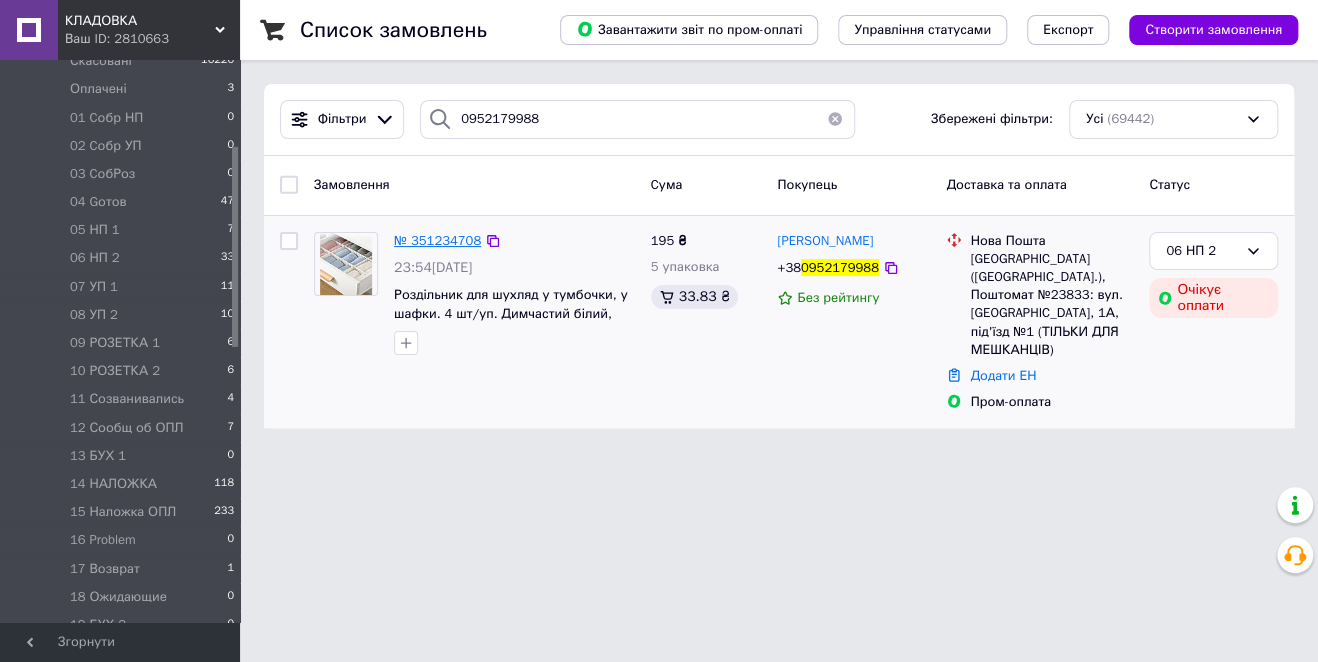click on "№ 351234708" at bounding box center [437, 240] 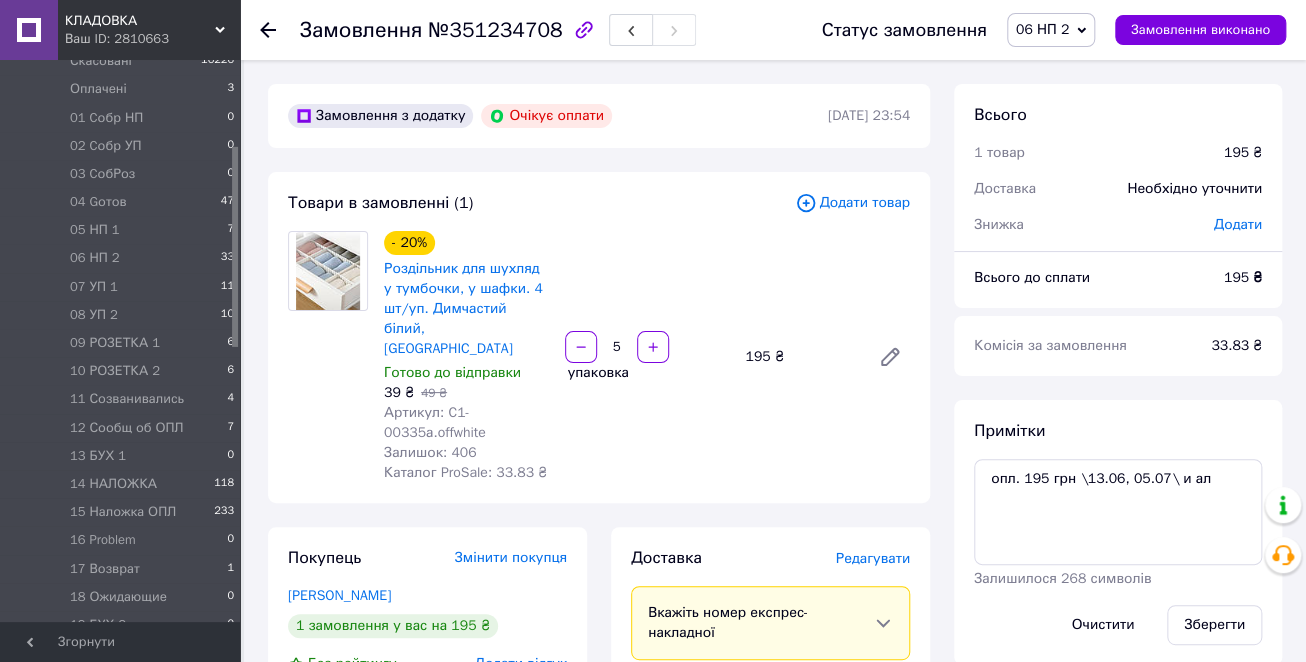 click 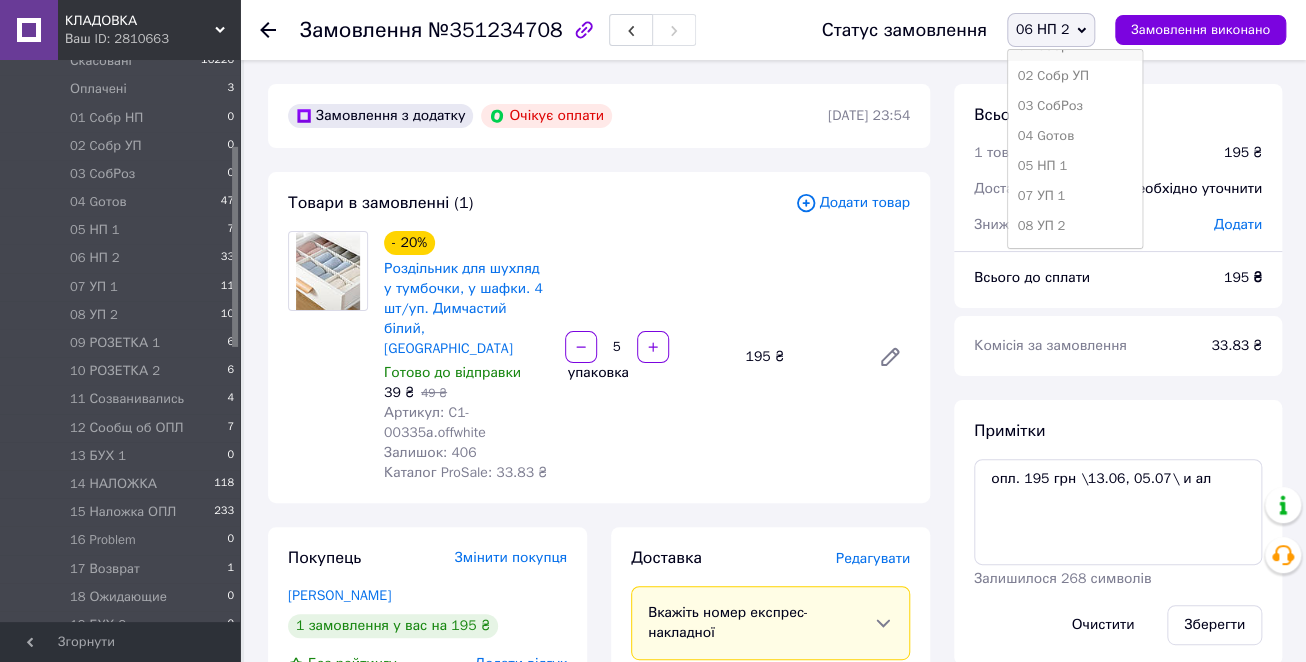 scroll, scrollTop: 240, scrollLeft: 0, axis: vertical 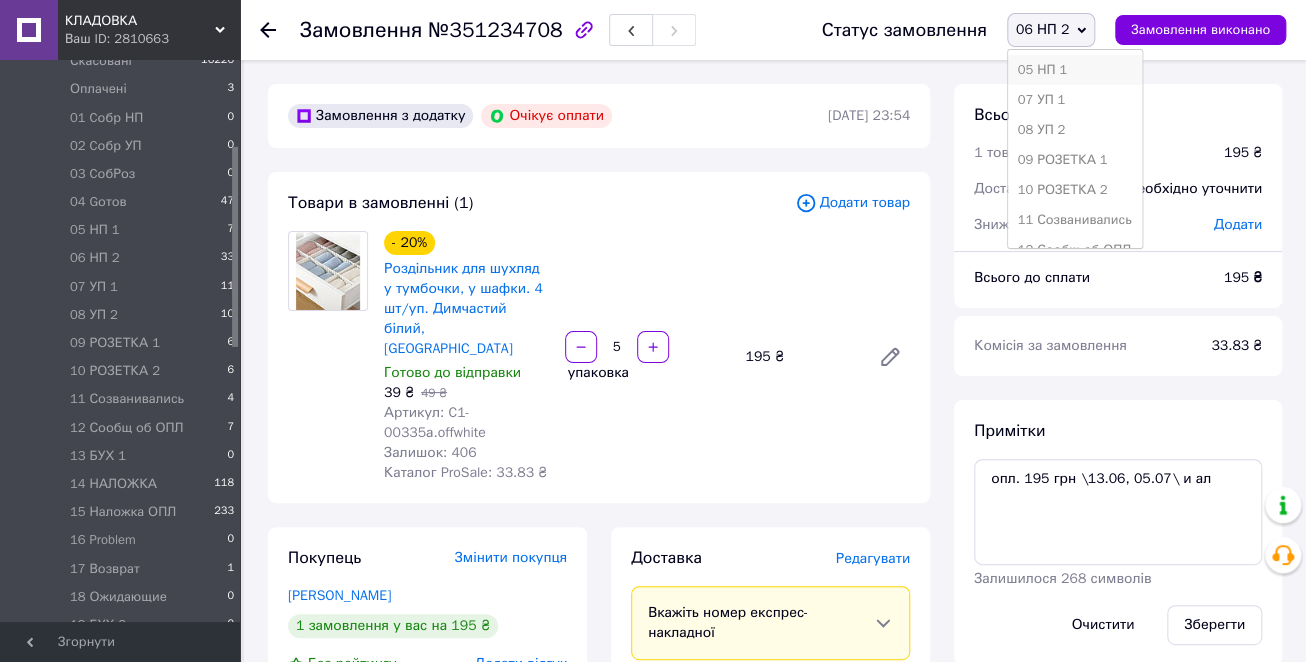 click on "05 НП 1" at bounding box center [1075, 70] 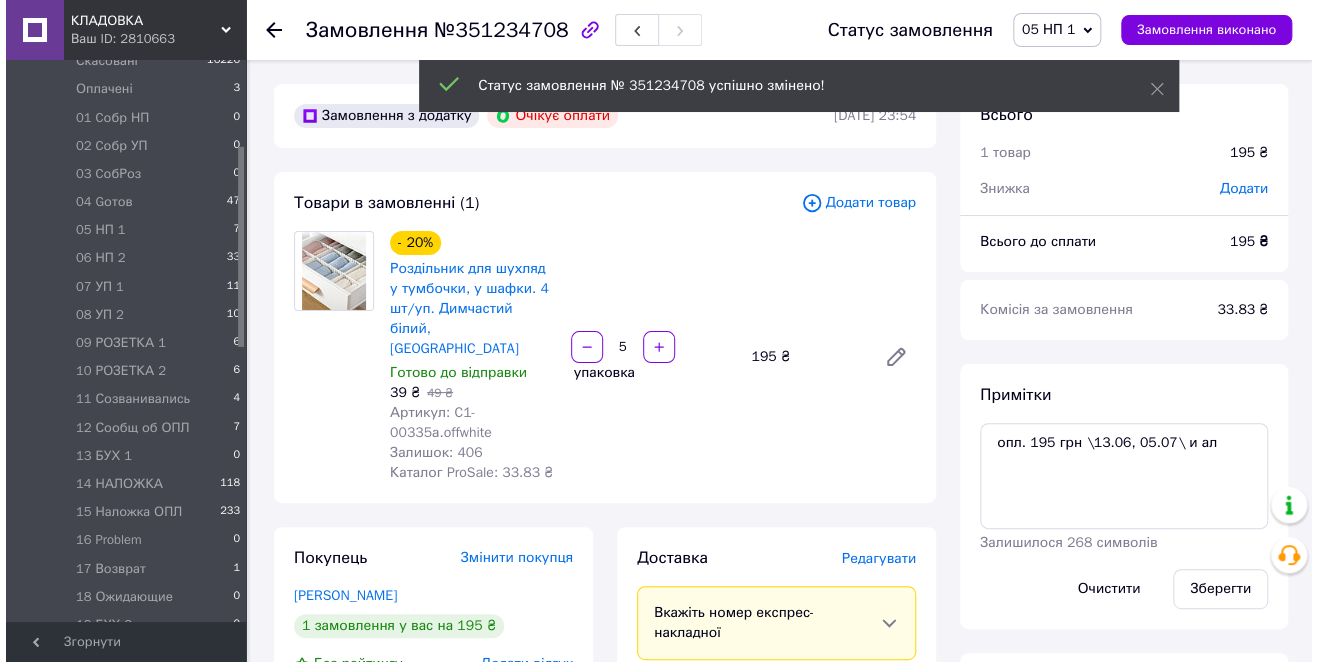 scroll, scrollTop: 12, scrollLeft: 0, axis: vertical 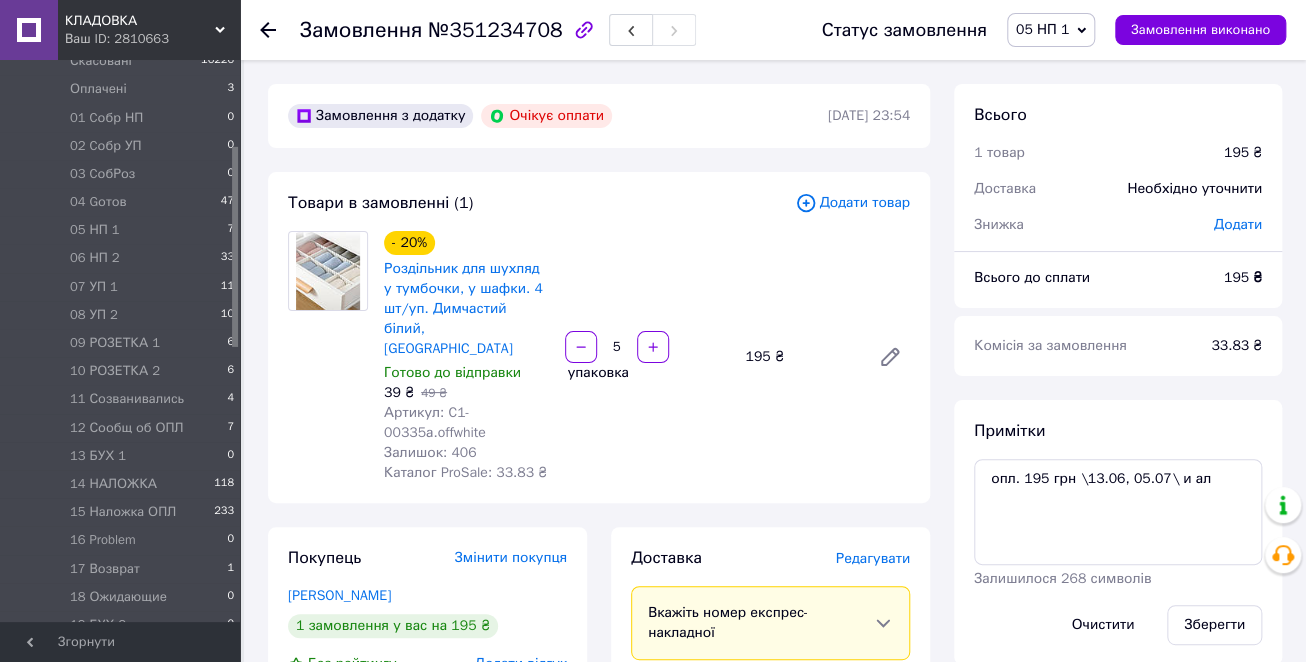 click 